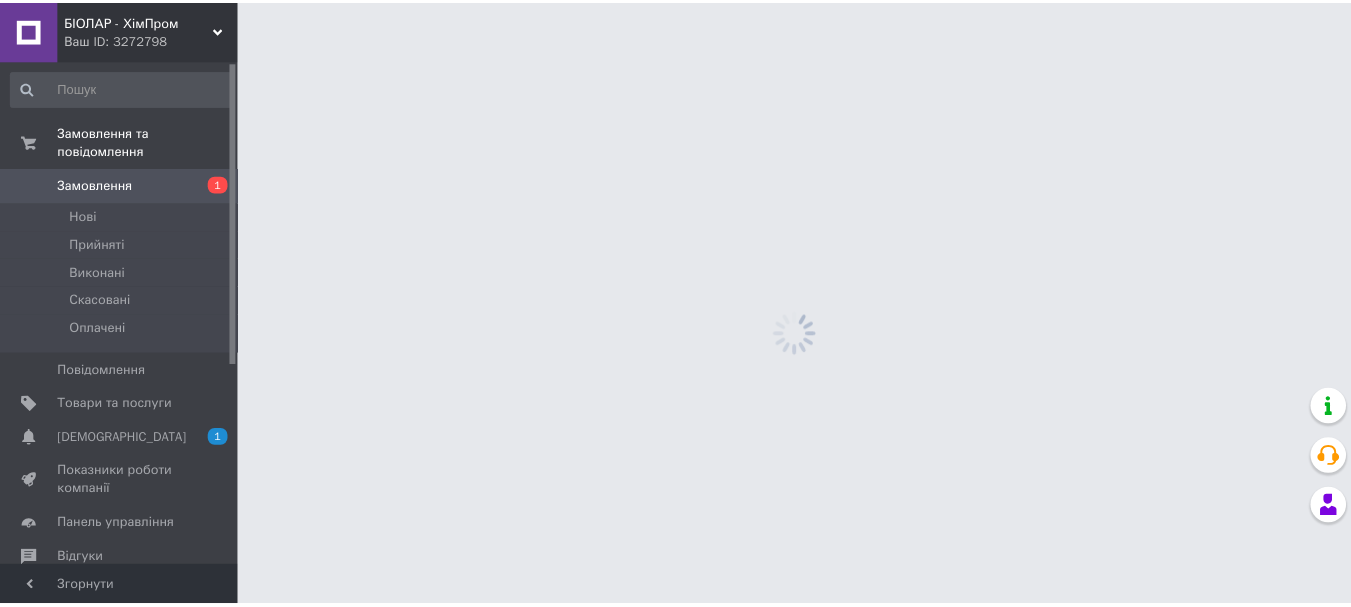 scroll, scrollTop: 0, scrollLeft: 0, axis: both 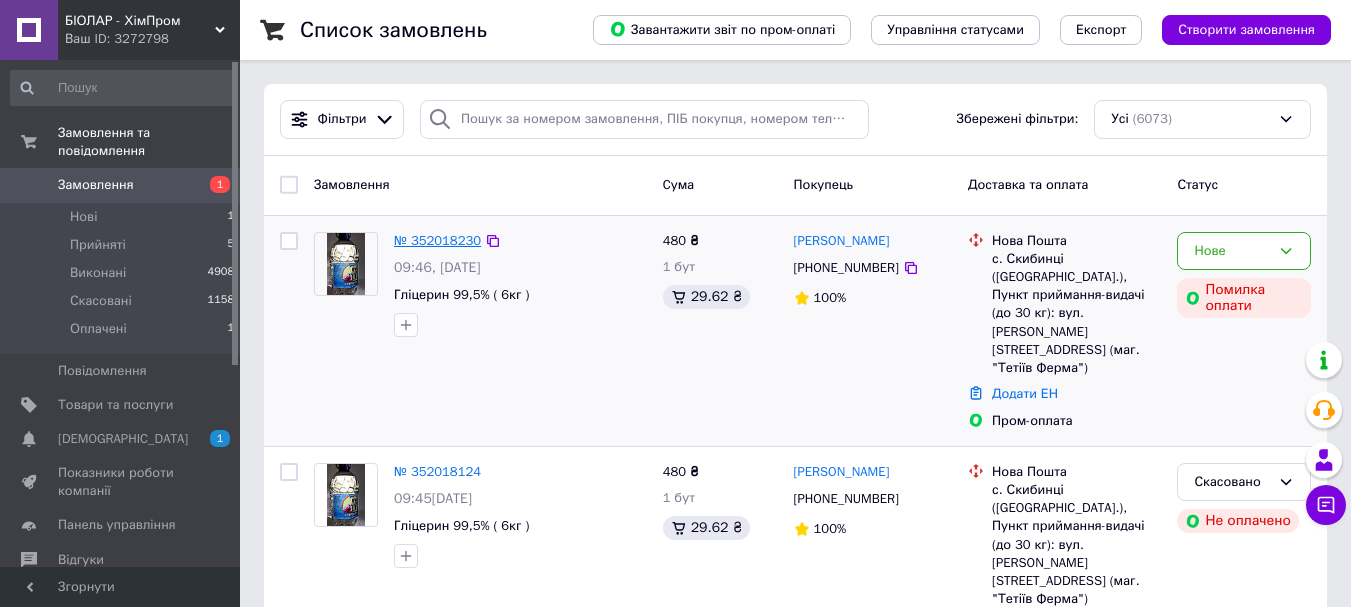 click on "№ 352018230" at bounding box center (437, 240) 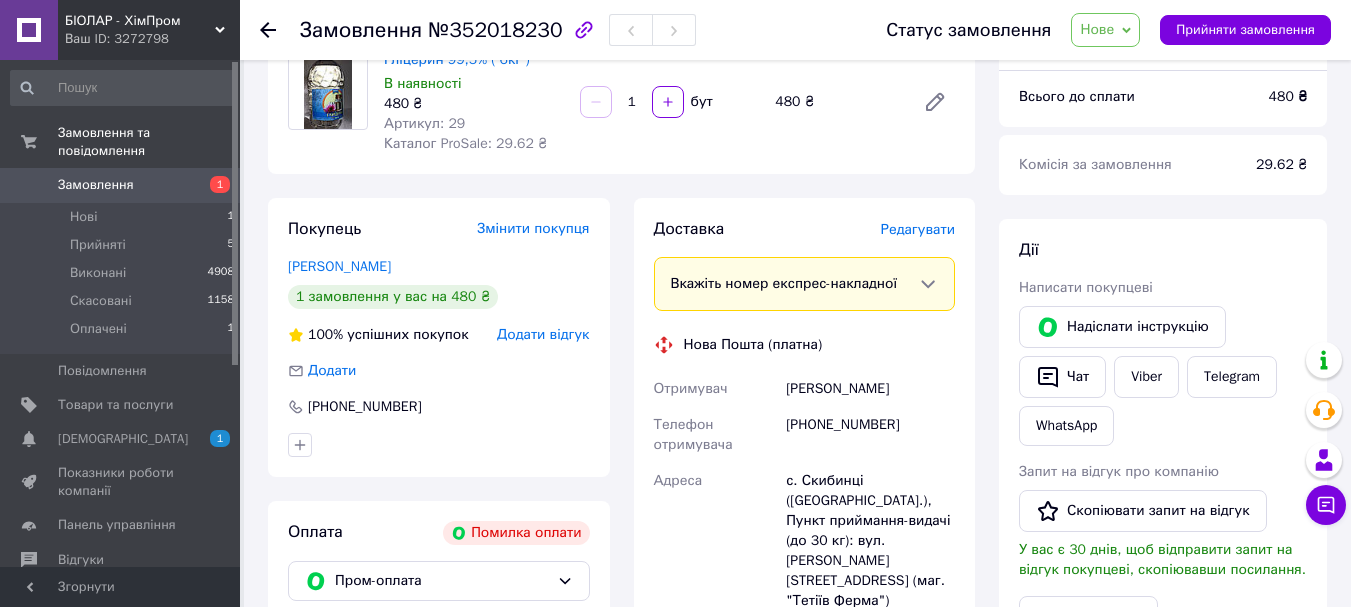 scroll, scrollTop: 0, scrollLeft: 0, axis: both 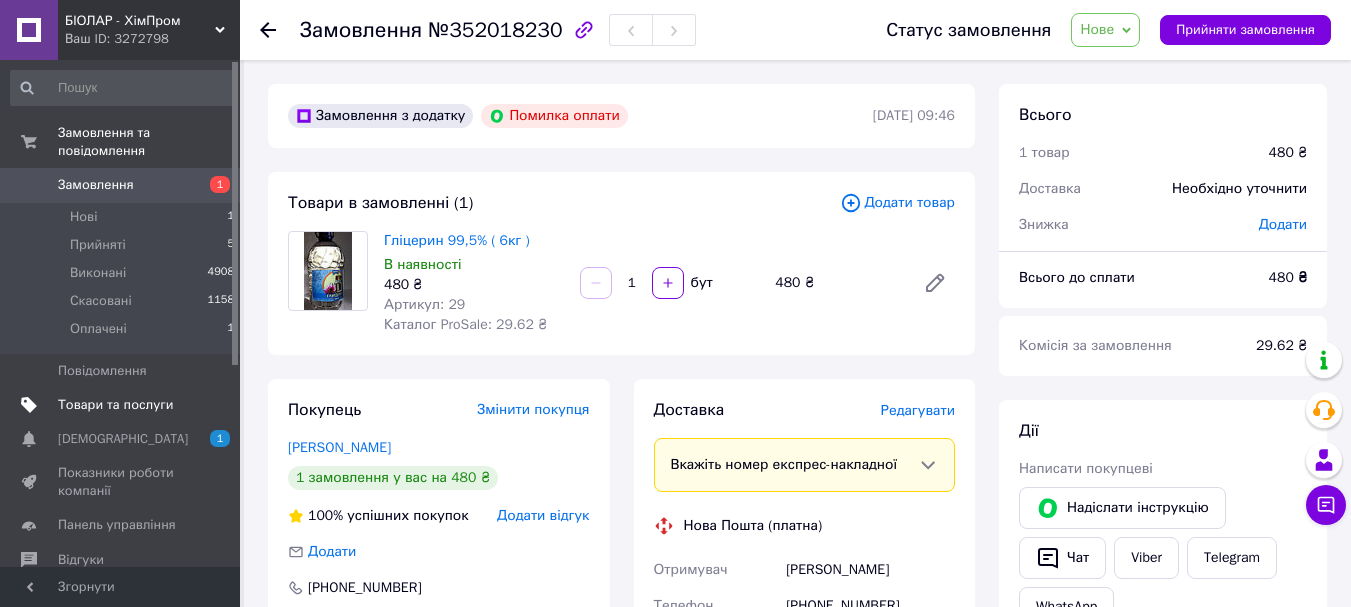 click on "Товари та послуги" at bounding box center (115, 405) 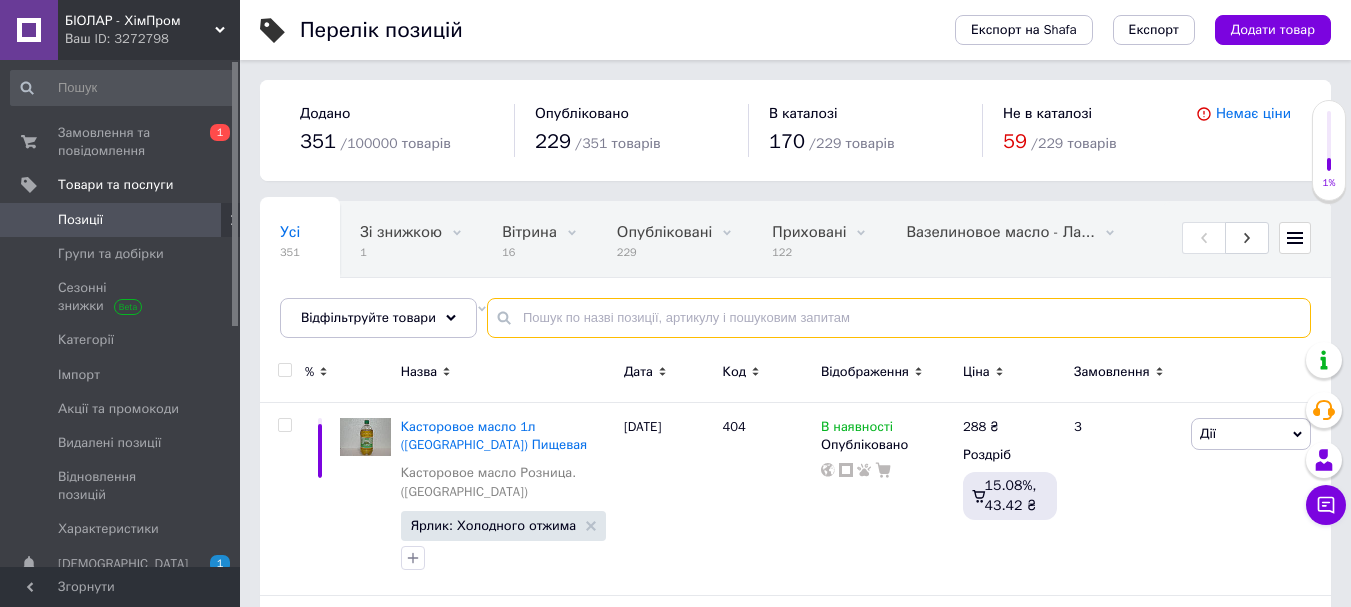click at bounding box center (899, 318) 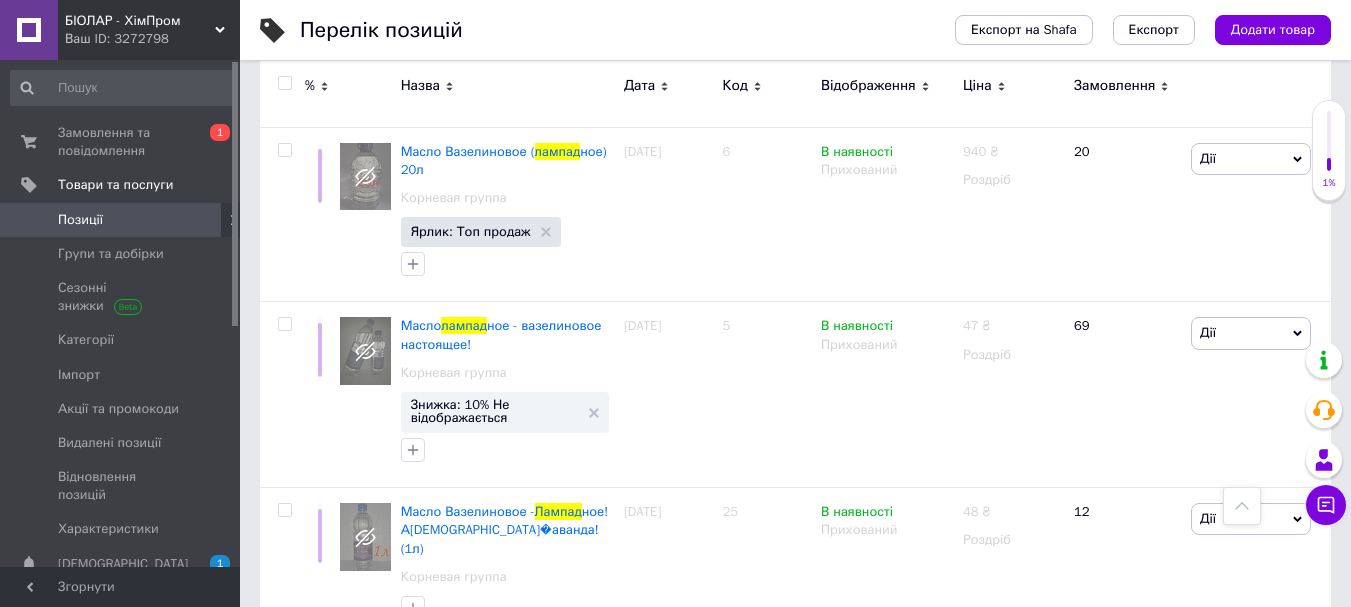 scroll, scrollTop: 2956, scrollLeft: 0, axis: vertical 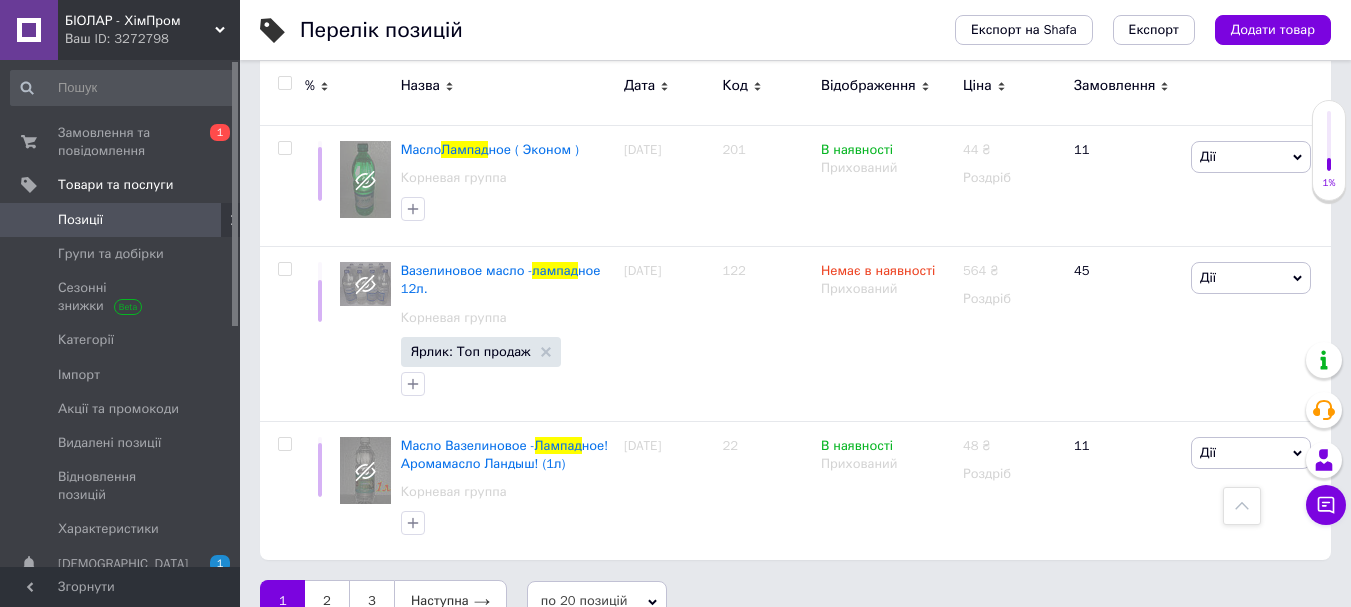 type on "лампад" 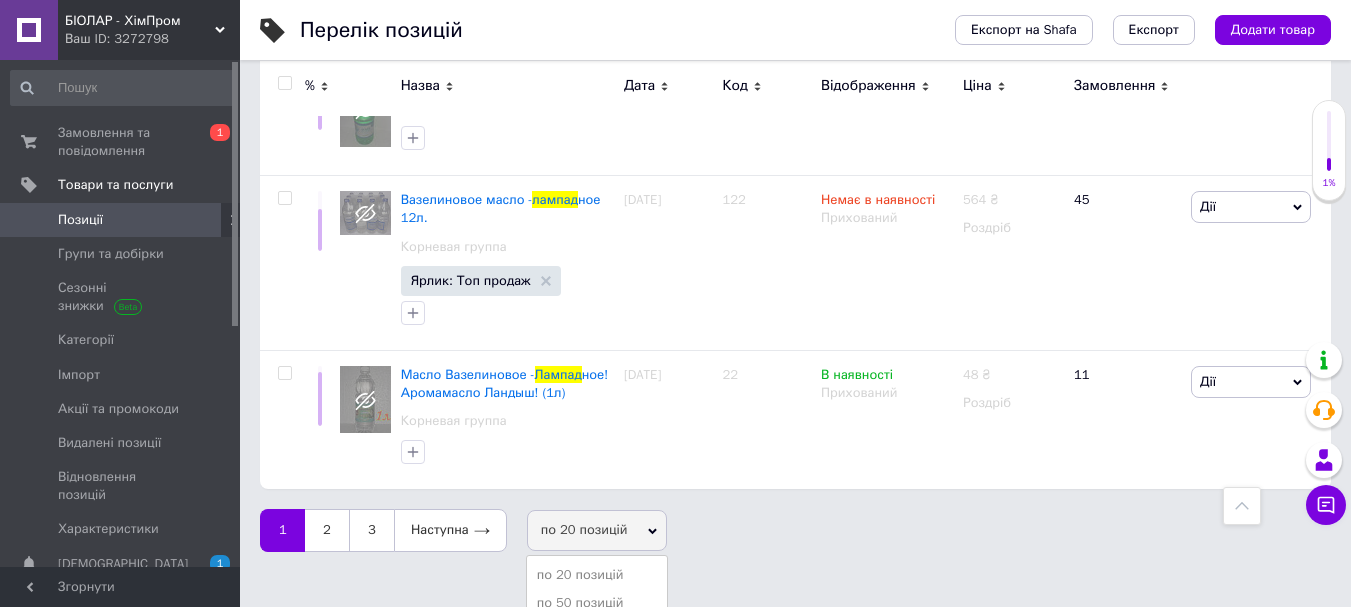 scroll, scrollTop: 3035, scrollLeft: 0, axis: vertical 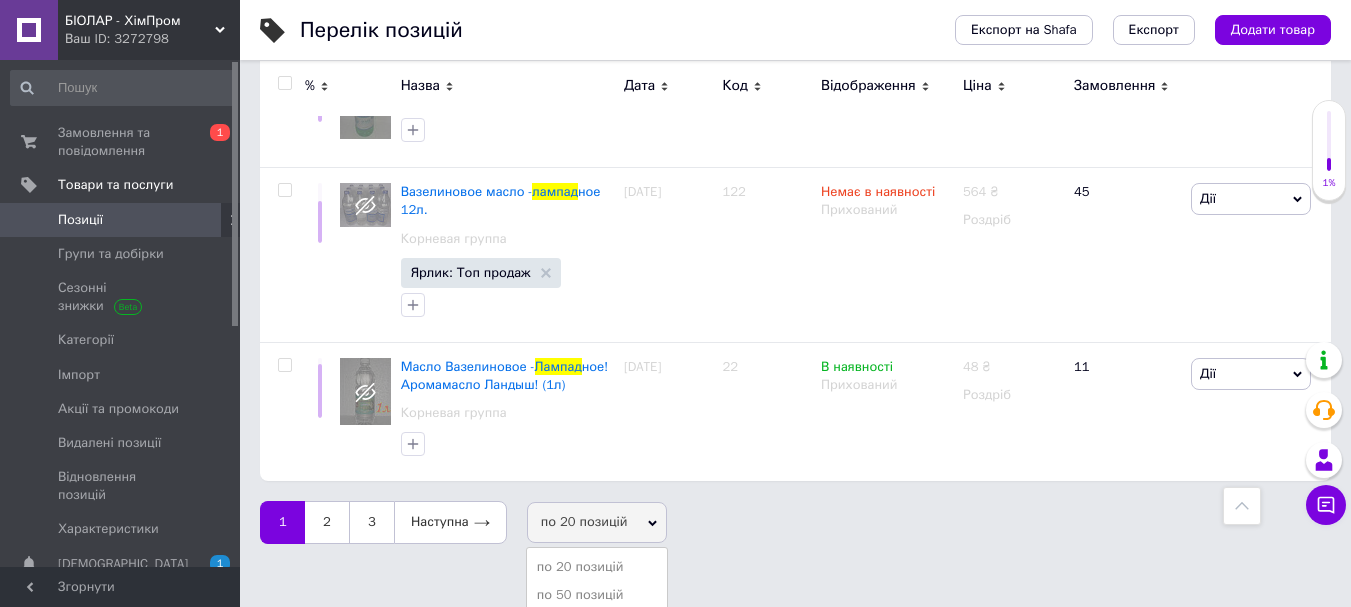 click on "по 100 позицій" at bounding box center (597, 623) 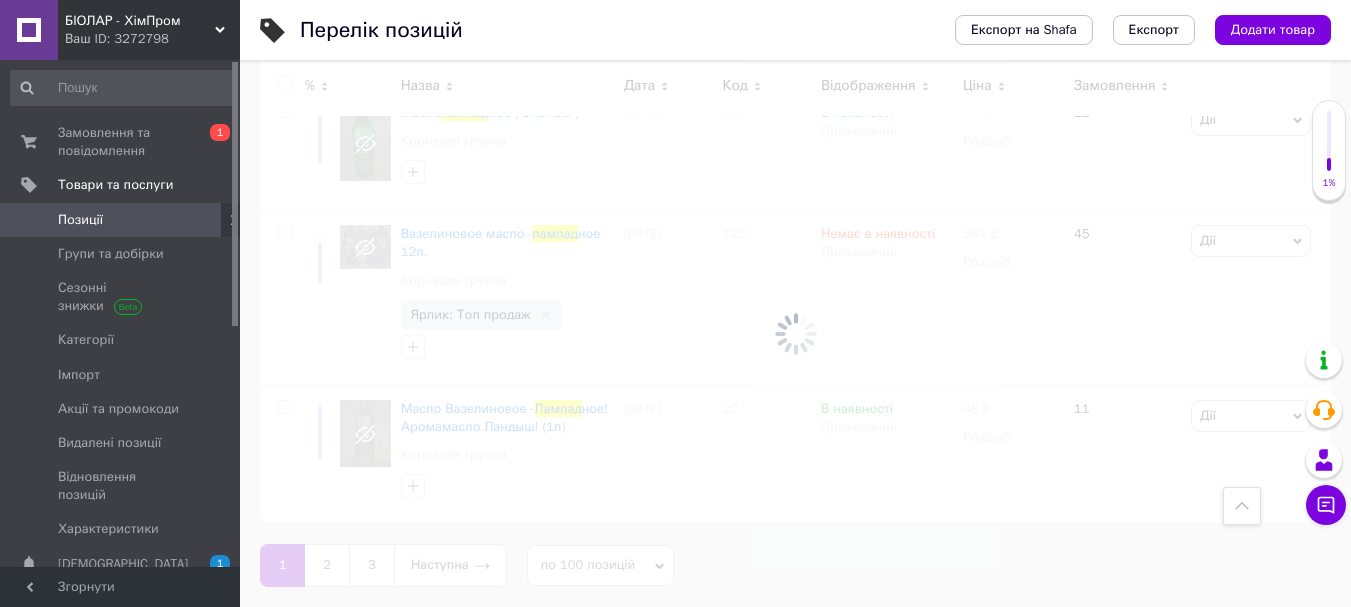 scroll, scrollTop: 2957, scrollLeft: 0, axis: vertical 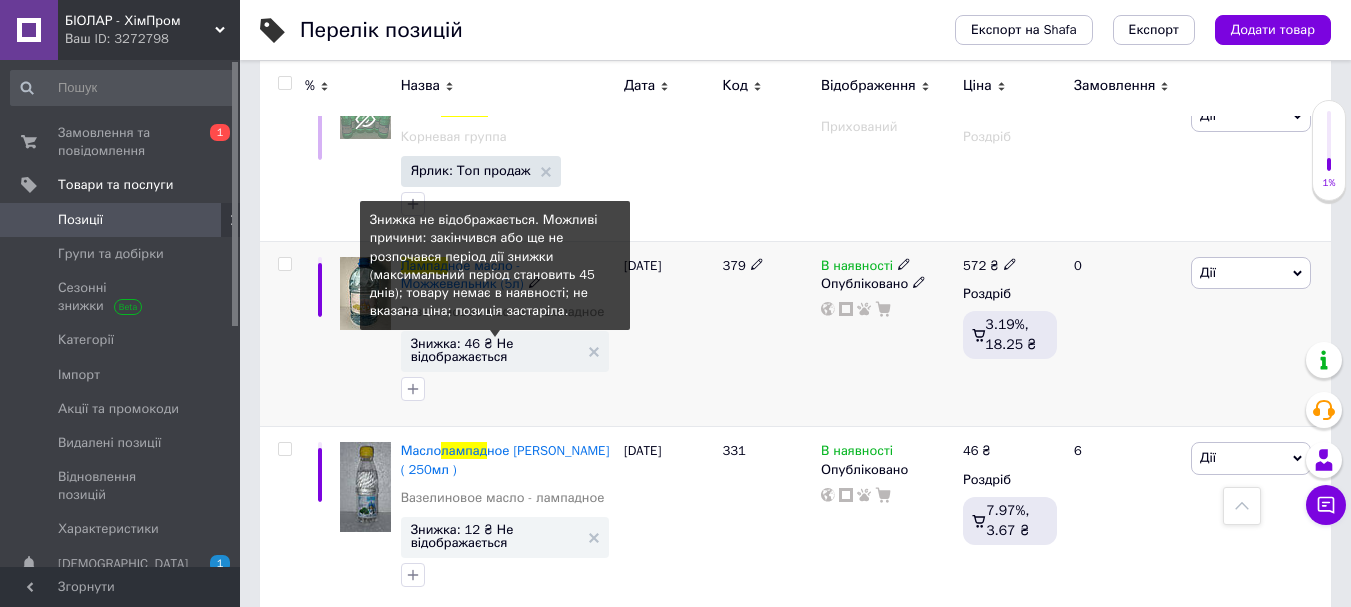 click on "Знижка: 46 ₴ Не відображається" at bounding box center [495, 350] 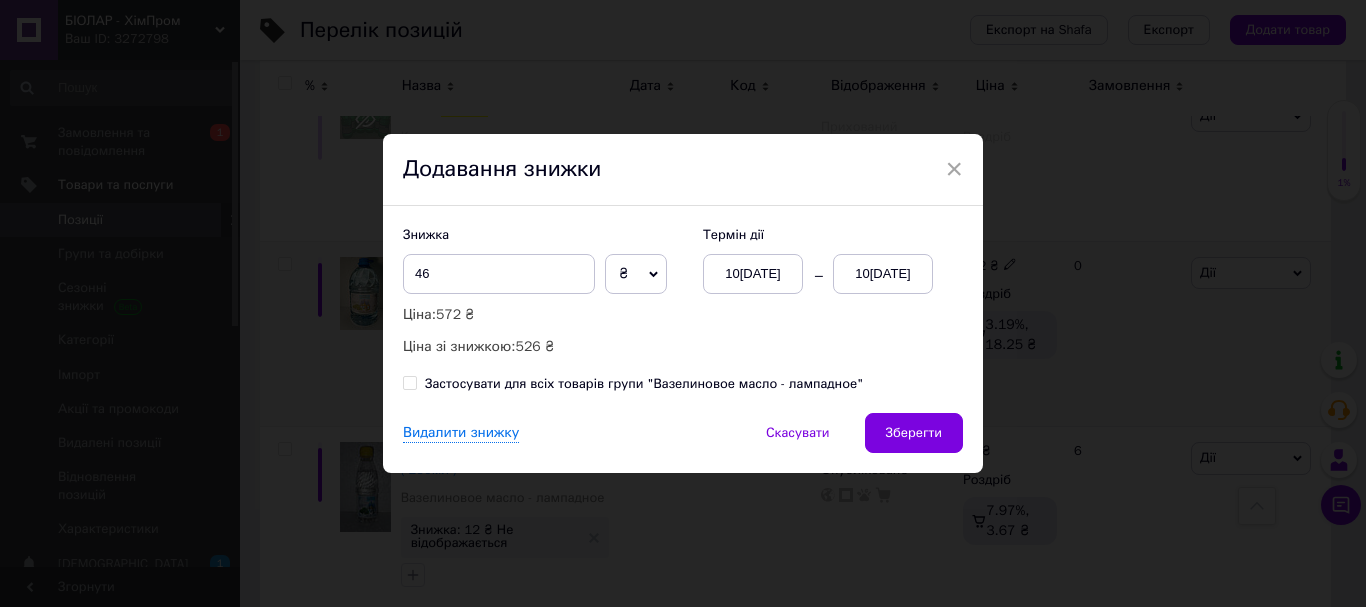 click on "10[DATE]" at bounding box center (883, 274) 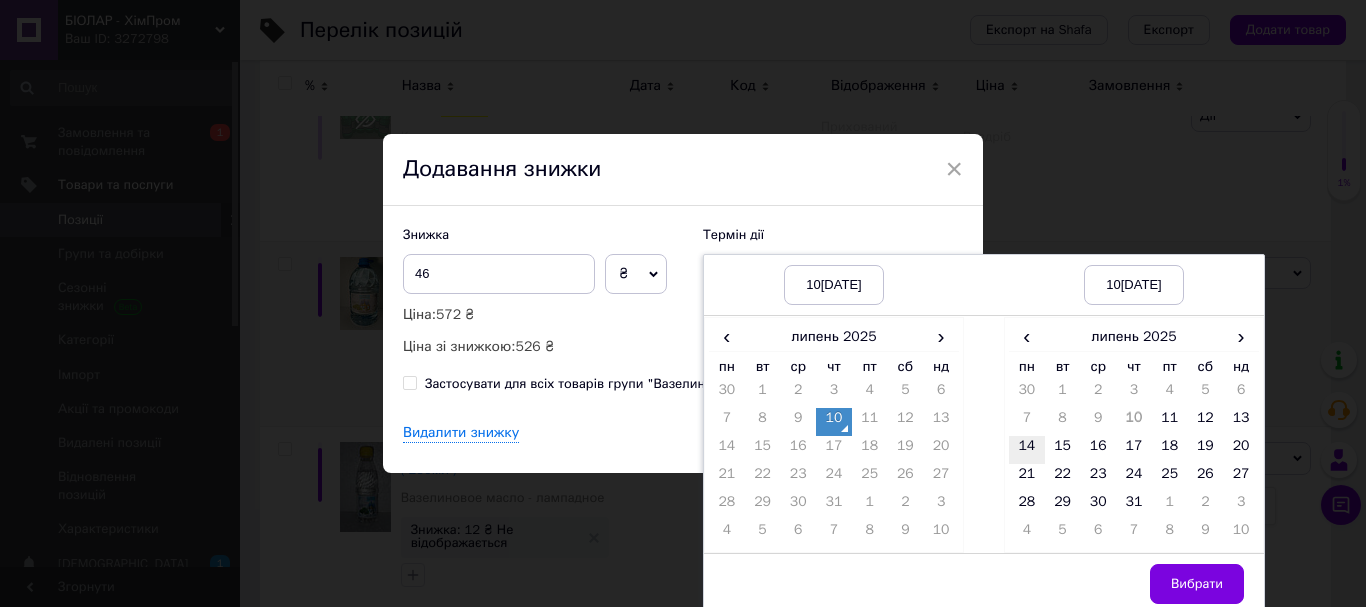 click on "14" at bounding box center [1027, 450] 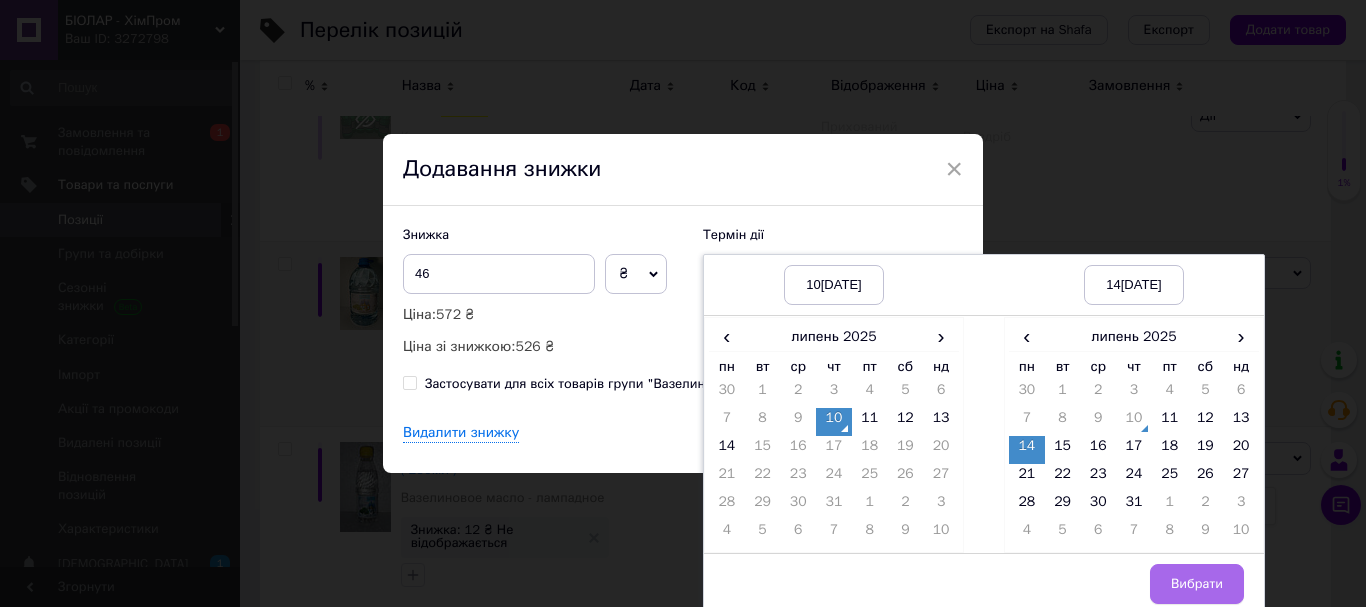 click on "Вибрати" at bounding box center [1197, 584] 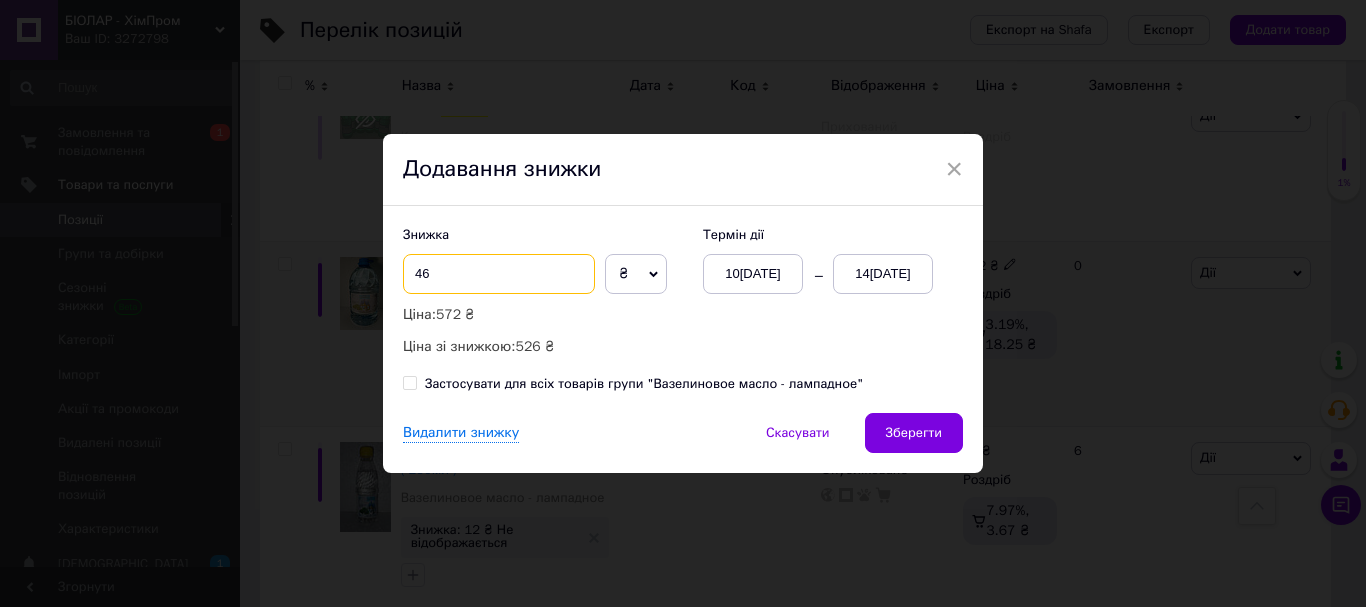 click on "46" at bounding box center (499, 274) 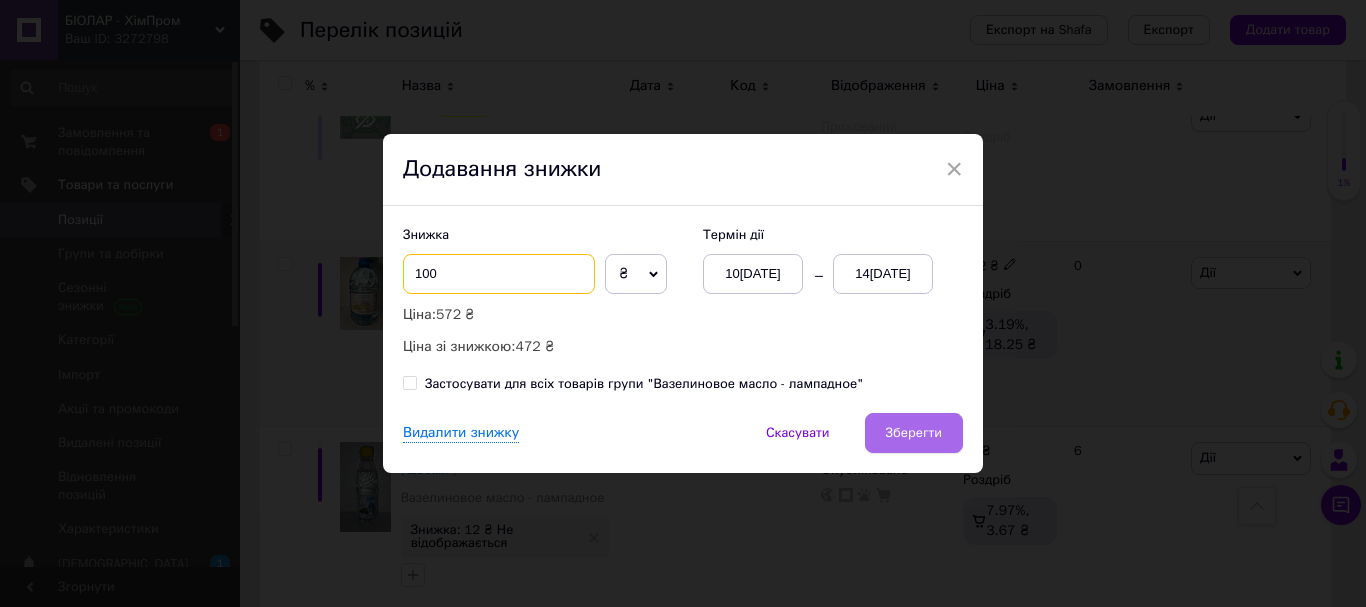 type on "100" 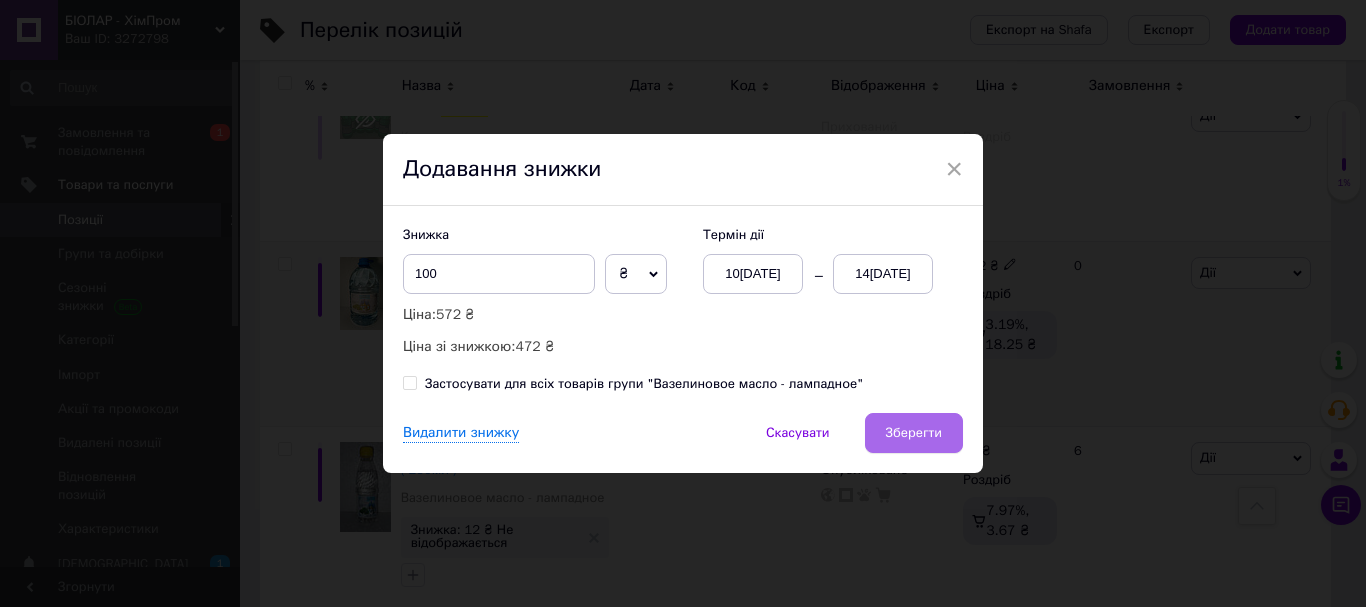 click on "Зберегти" at bounding box center (914, 433) 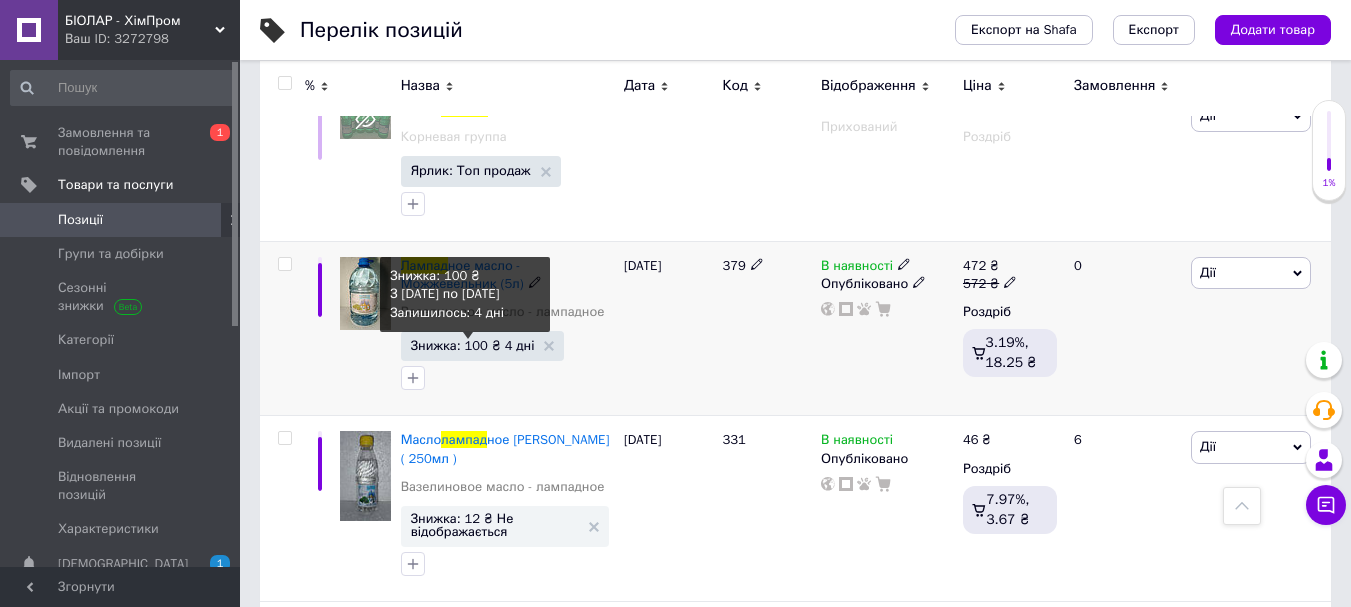 click on "Знижка: 100 ₴ 4 дні" at bounding box center [473, 345] 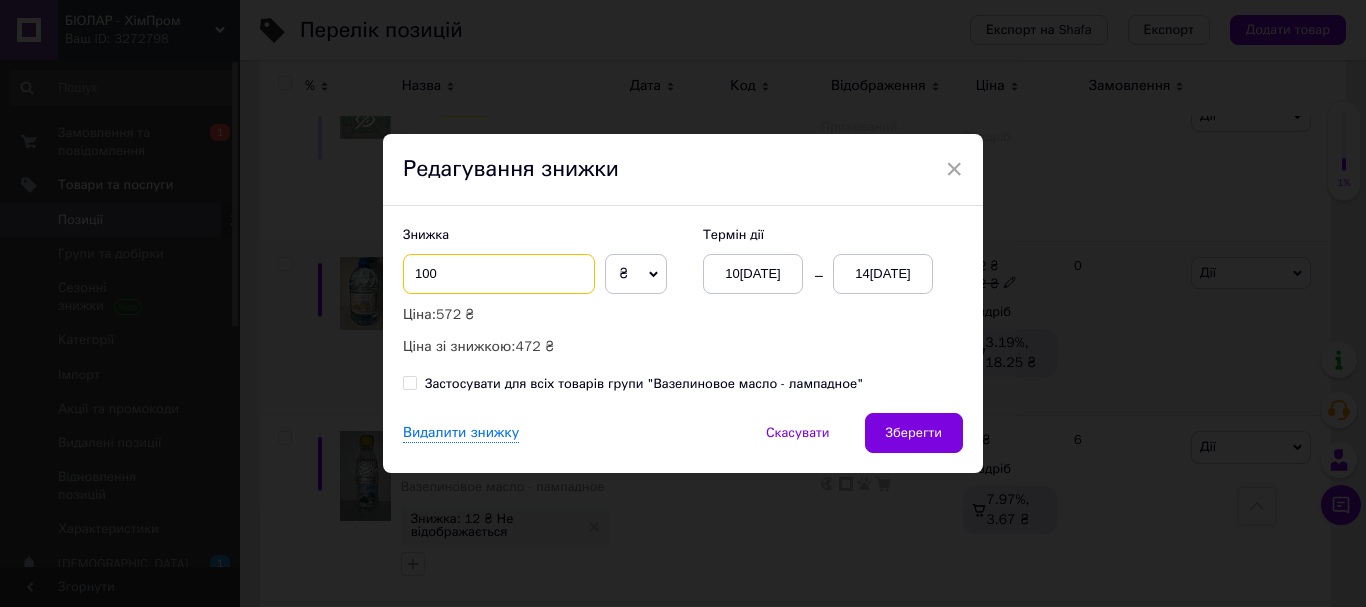 click on "100" at bounding box center [499, 274] 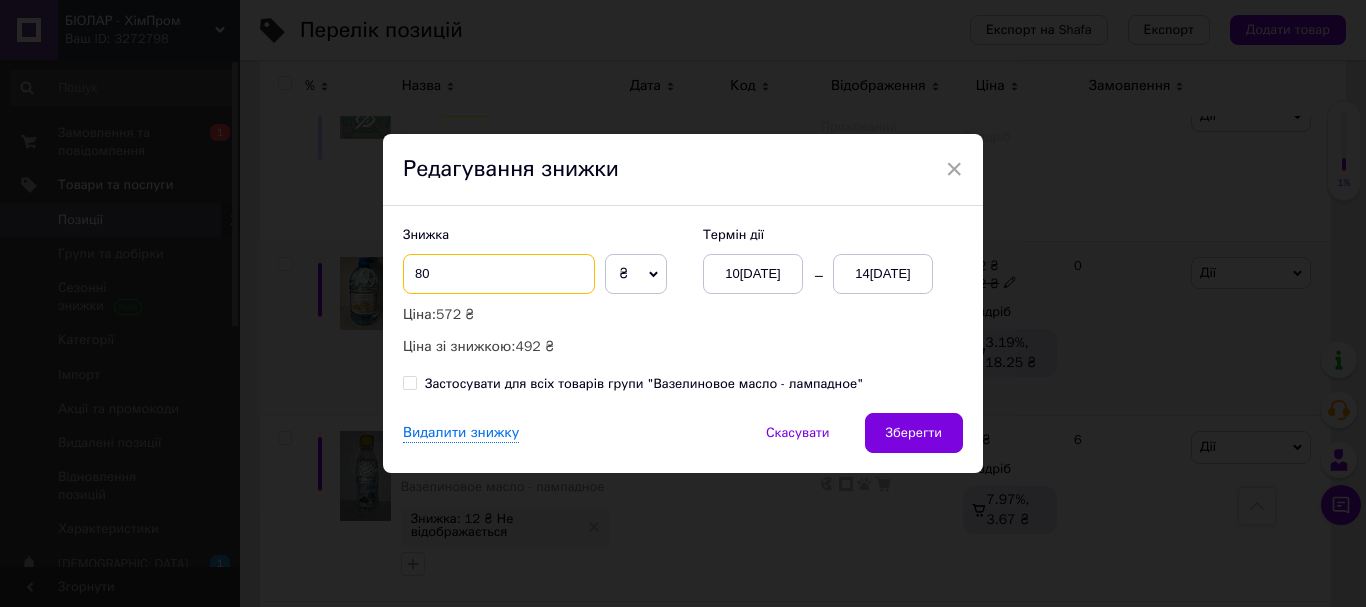 type on "8" 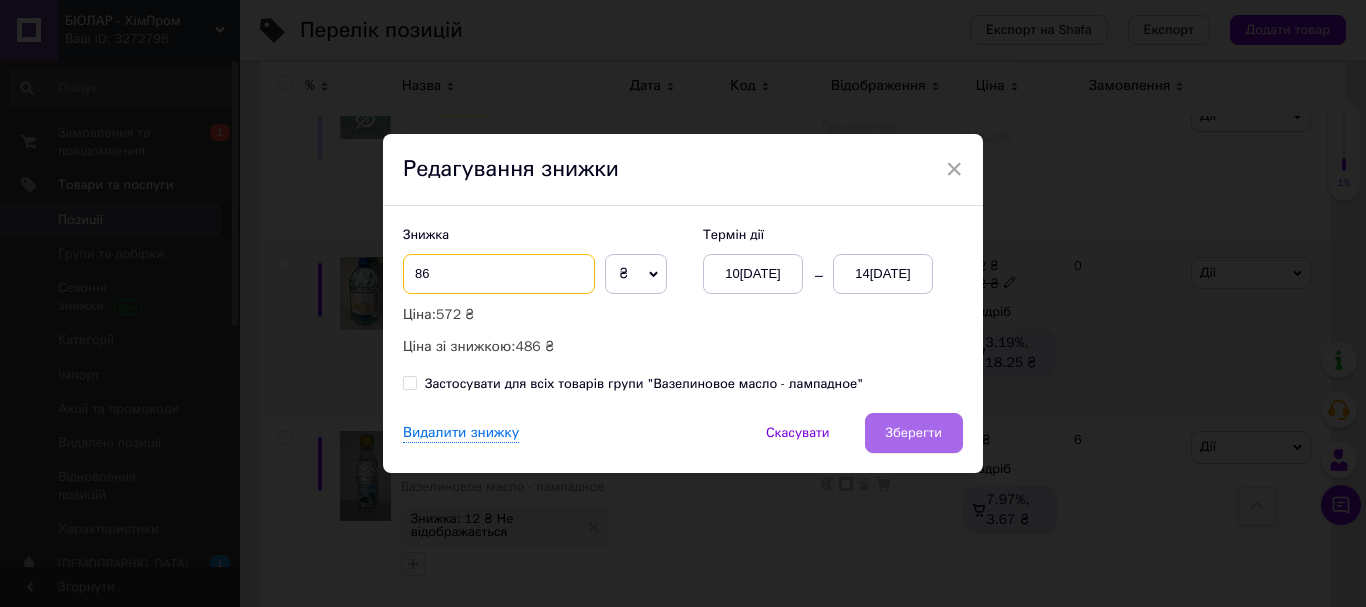 type on "86" 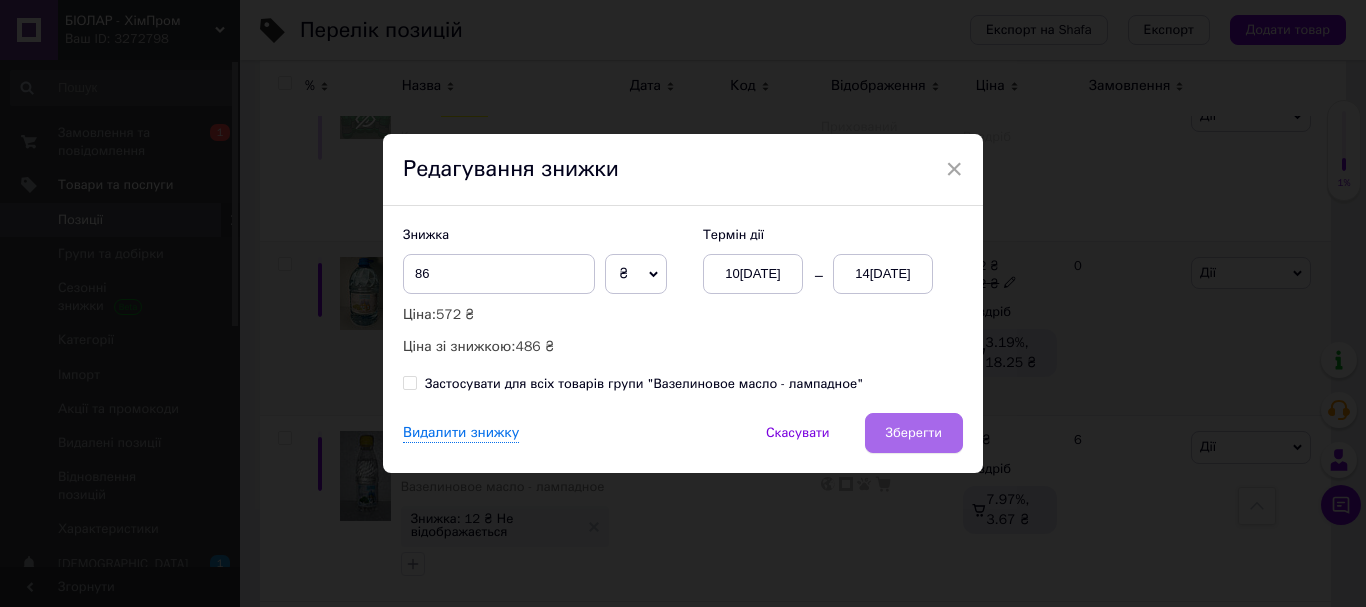 click on "Зберегти" at bounding box center [914, 433] 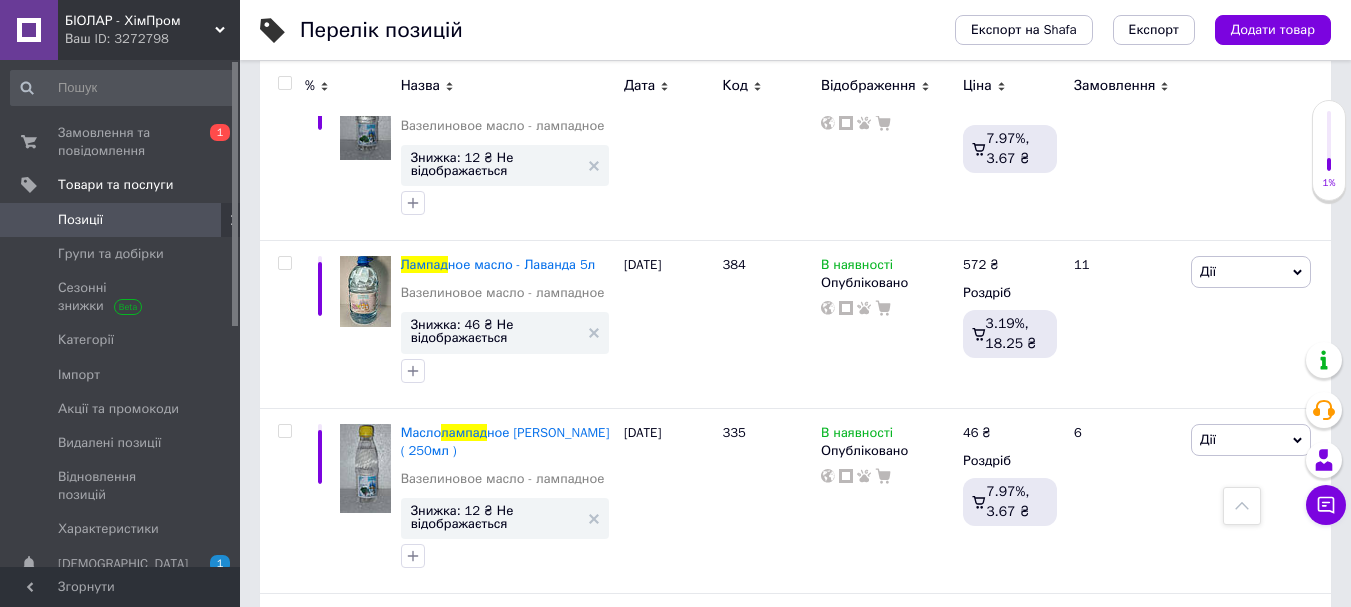 scroll, scrollTop: 5322, scrollLeft: 0, axis: vertical 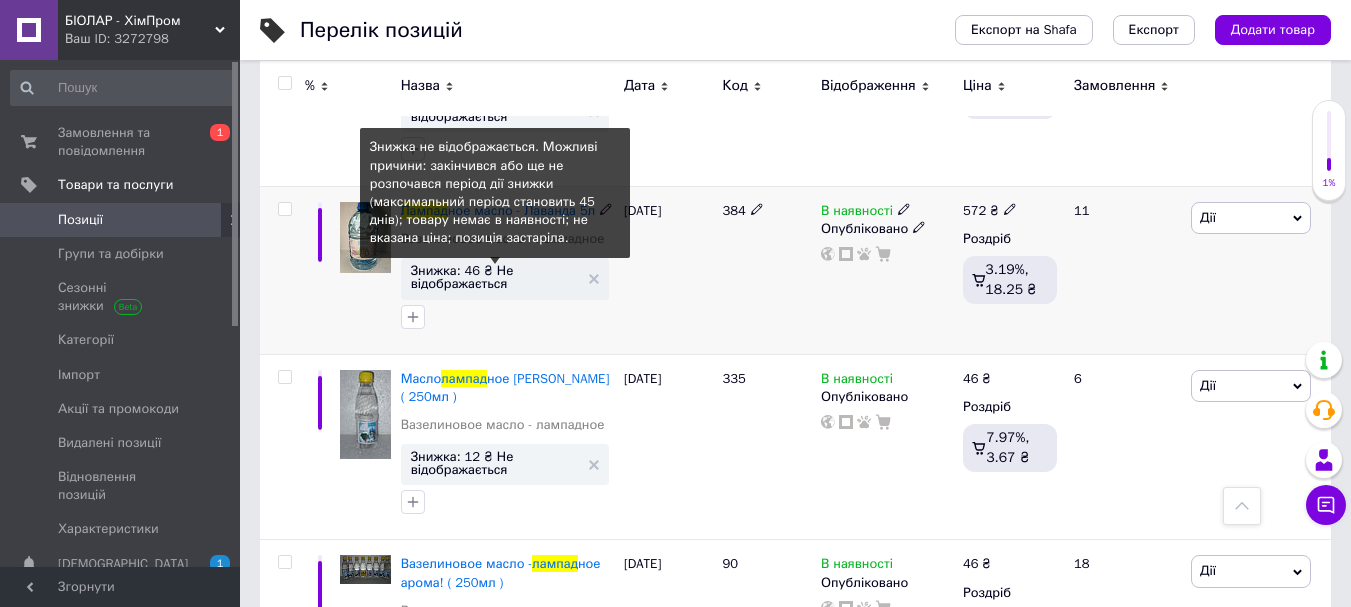 click on "Знижка: 46 ₴ Не відображається" at bounding box center [495, 277] 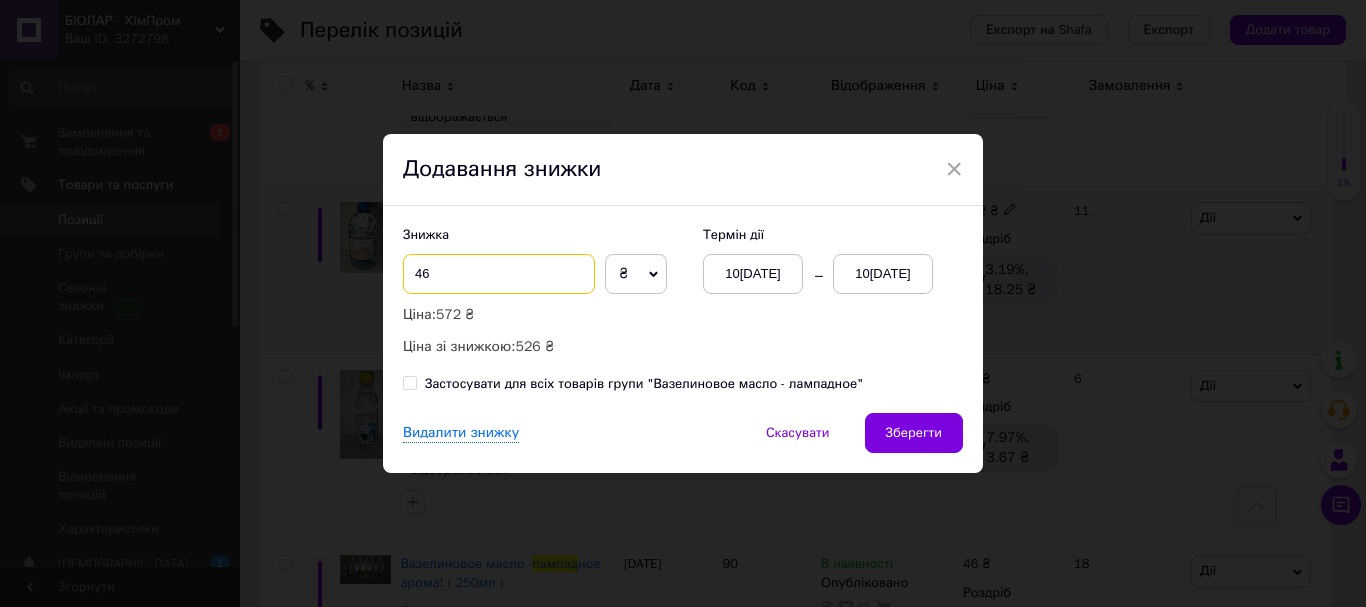 click on "46" at bounding box center (499, 274) 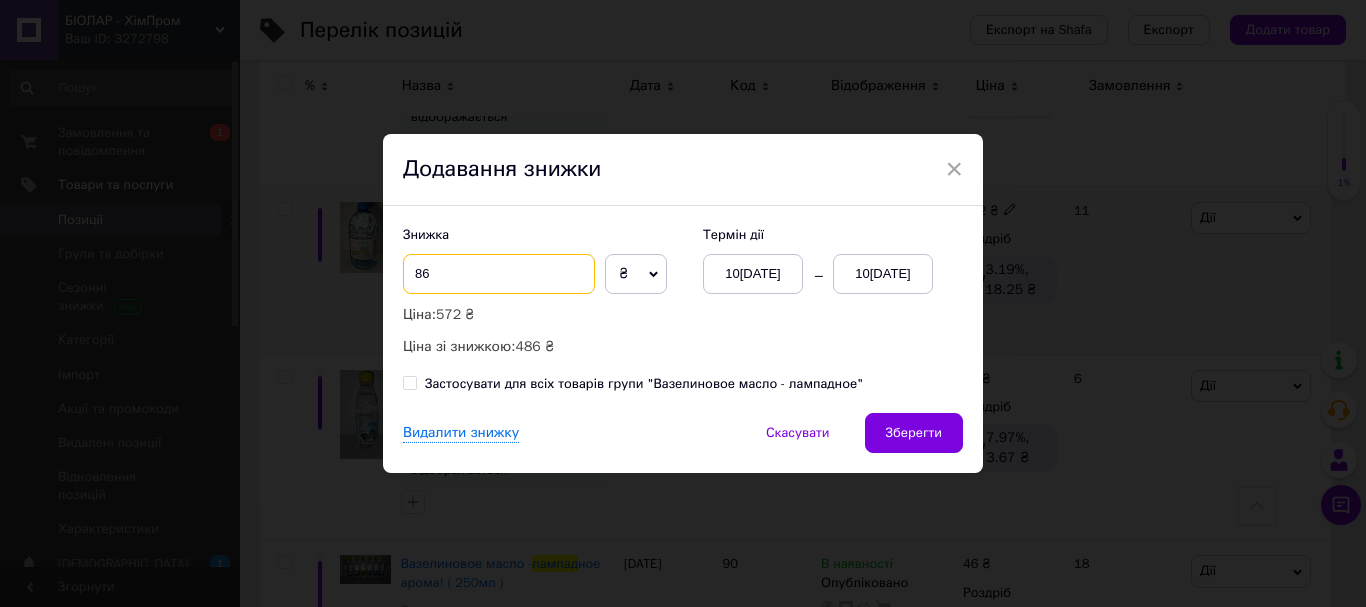 type on "86" 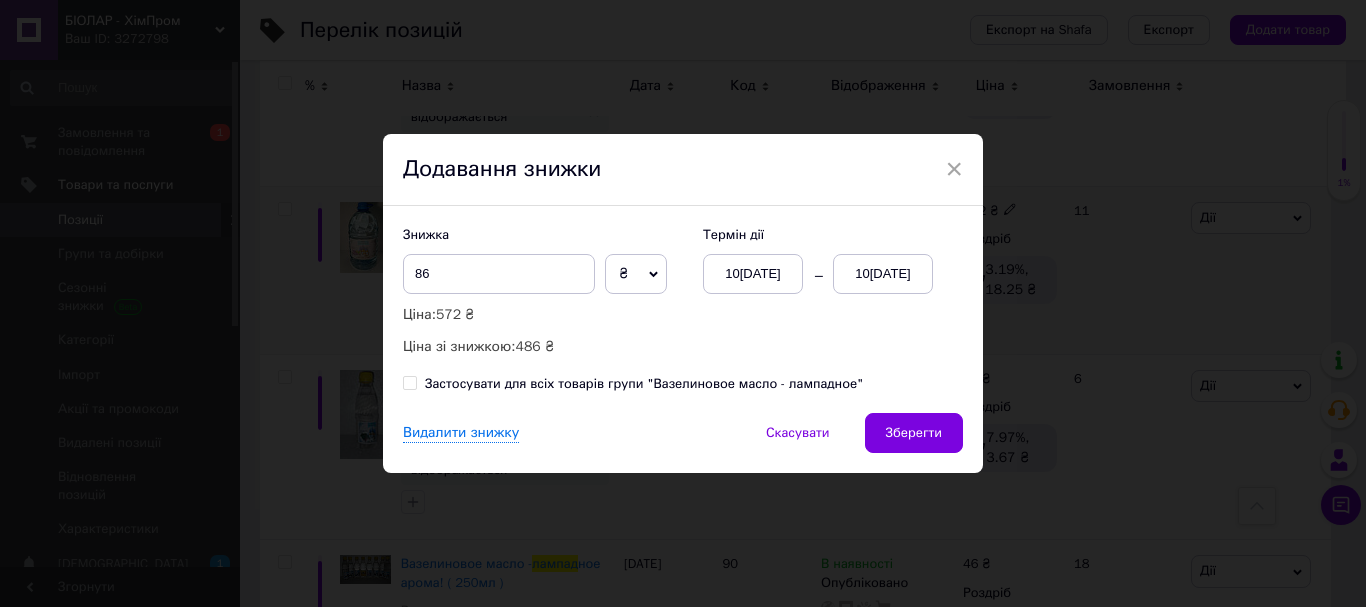 click on "10[DATE]" at bounding box center [883, 274] 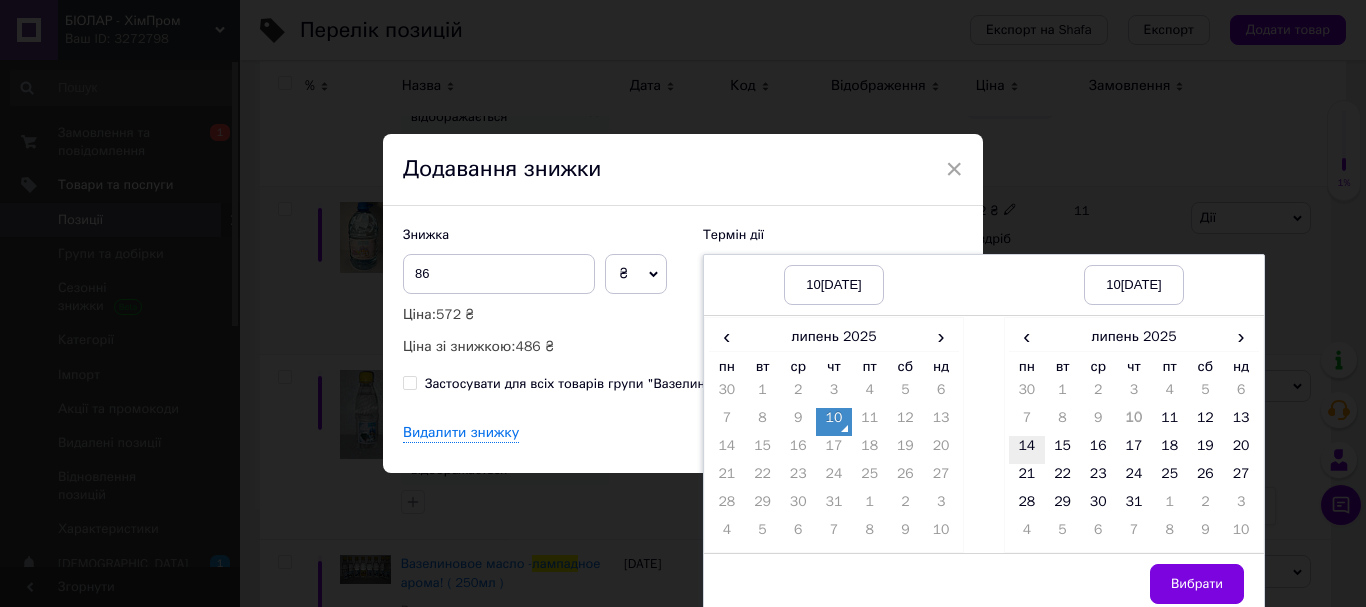 click on "14" at bounding box center (1027, 450) 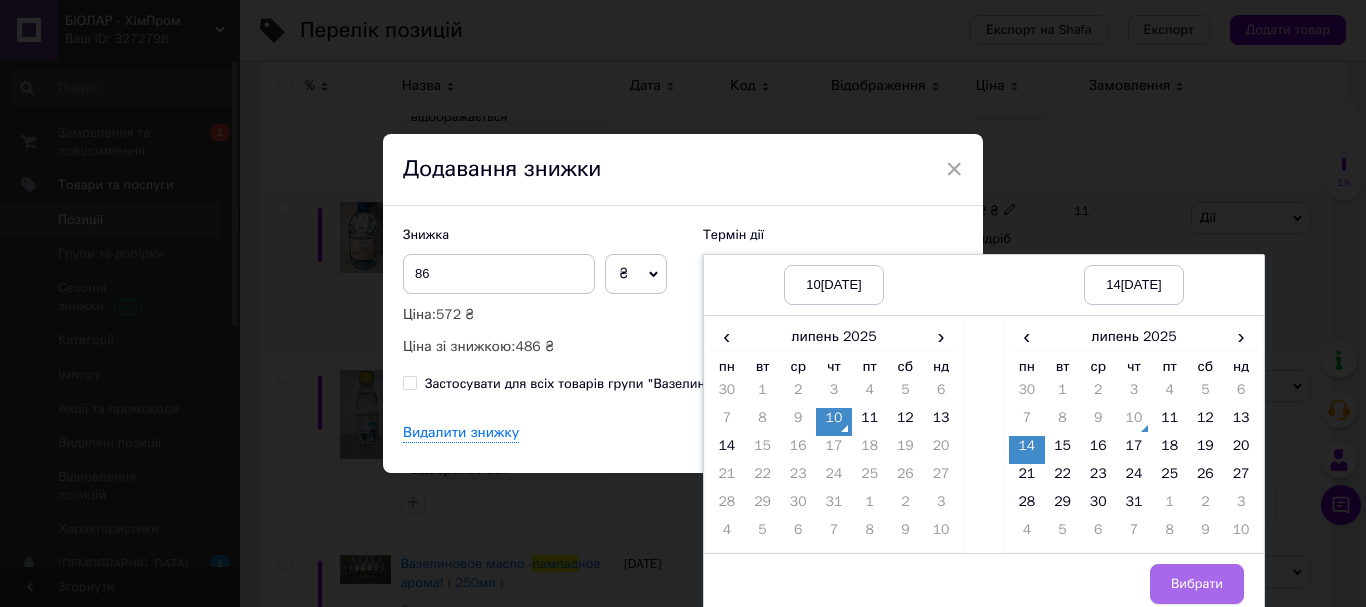 click on "Вибрати" at bounding box center (1197, 584) 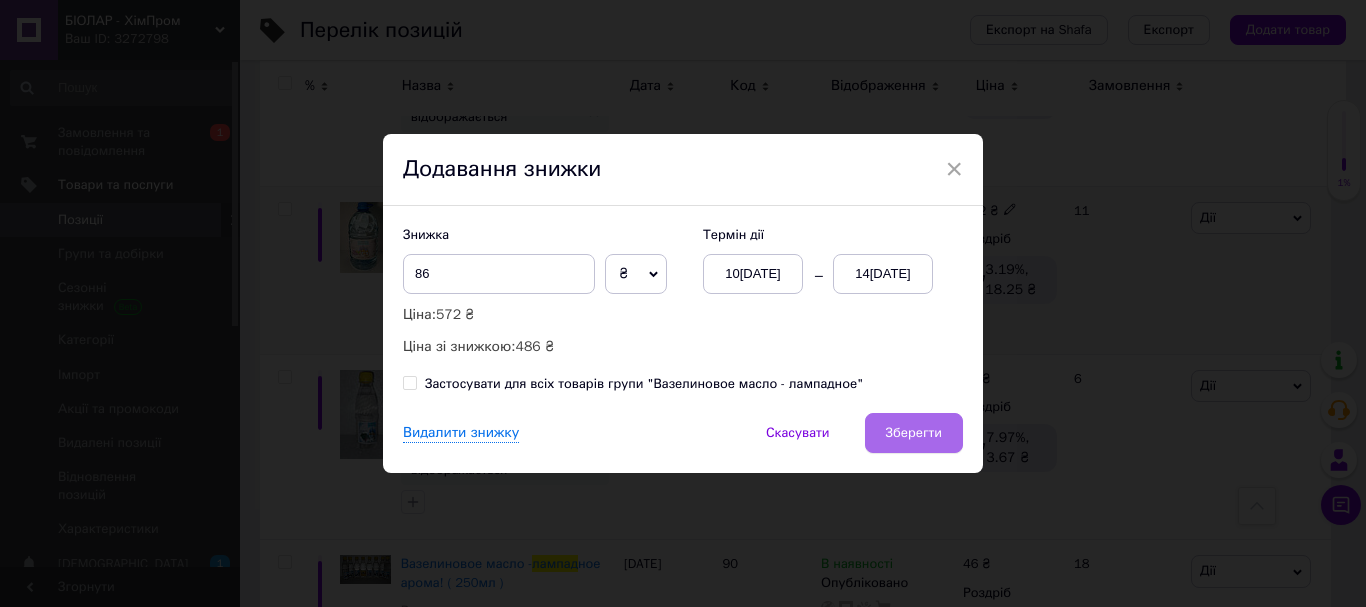 click on "Зберегти" at bounding box center (914, 433) 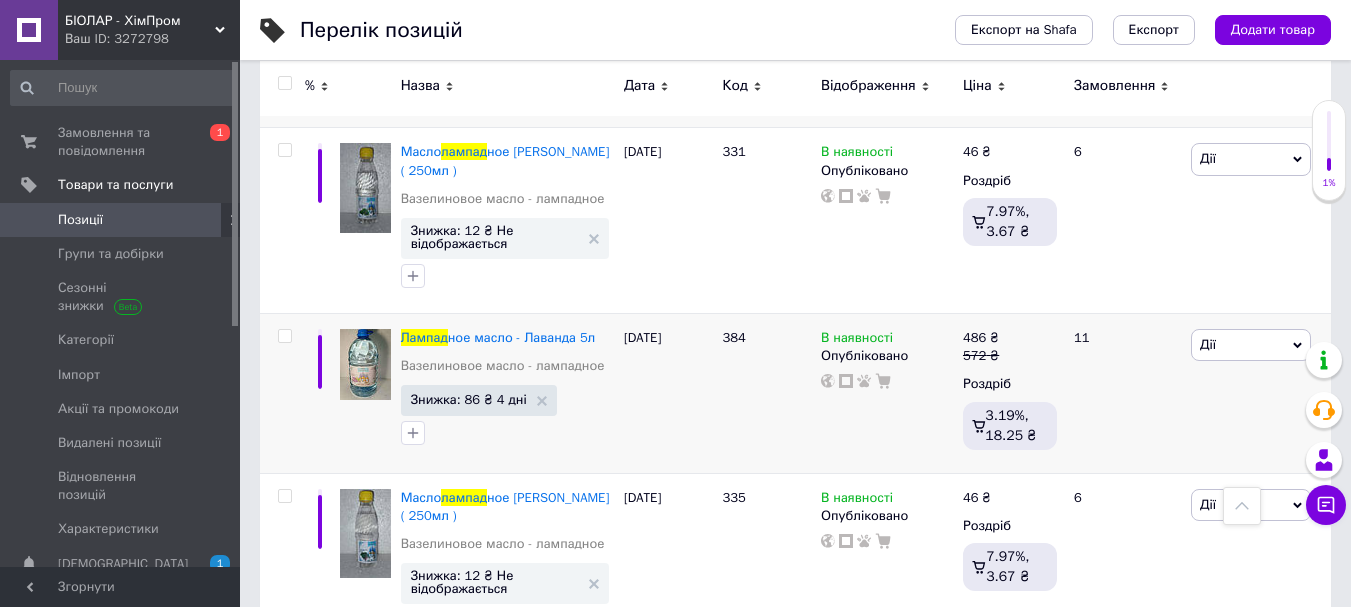 scroll, scrollTop: 5159, scrollLeft: 0, axis: vertical 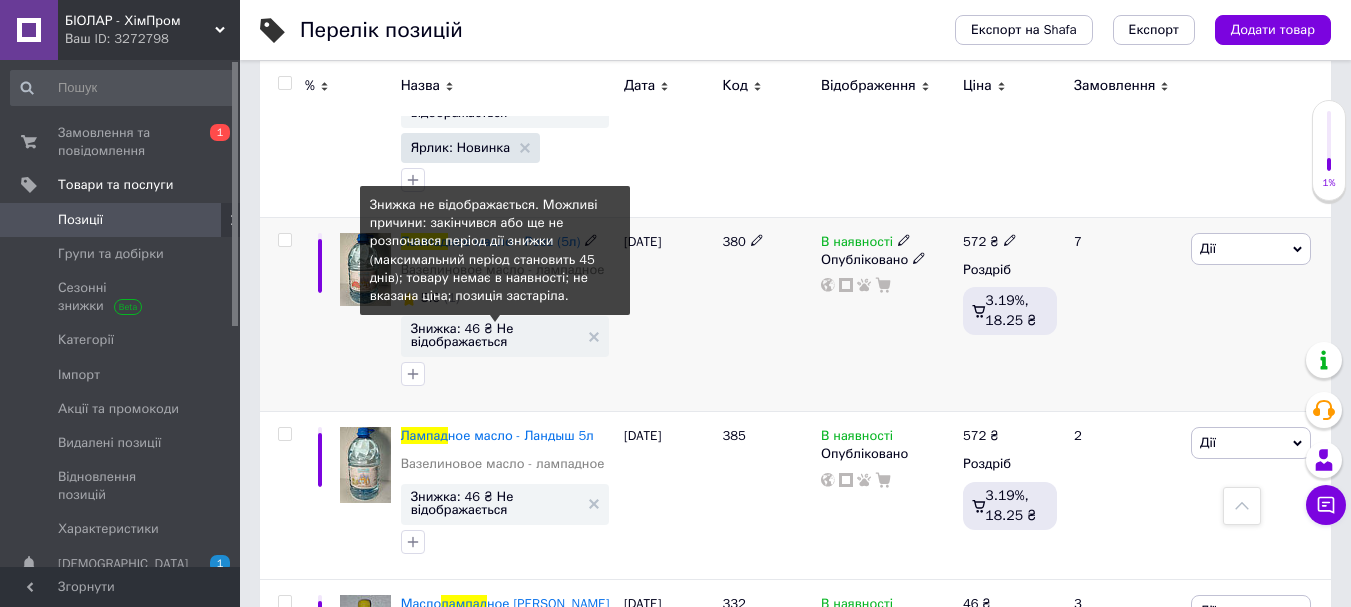 click on "Знижка: 46 ₴ Не відображається" at bounding box center (495, 335) 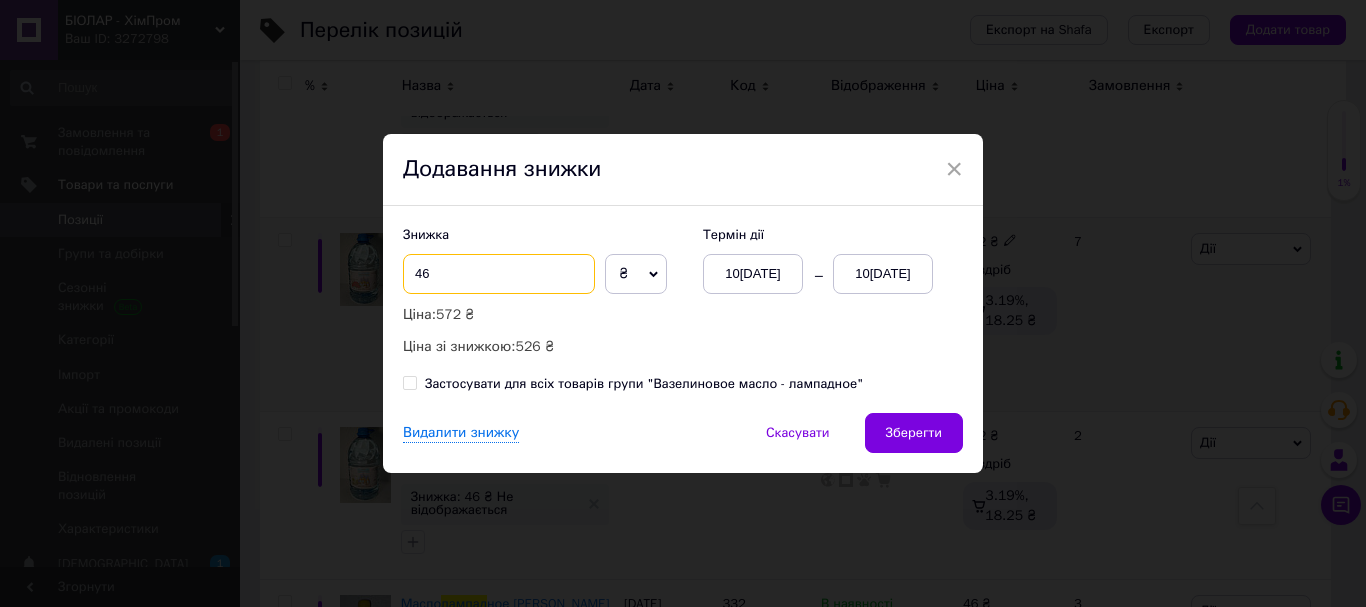 click on "46" at bounding box center [499, 274] 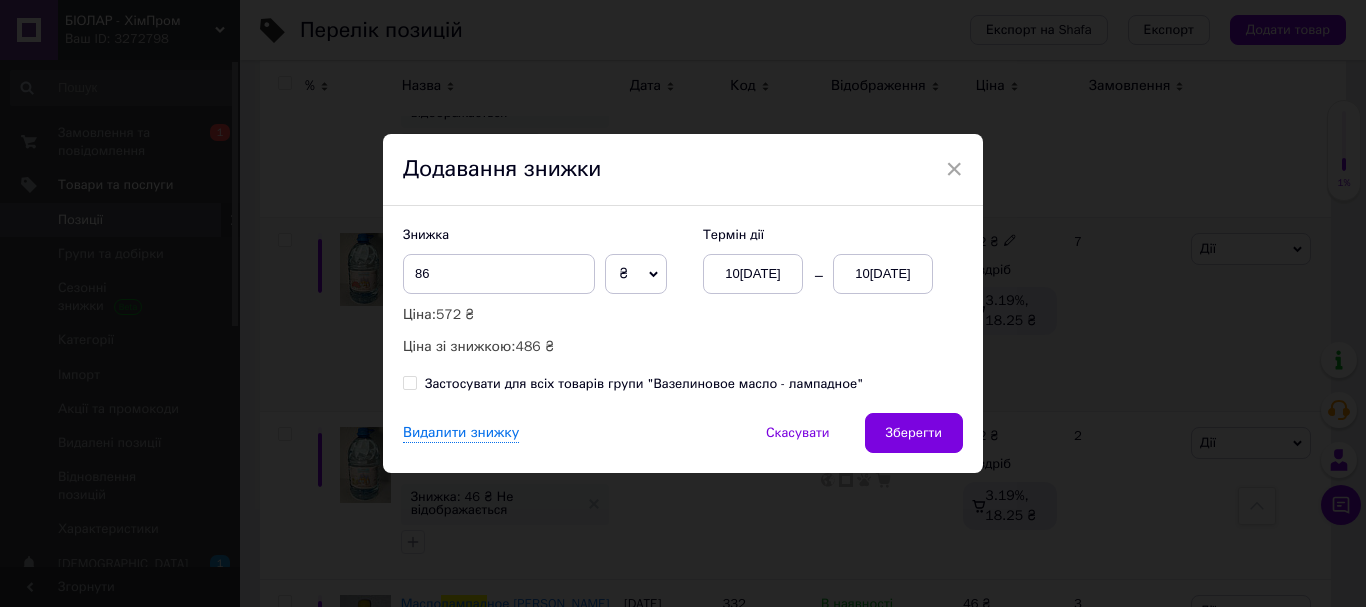 click on "10[DATE]" at bounding box center (883, 274) 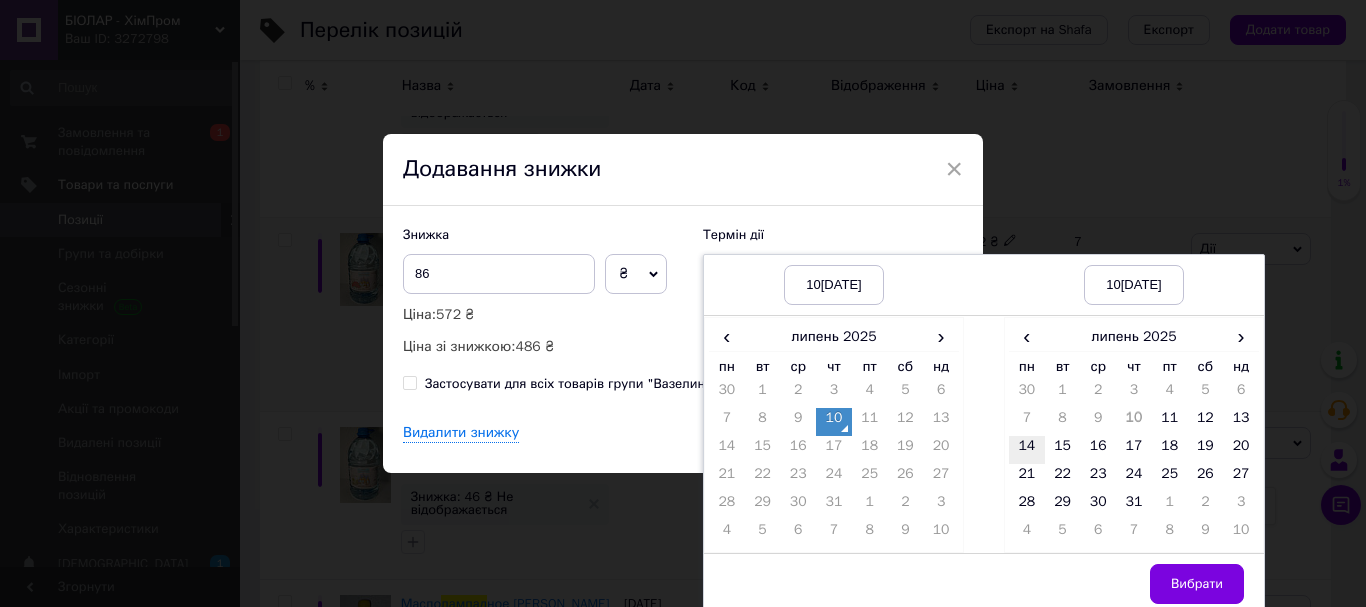 click on "14" at bounding box center [1027, 450] 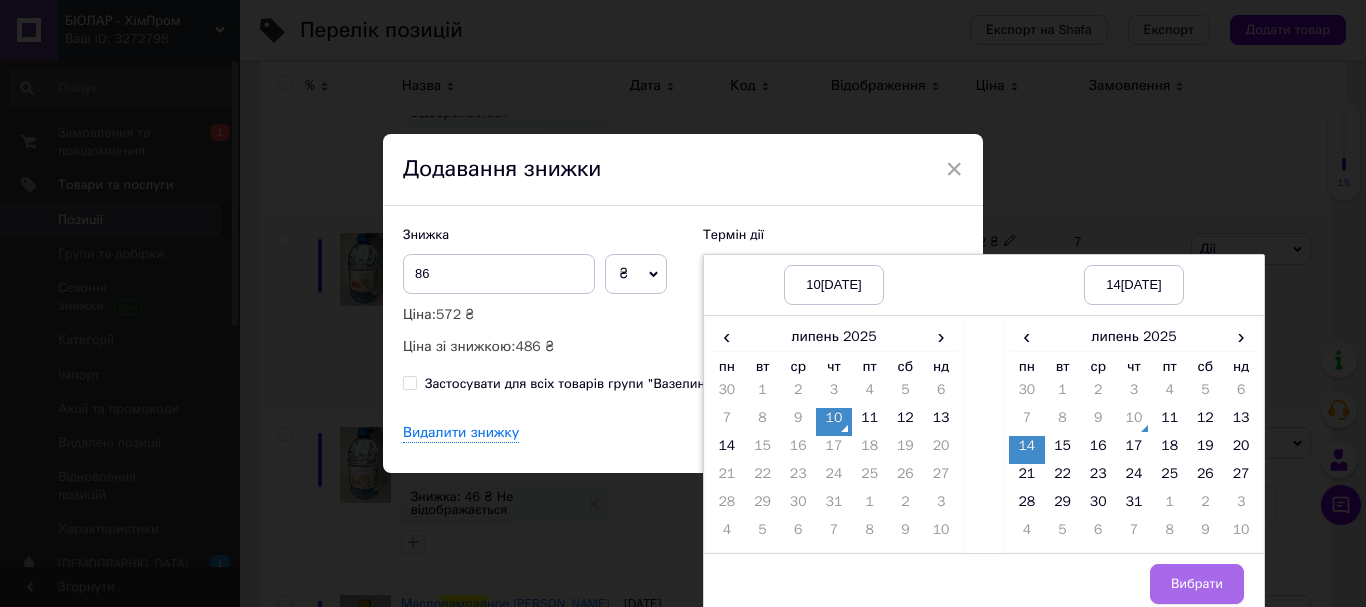 click on "Вибрати" at bounding box center [1197, 584] 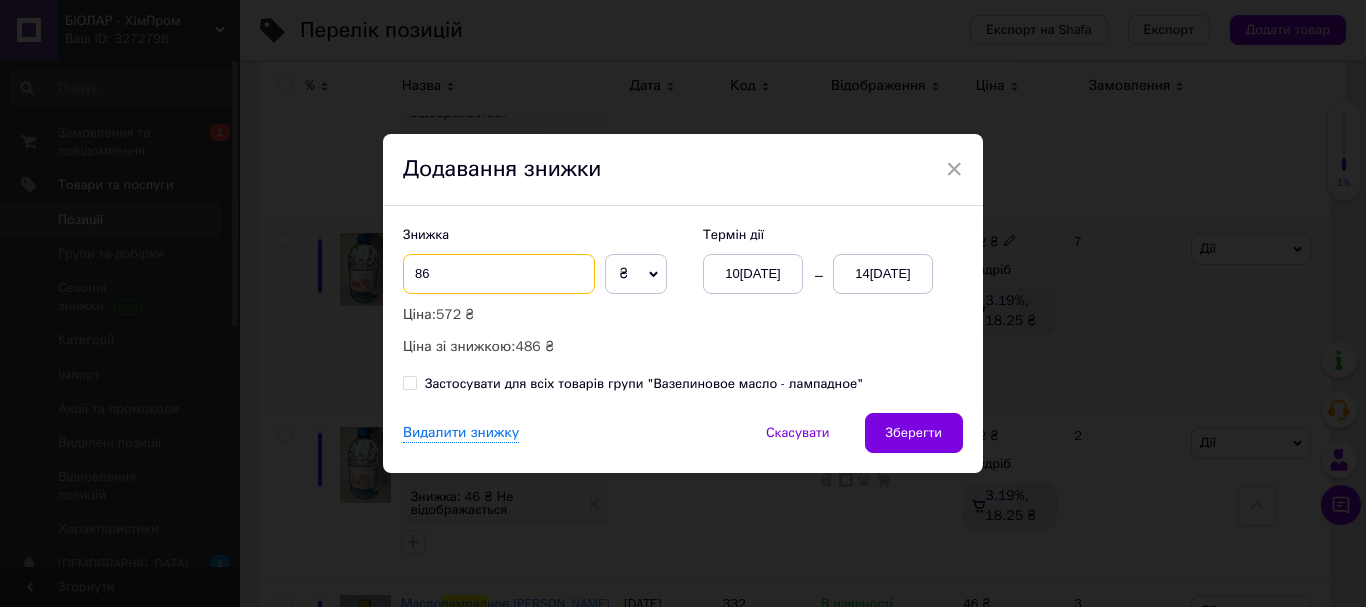 click on "86" at bounding box center (499, 274) 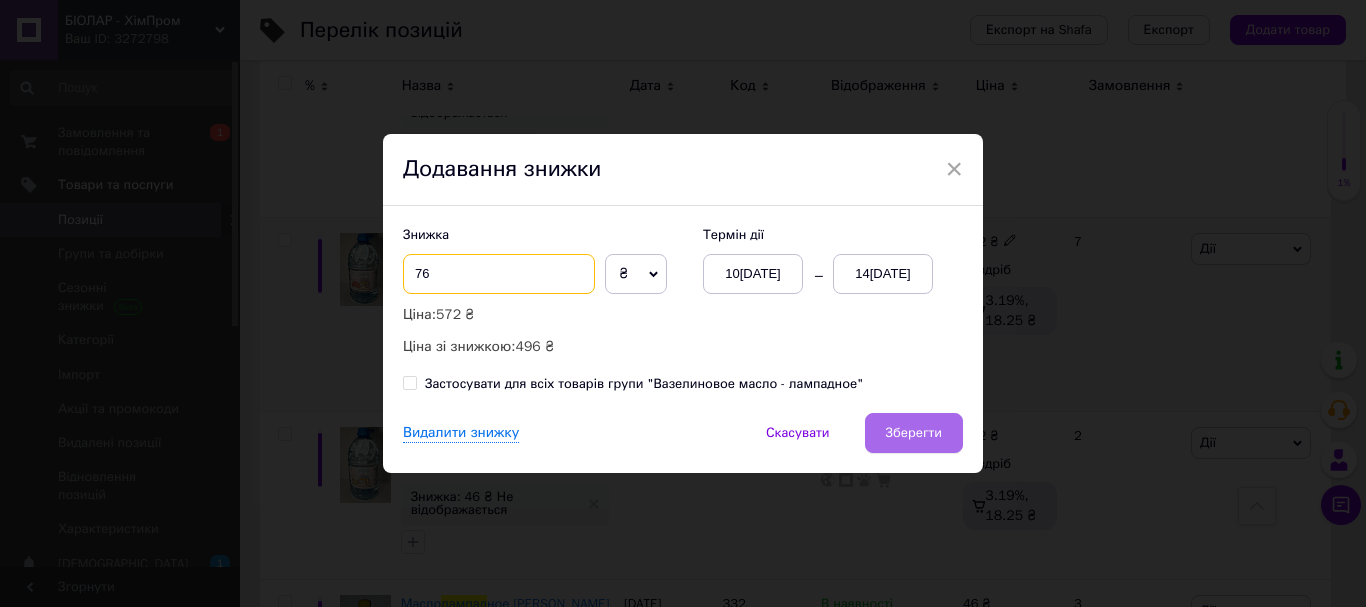 type on "76" 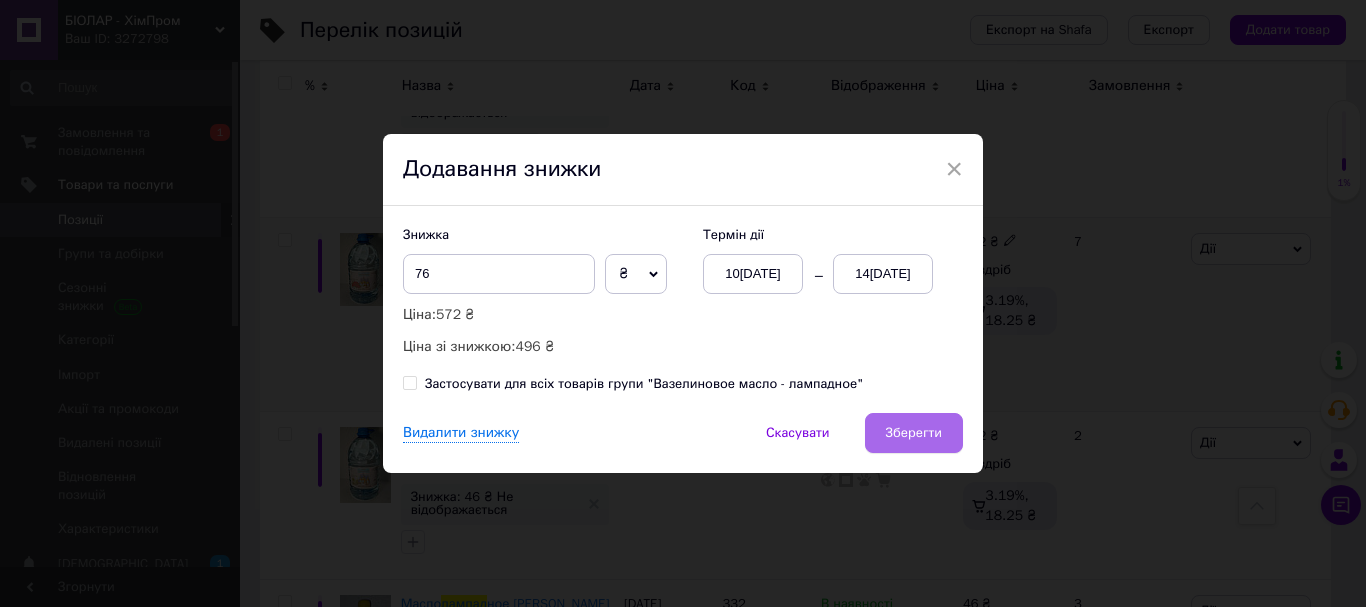 click on "Зберегти" at bounding box center (914, 433) 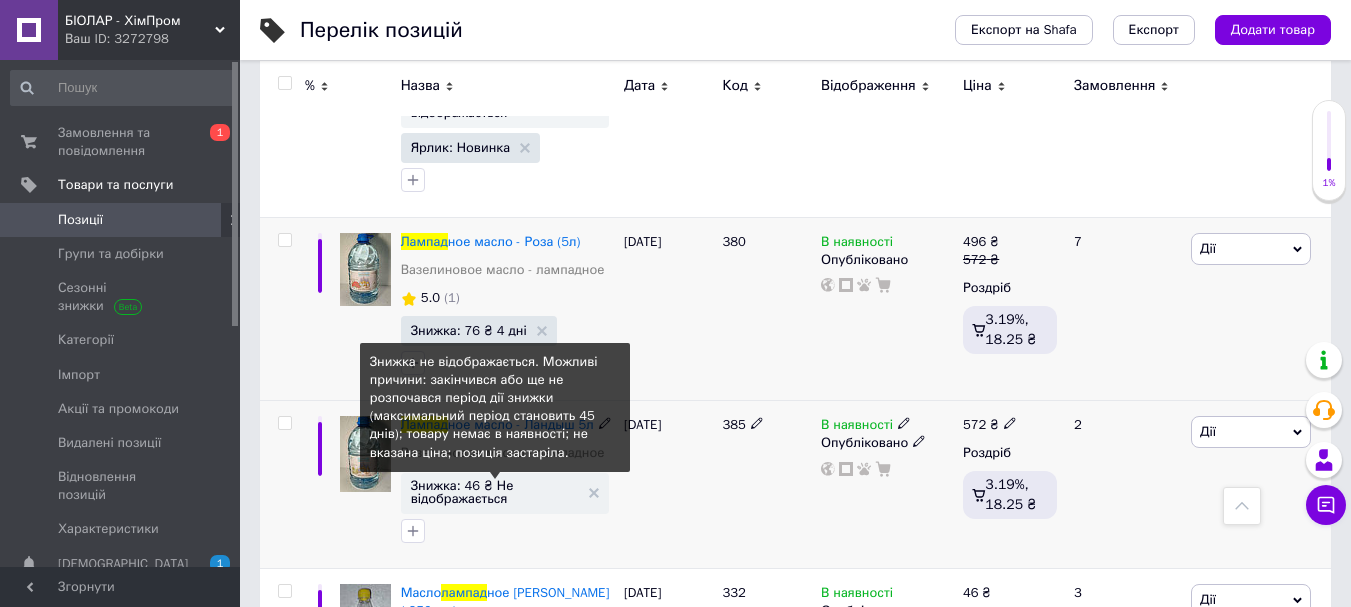 click on "Знижка: 46 ₴ Не відображається" at bounding box center [495, 492] 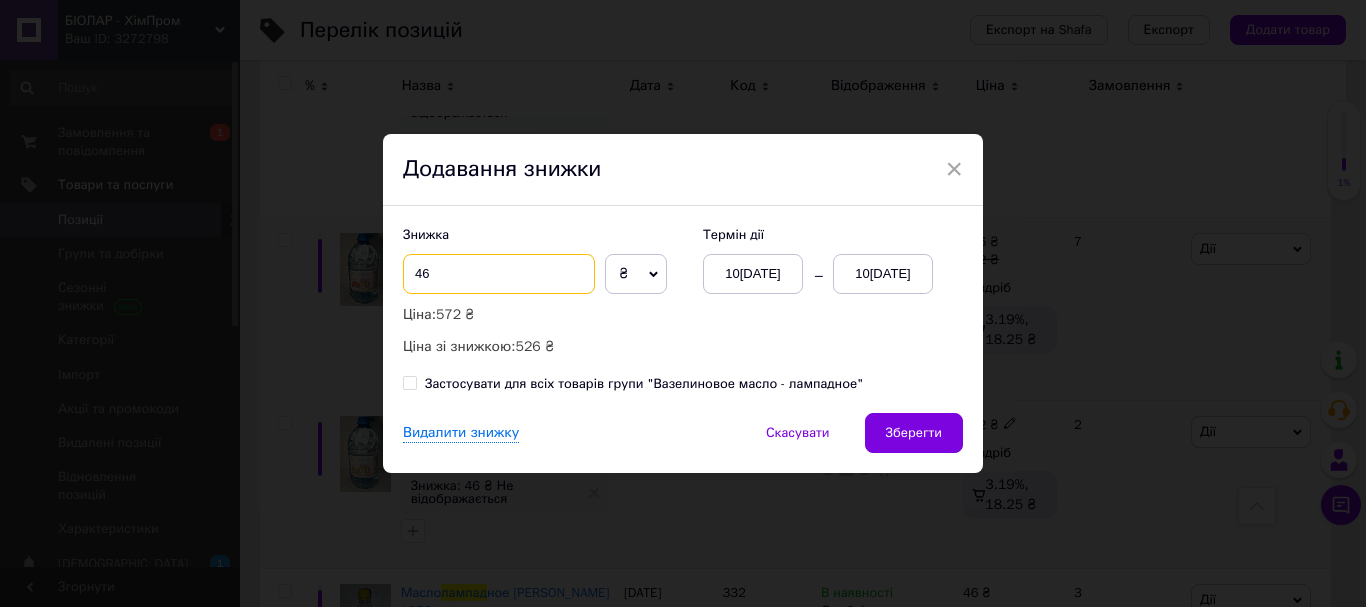 click on "46" at bounding box center [499, 274] 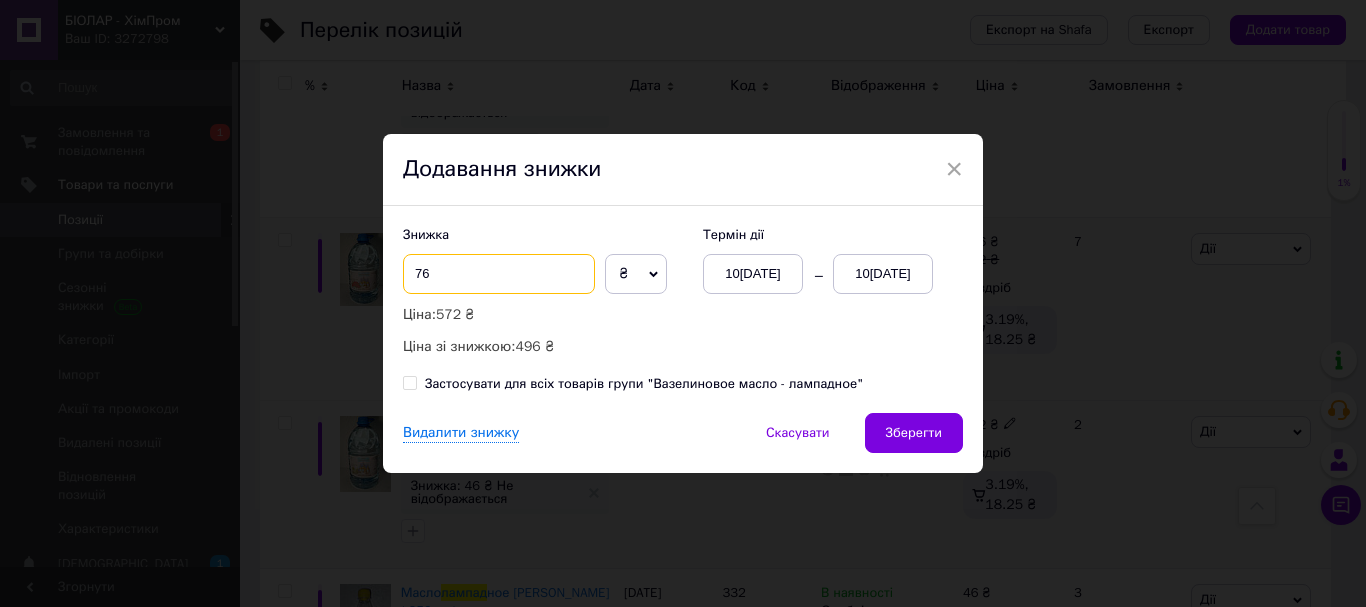type on "76" 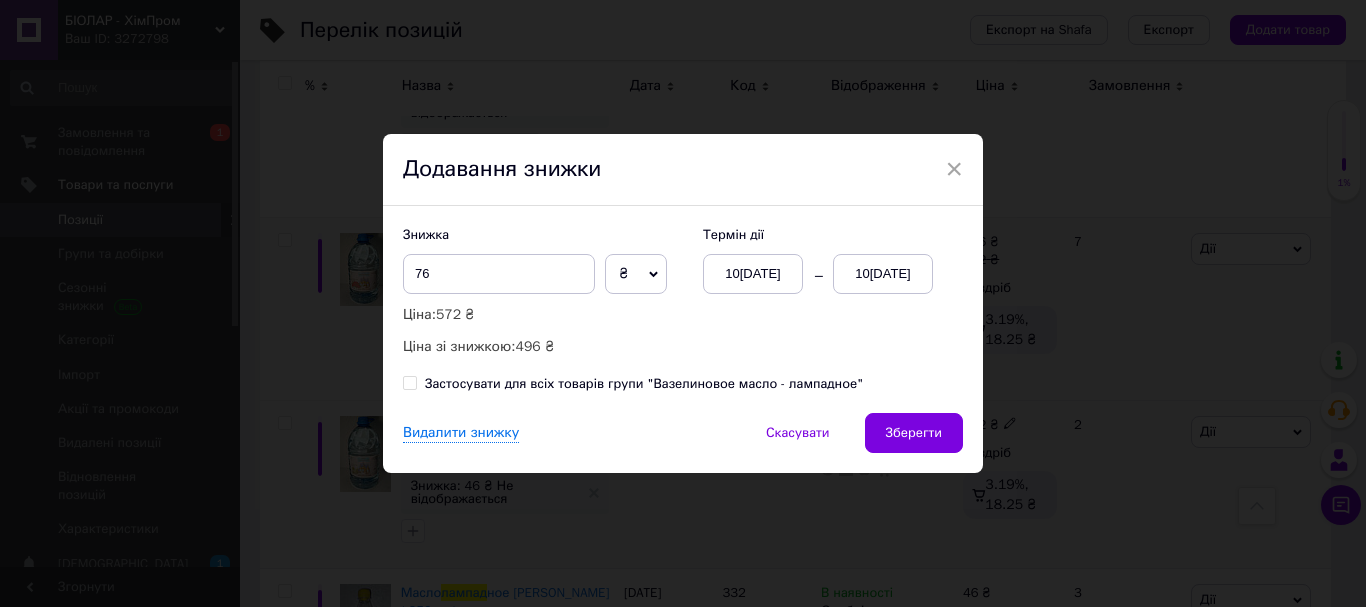 click on "10[DATE]" at bounding box center (883, 274) 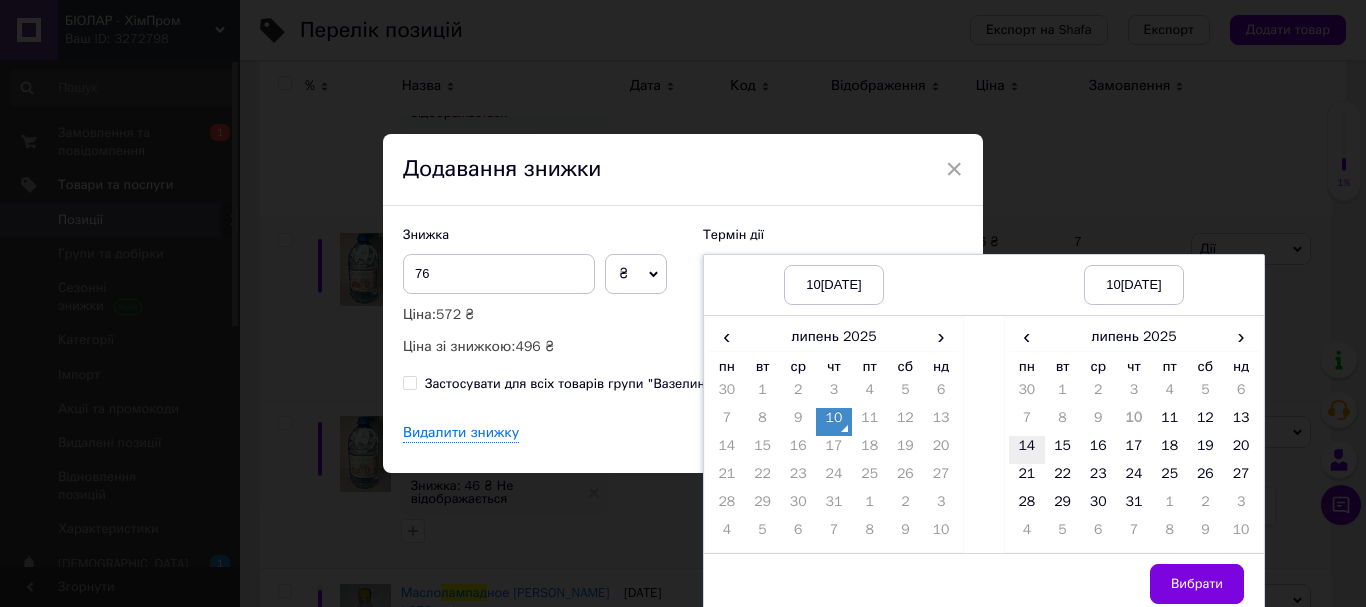 click on "14" at bounding box center (1027, 450) 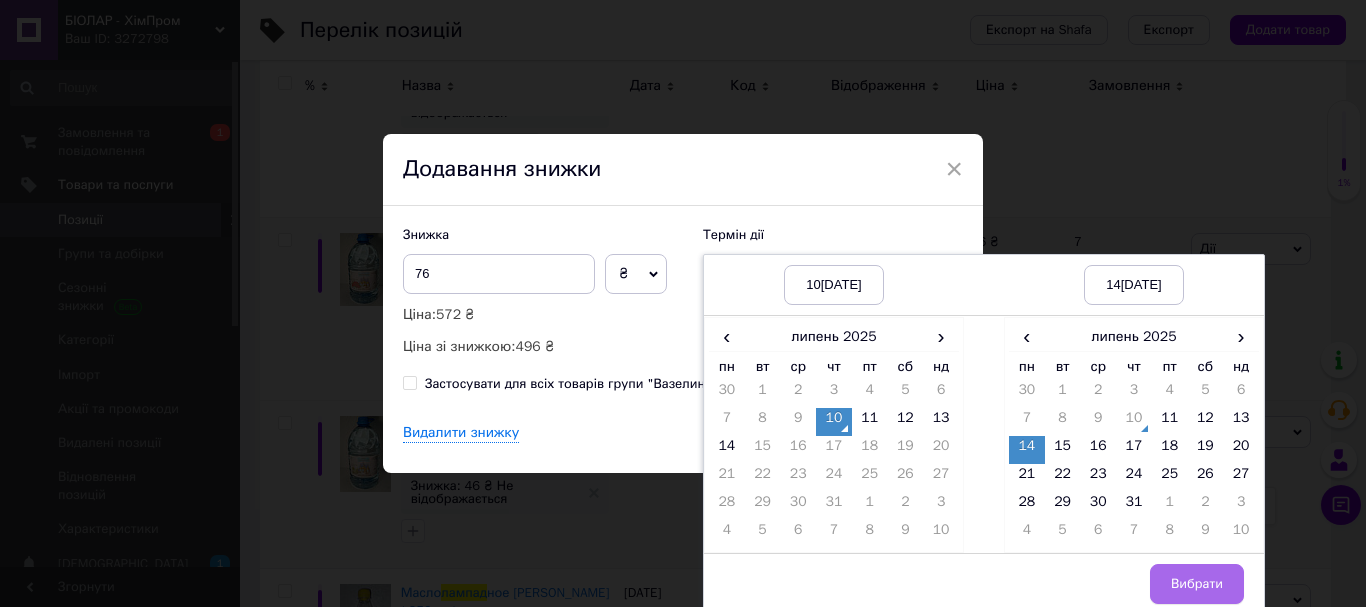 click on "Вибрати" at bounding box center (1197, 584) 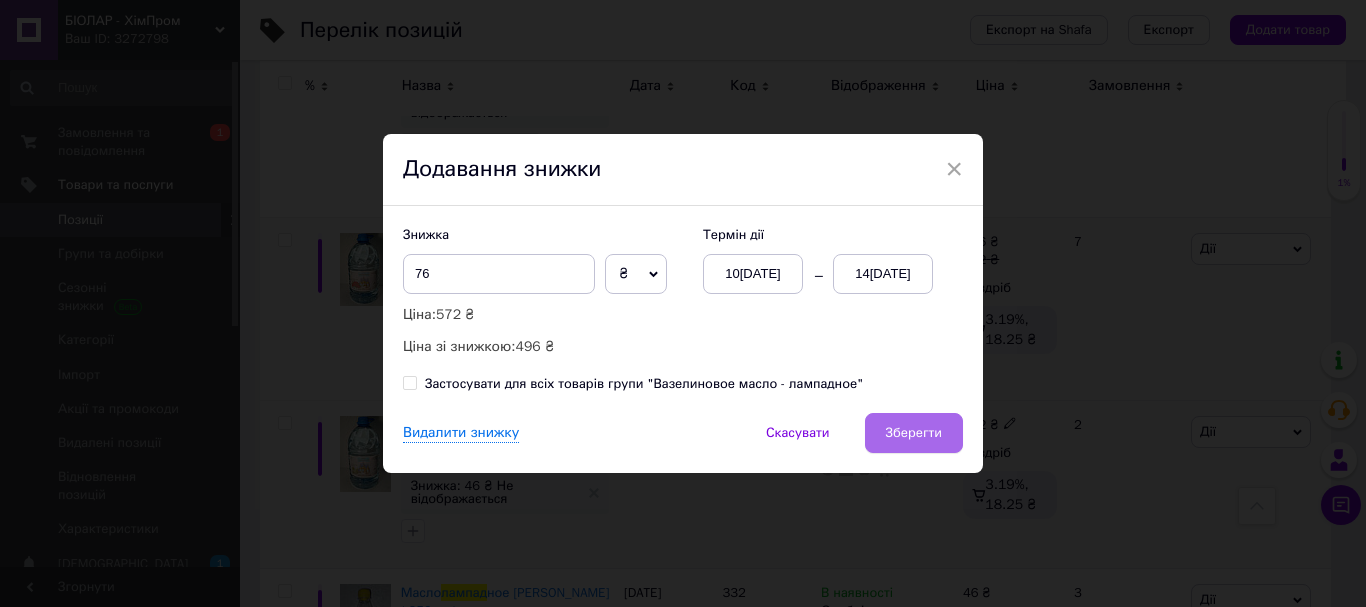 click on "Зберегти" at bounding box center (914, 433) 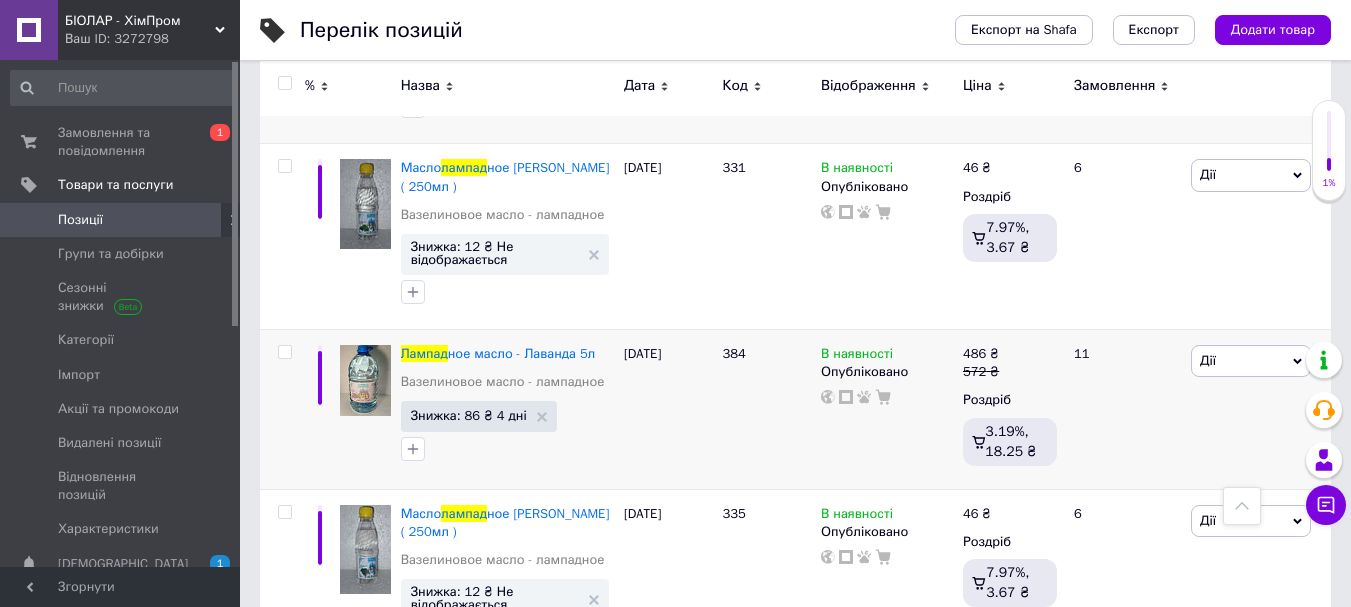 scroll, scrollTop: 5161, scrollLeft: 0, axis: vertical 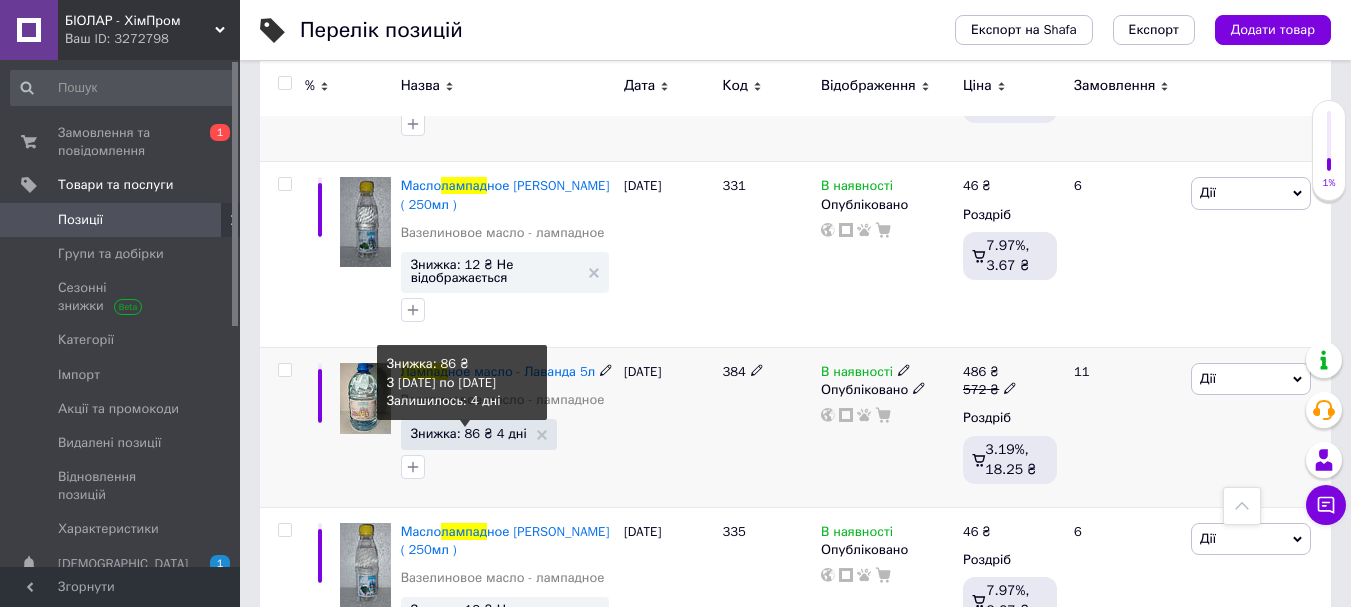 click on "Знижка: 86 ₴ 4 дні" at bounding box center [469, 433] 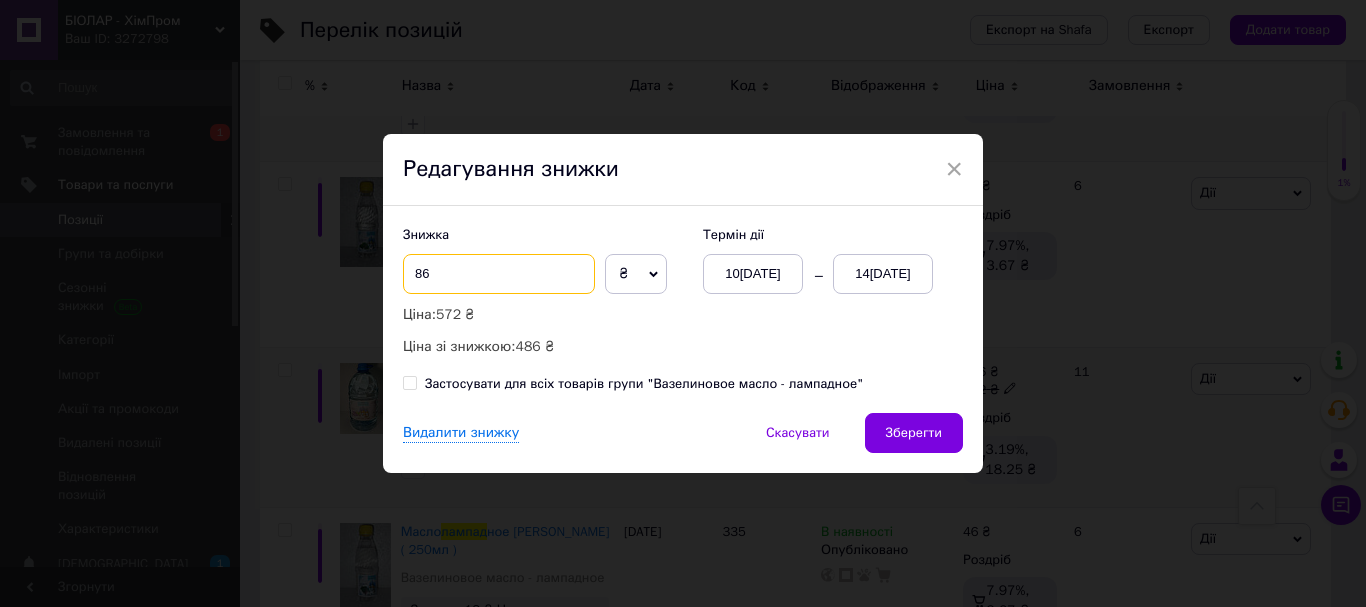 click on "86" at bounding box center [499, 274] 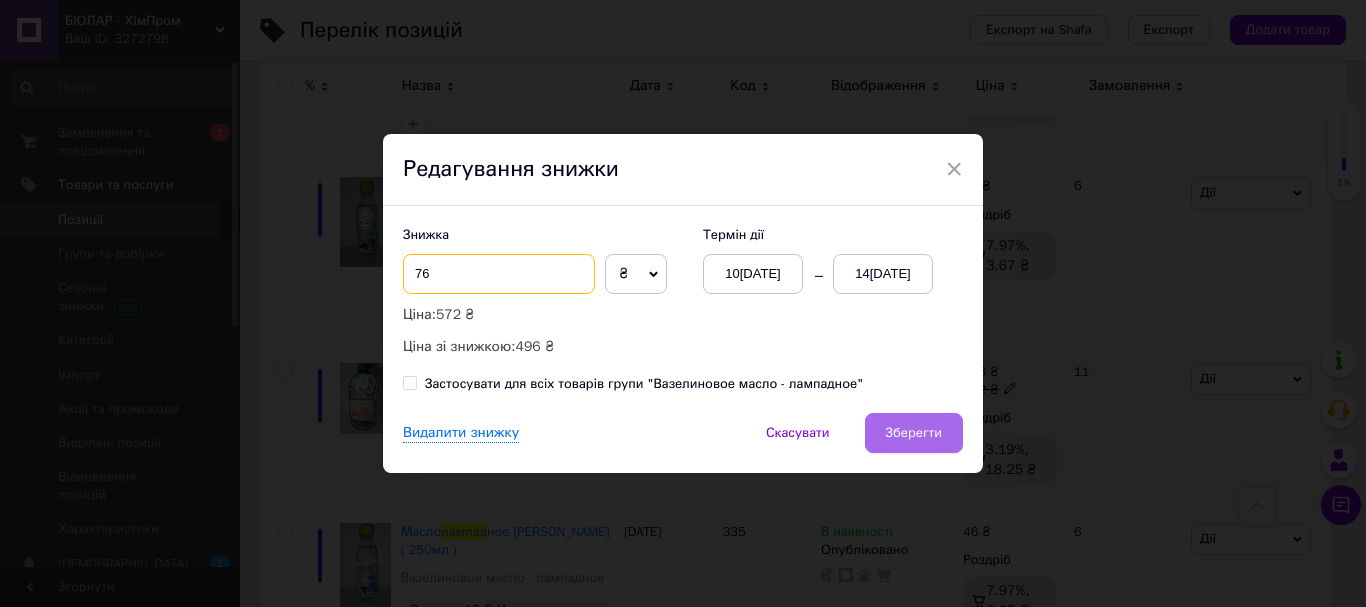type on "76" 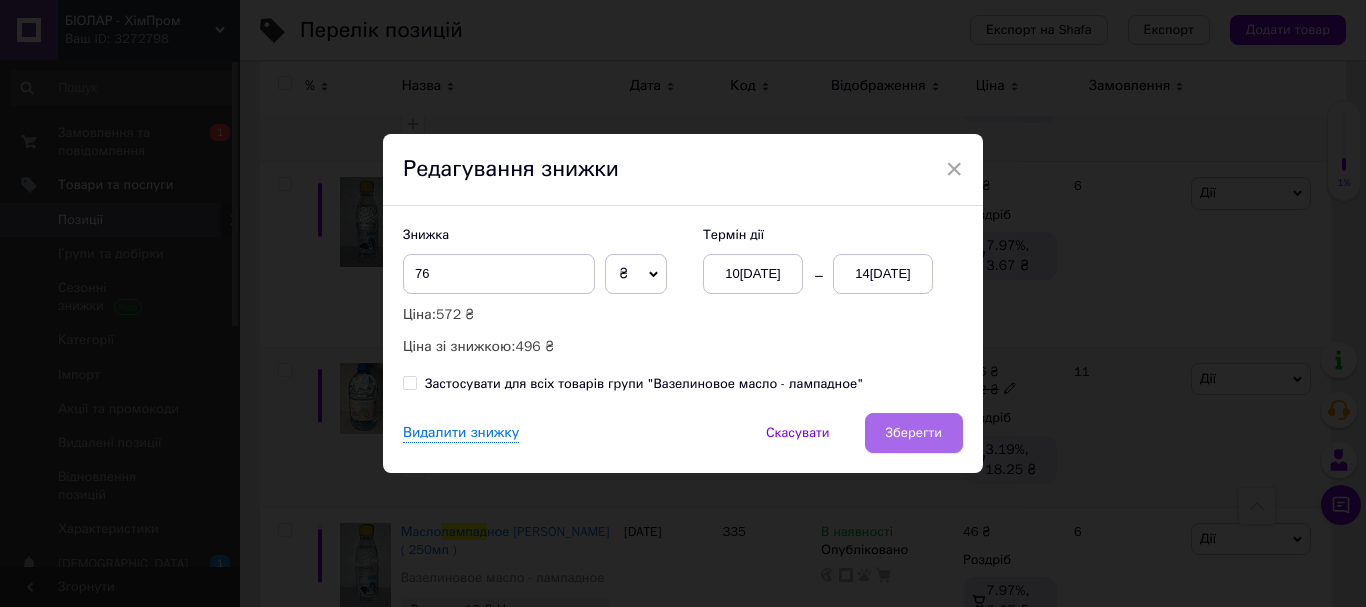 click on "Зберегти" at bounding box center (914, 433) 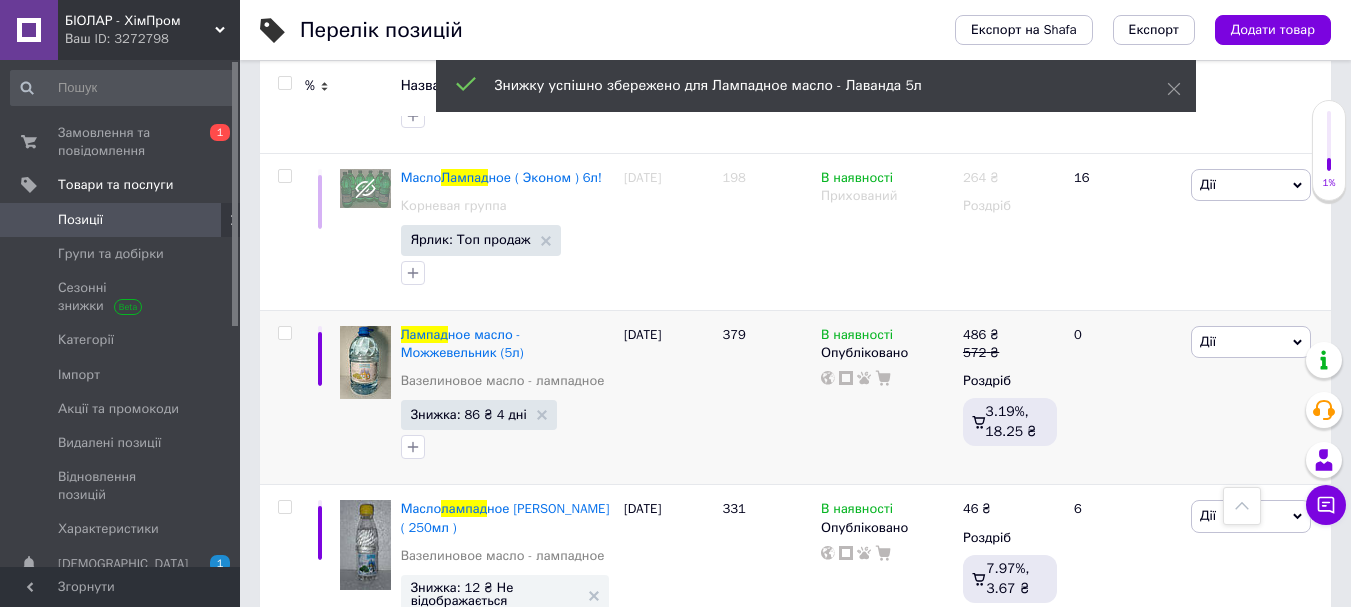 scroll, scrollTop: 4820, scrollLeft: 0, axis: vertical 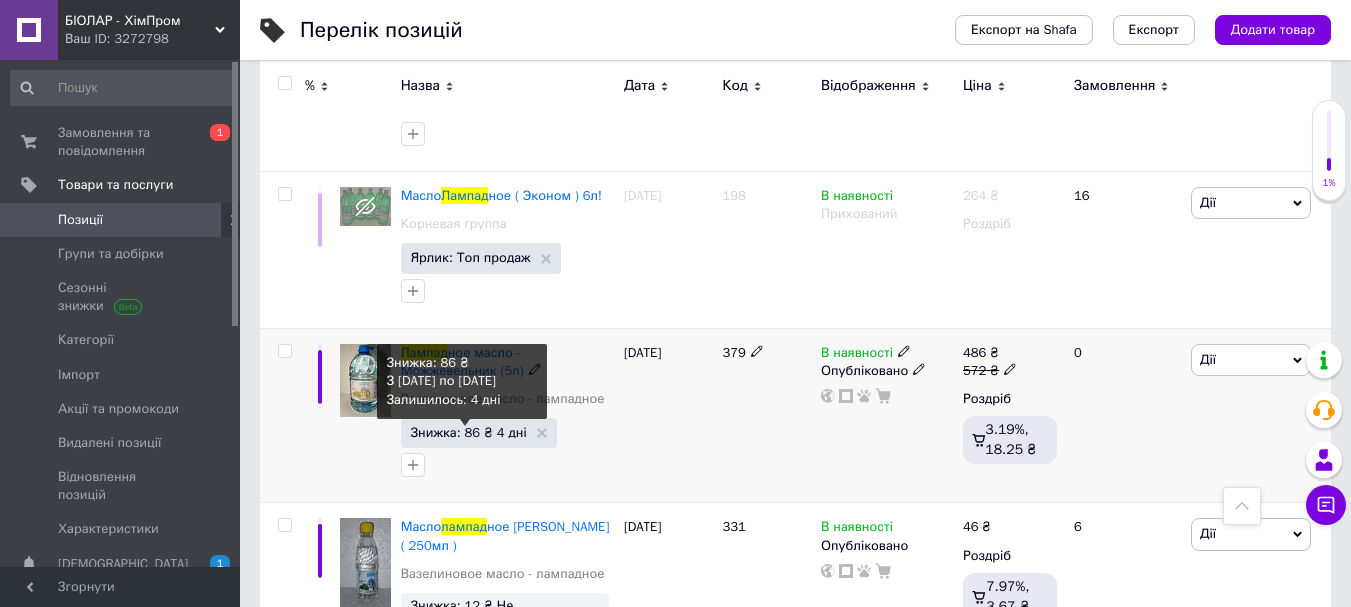 click on "Знижка: 86 ₴ 4 дні" at bounding box center (469, 432) 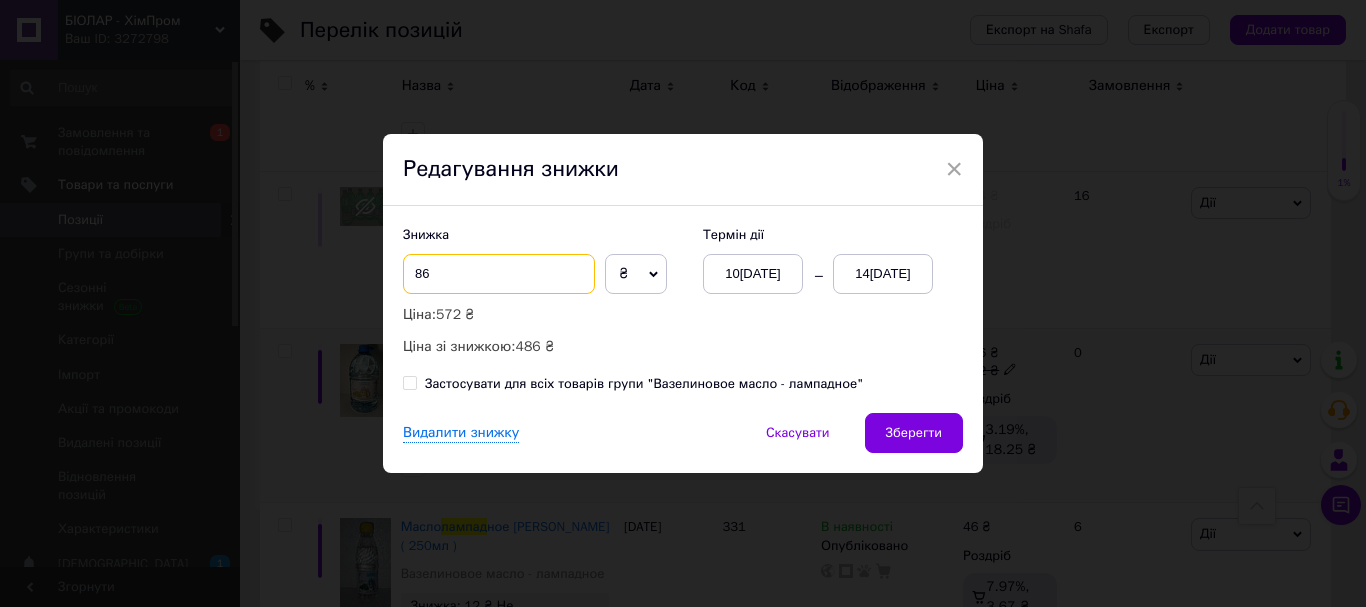 click on "86" at bounding box center [499, 274] 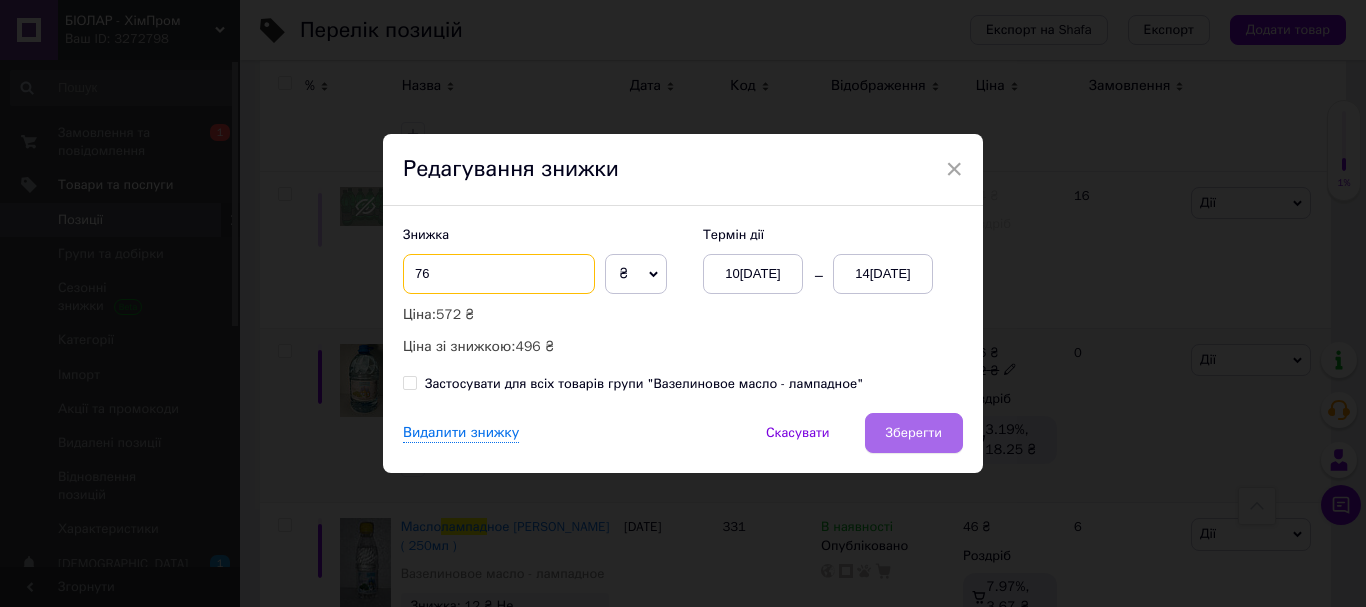 type on "76" 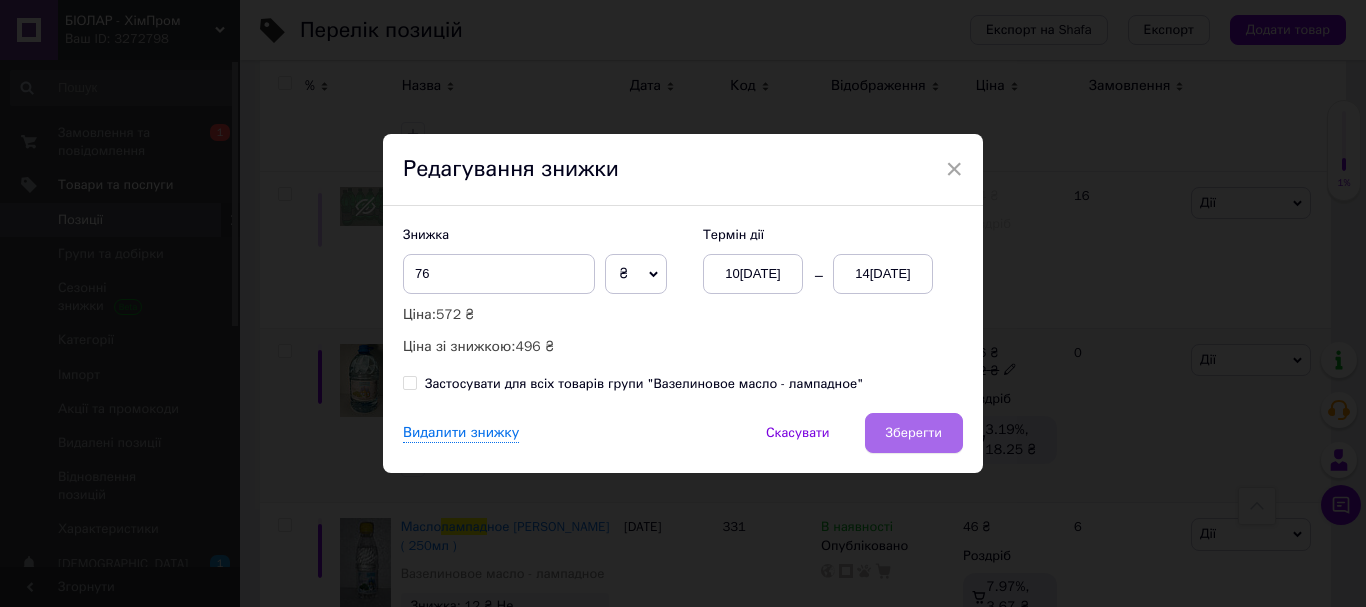 click on "Зберегти" at bounding box center [914, 433] 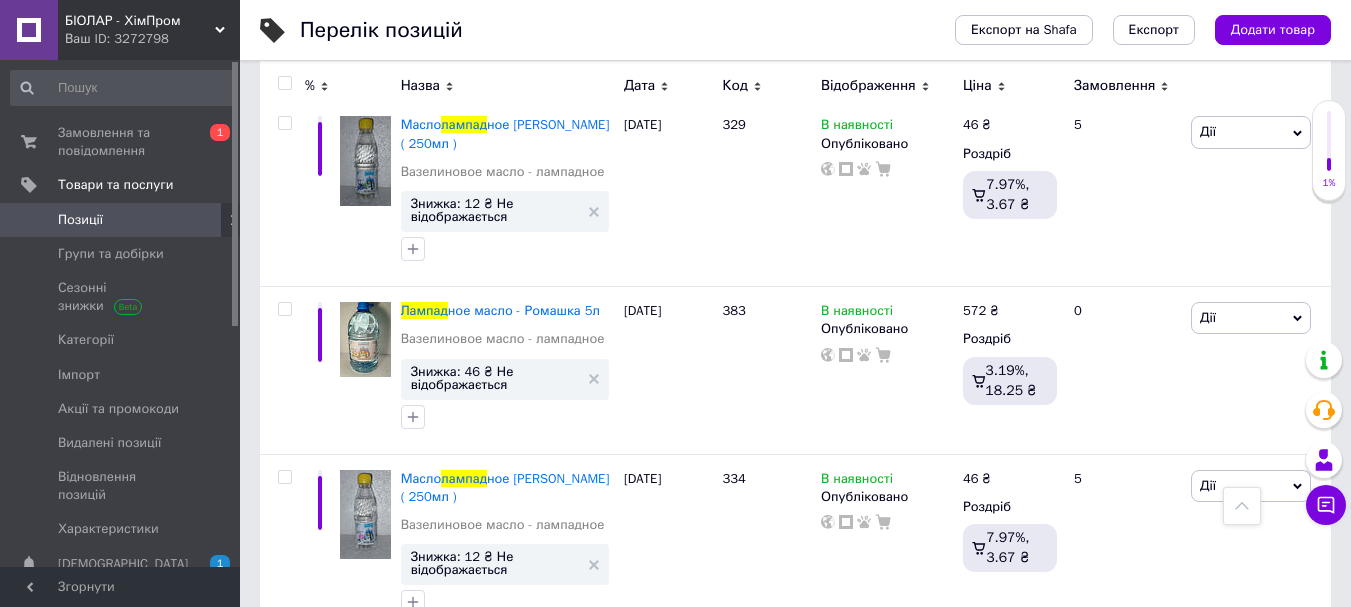 scroll, scrollTop: 7139, scrollLeft: 0, axis: vertical 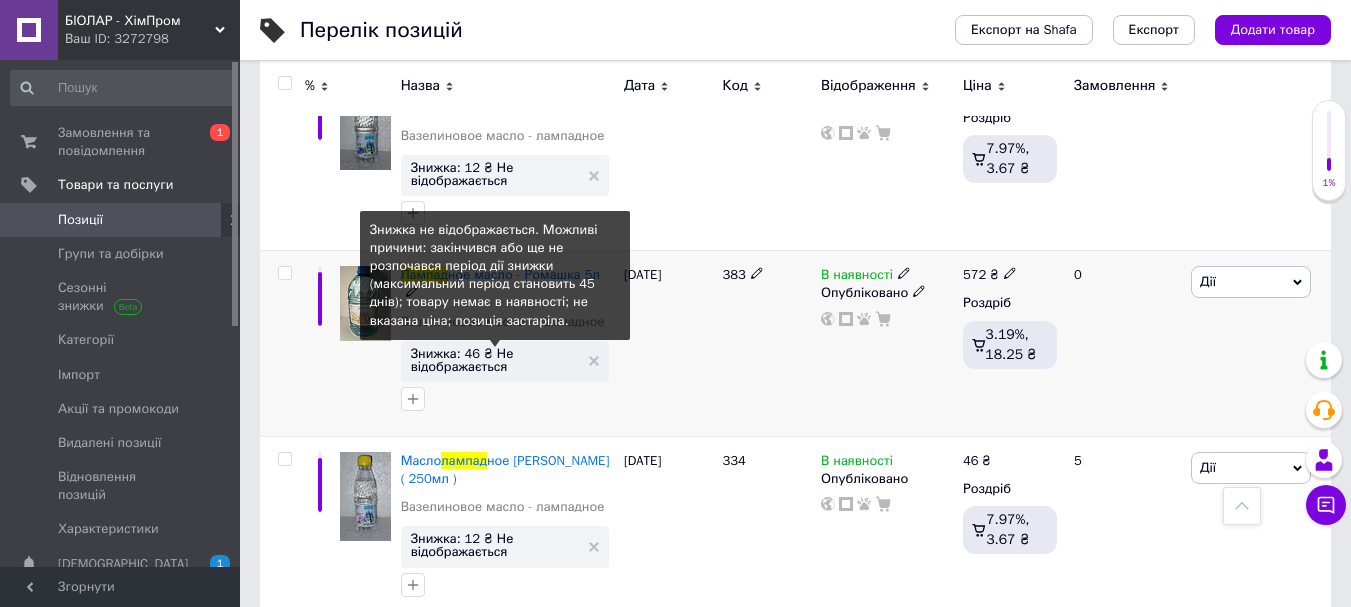 click on "Знижка: 46 ₴ Не відображається" at bounding box center [495, 360] 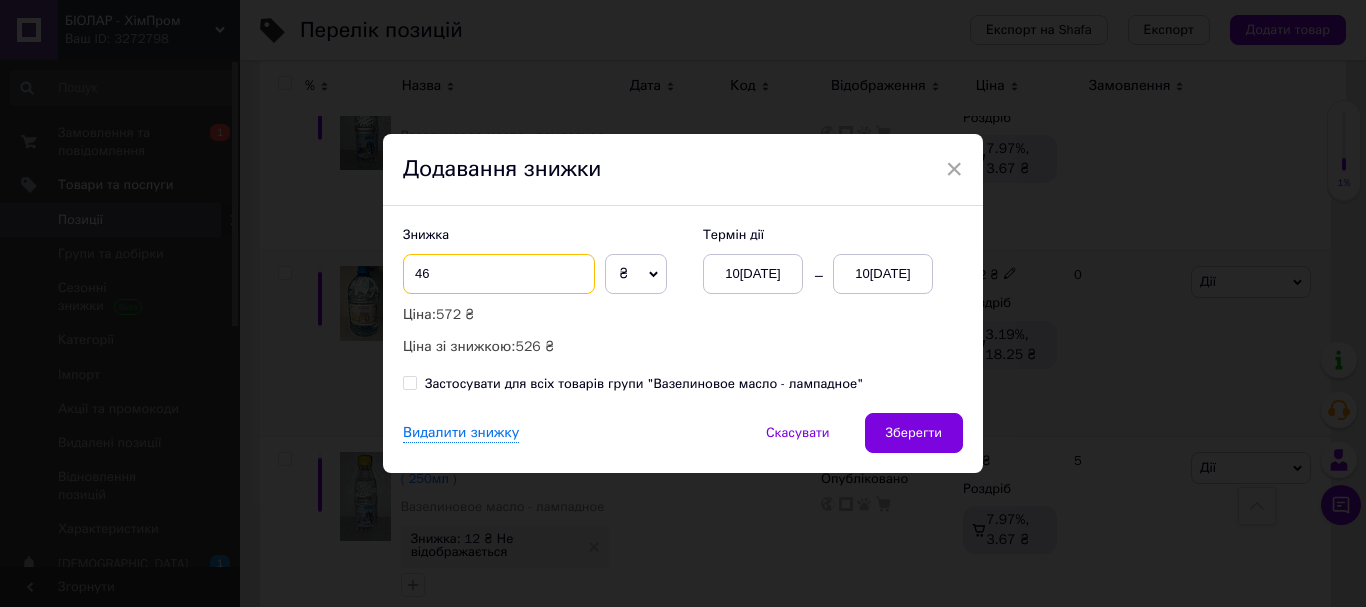 click on "46" at bounding box center (499, 274) 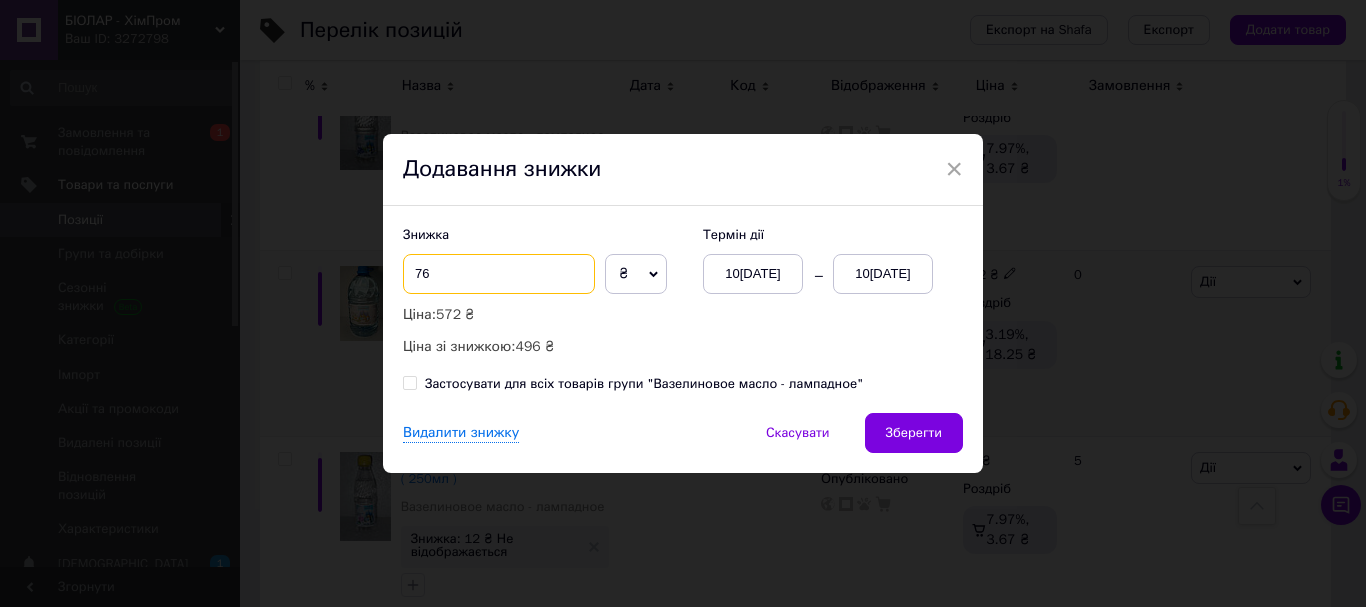 type on "76" 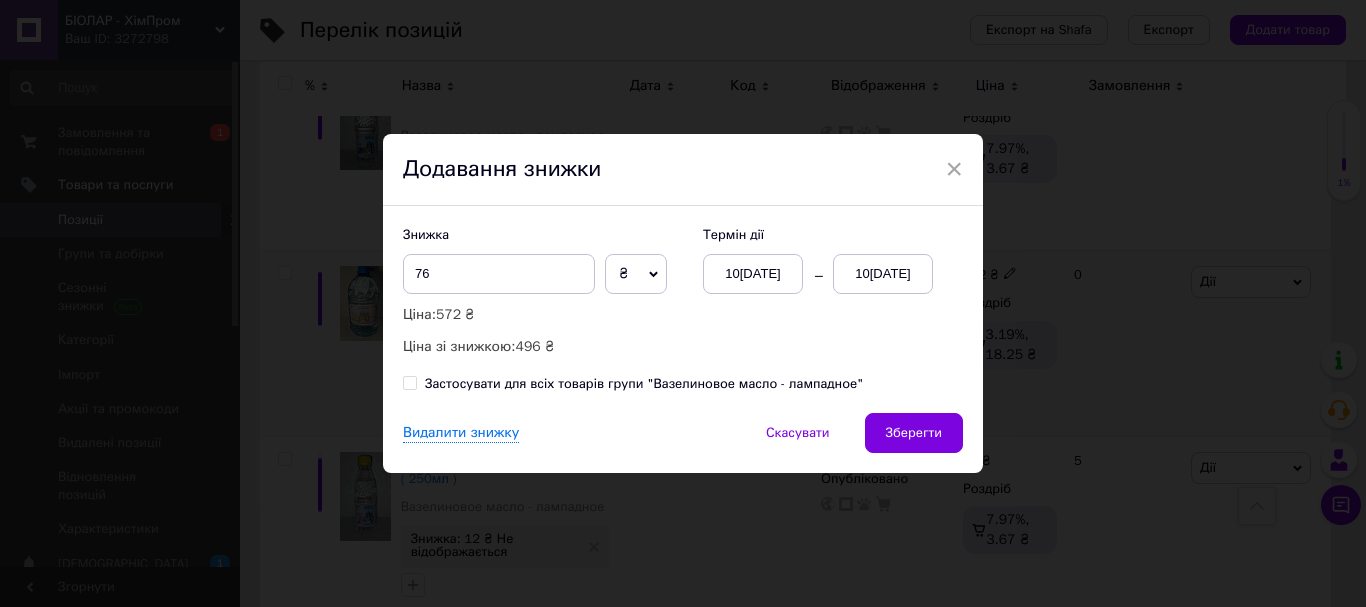 click on "10[DATE]" at bounding box center (883, 274) 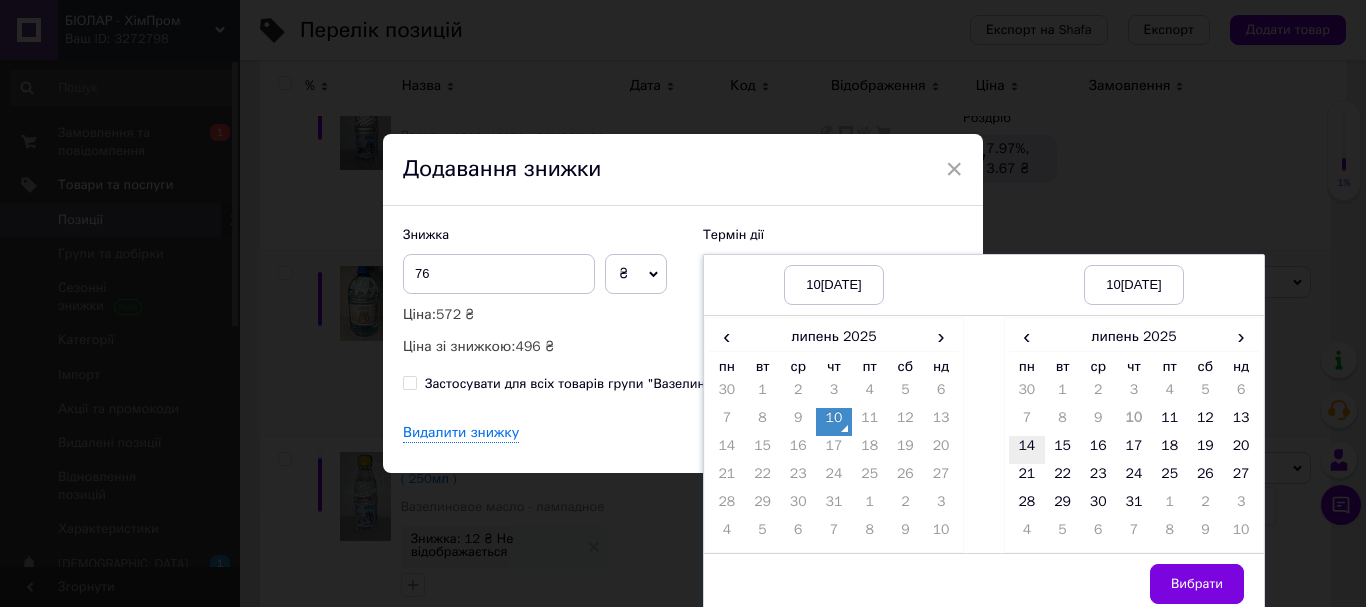 click on "14" at bounding box center [1027, 450] 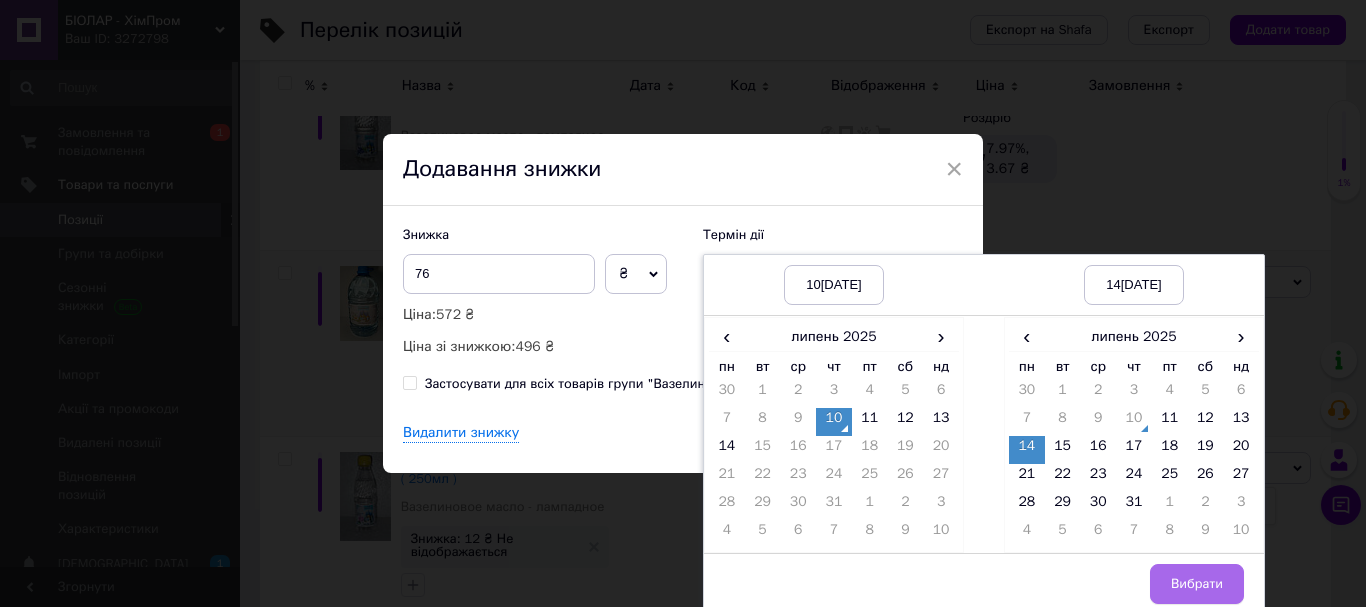 click on "Вибрати" at bounding box center [1197, 584] 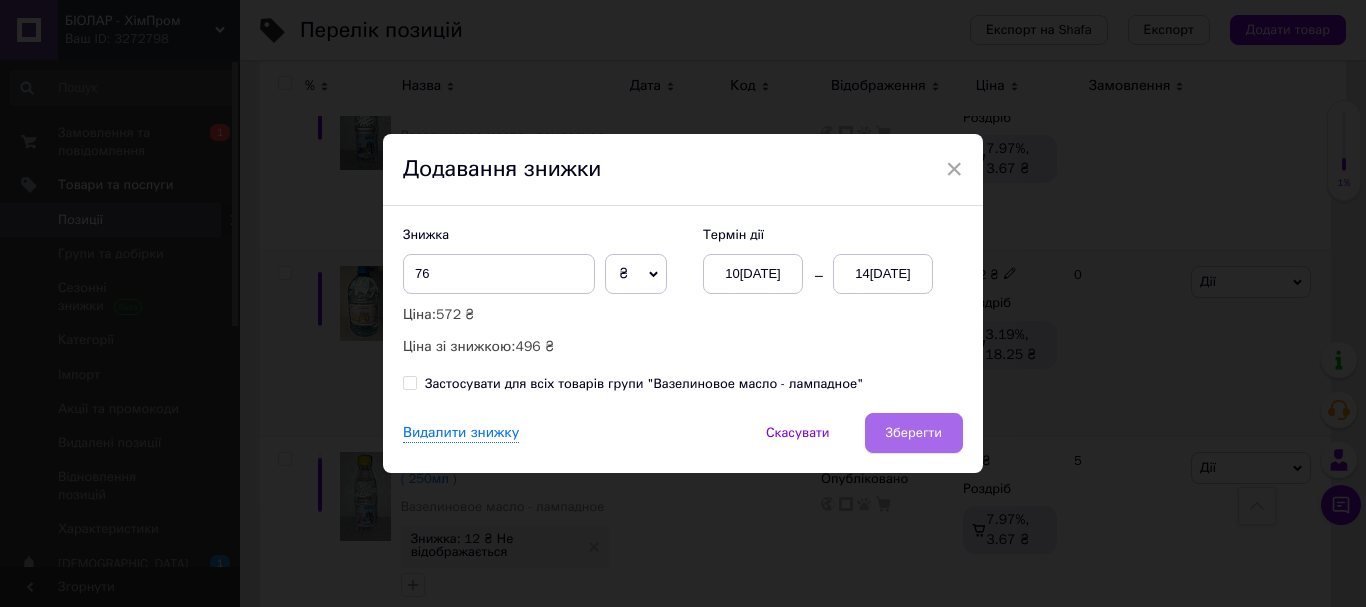 click on "Зберегти" at bounding box center [914, 433] 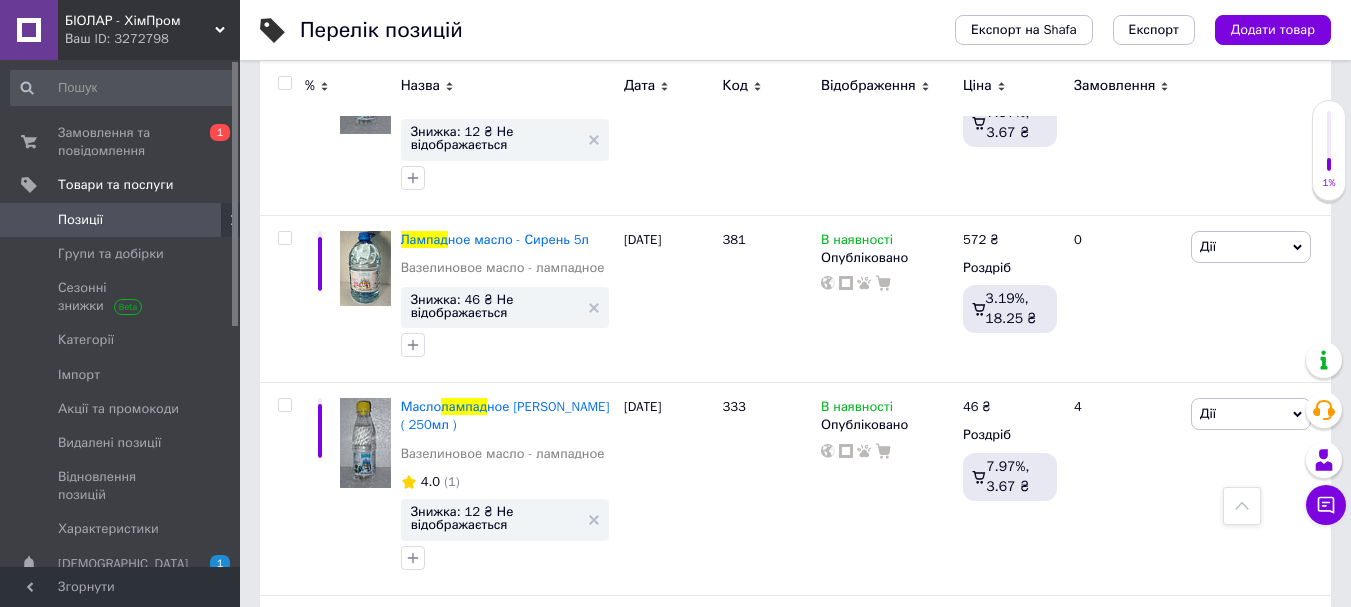 scroll, scrollTop: 7553, scrollLeft: 0, axis: vertical 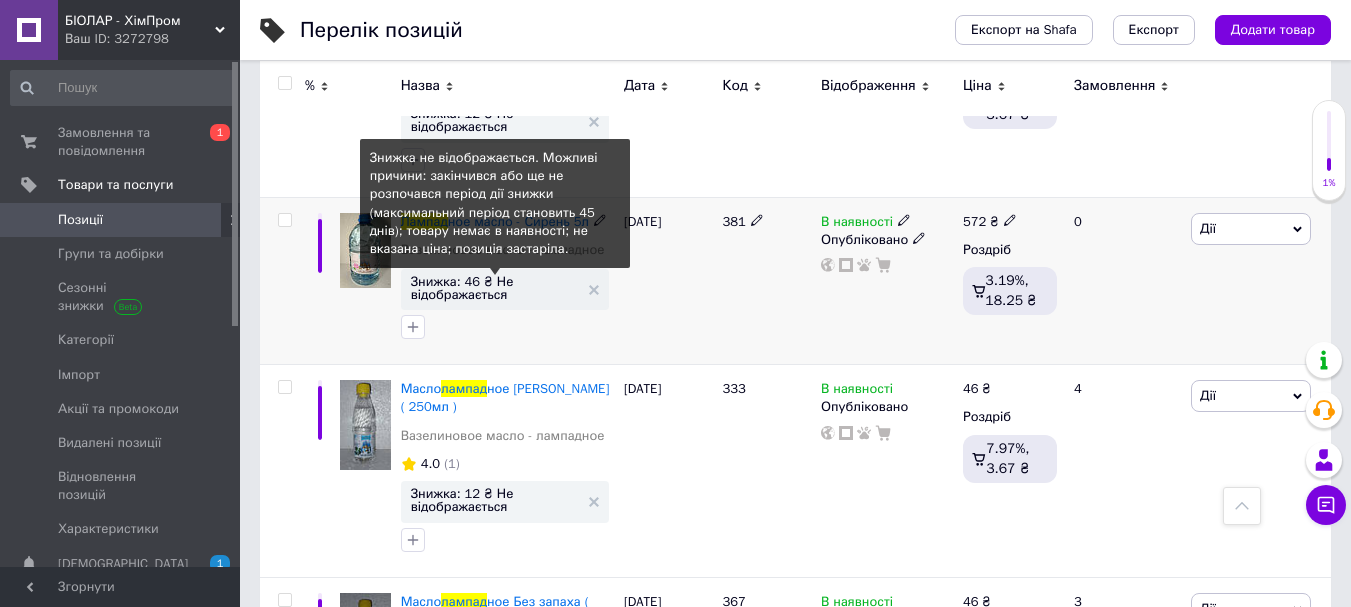 click on "Знижка: 46 ₴ Не відображається" at bounding box center (495, 288) 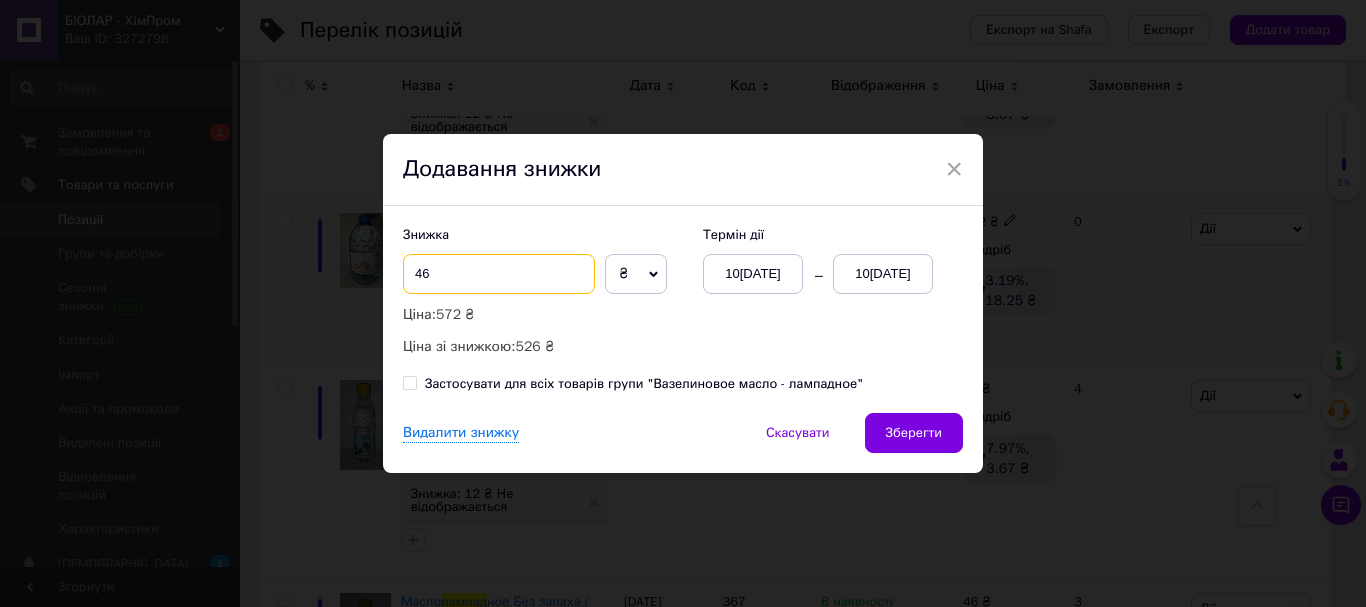 click on "46" at bounding box center [499, 274] 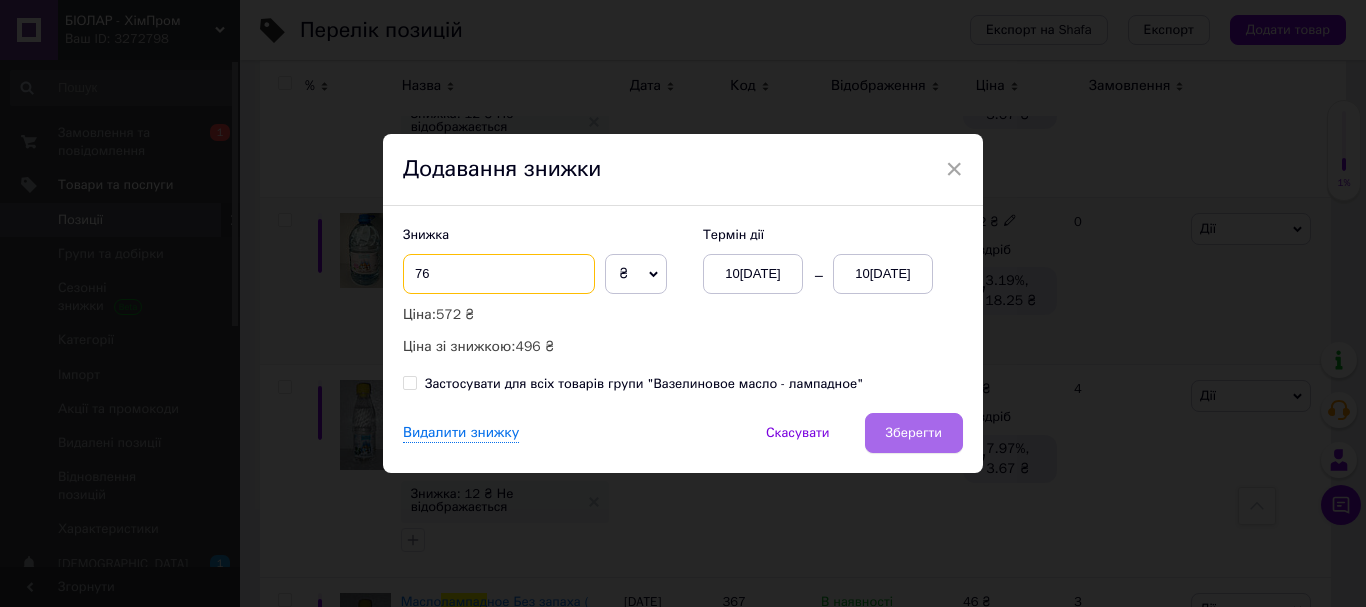 type on "76" 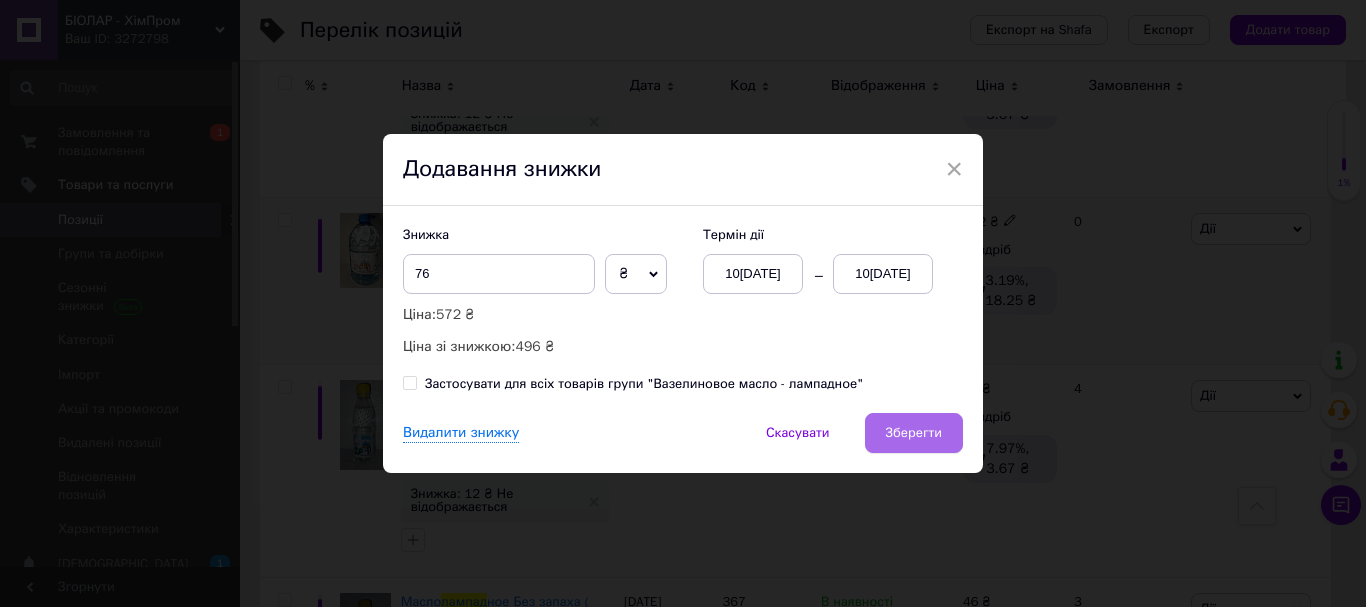 click on "Зберегти" at bounding box center [914, 433] 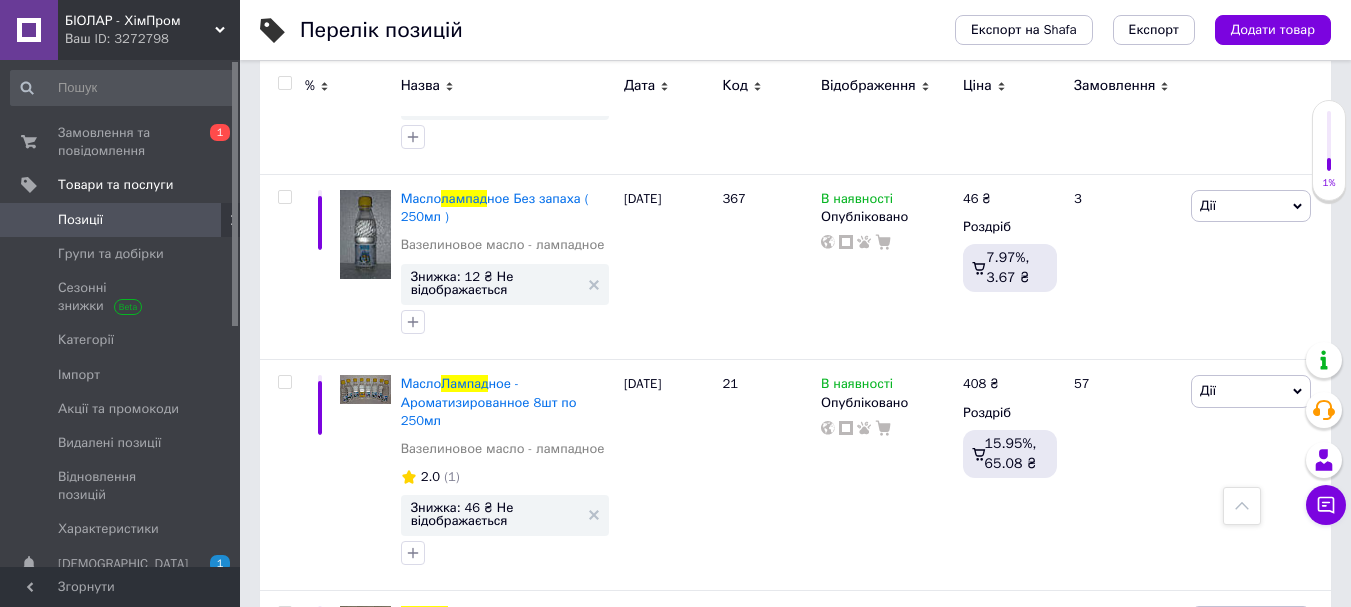 scroll, scrollTop: 8037, scrollLeft: 0, axis: vertical 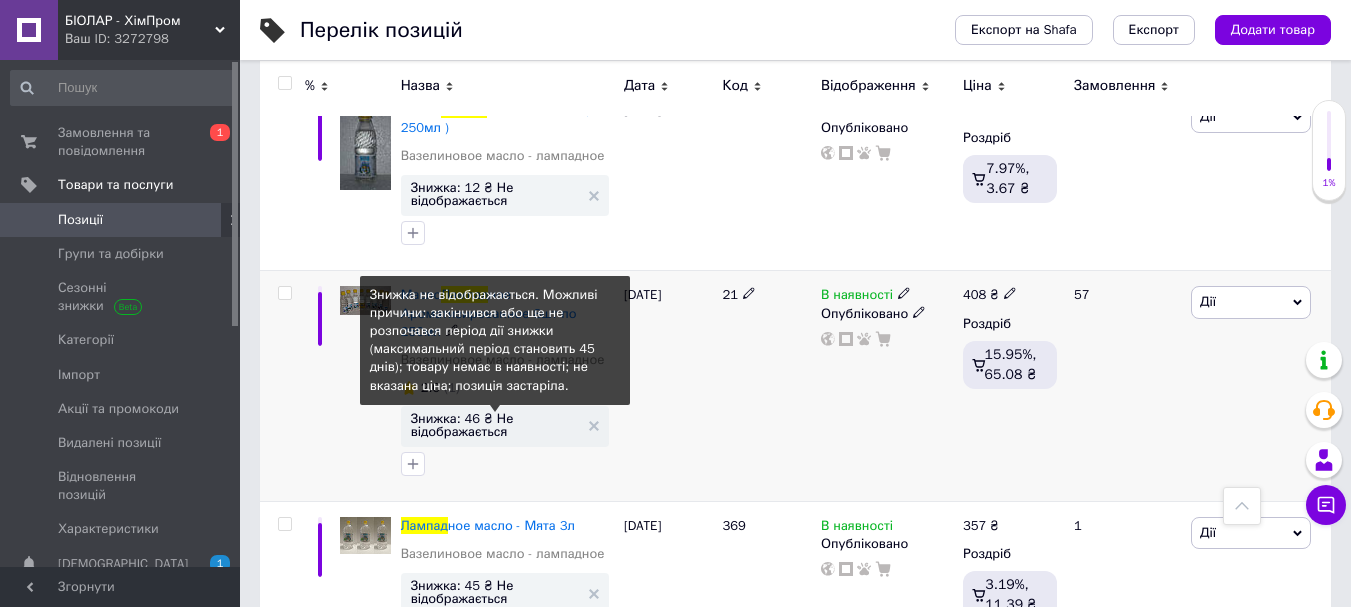 click on "Знижка: 46 ₴ Не відображається" at bounding box center (495, 425) 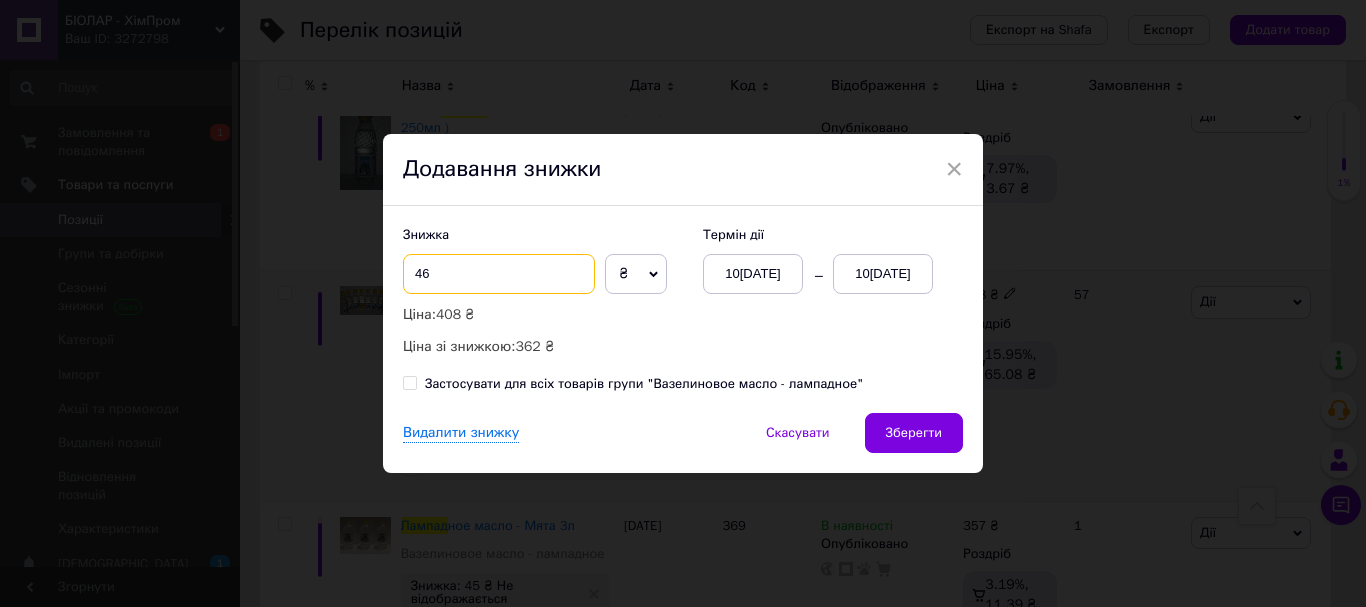 click on "46" at bounding box center [499, 274] 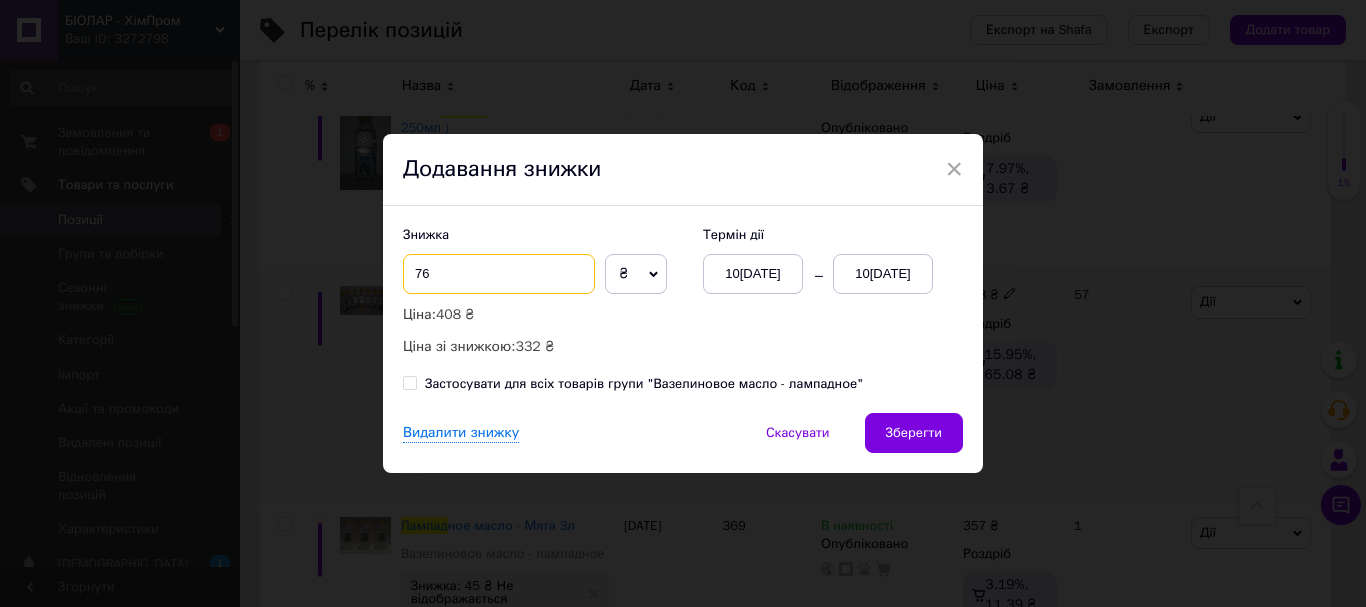 type on "76" 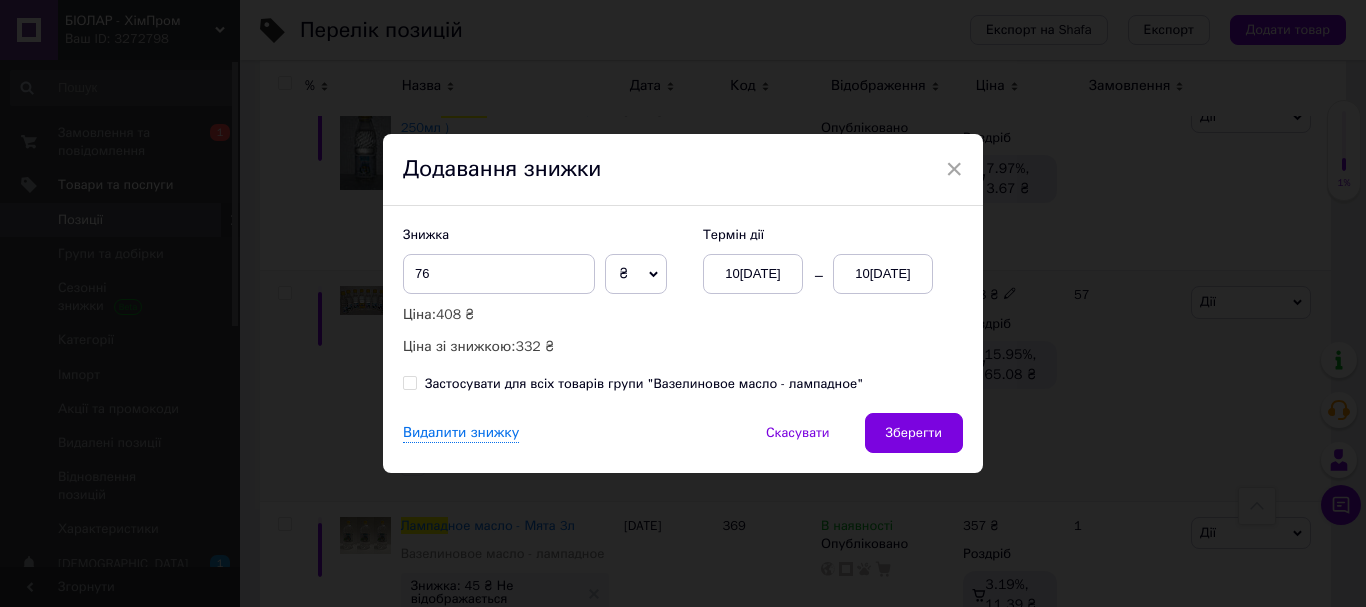 click on "10[DATE]" at bounding box center [883, 274] 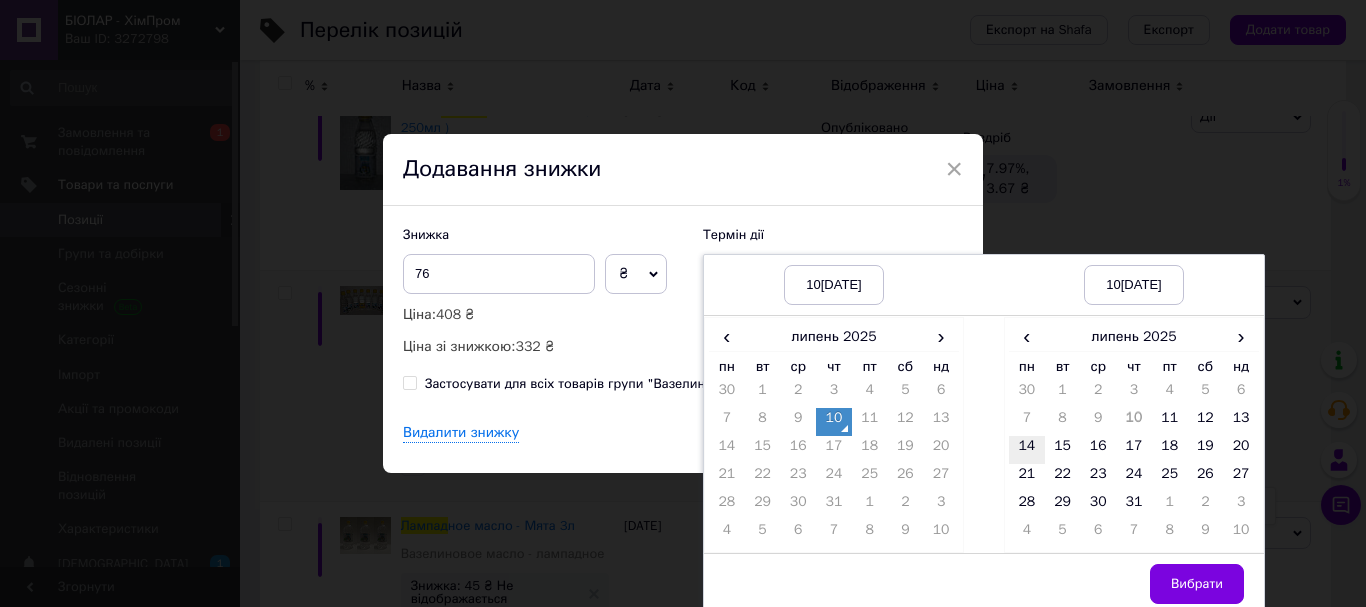 click on "14" at bounding box center (1027, 450) 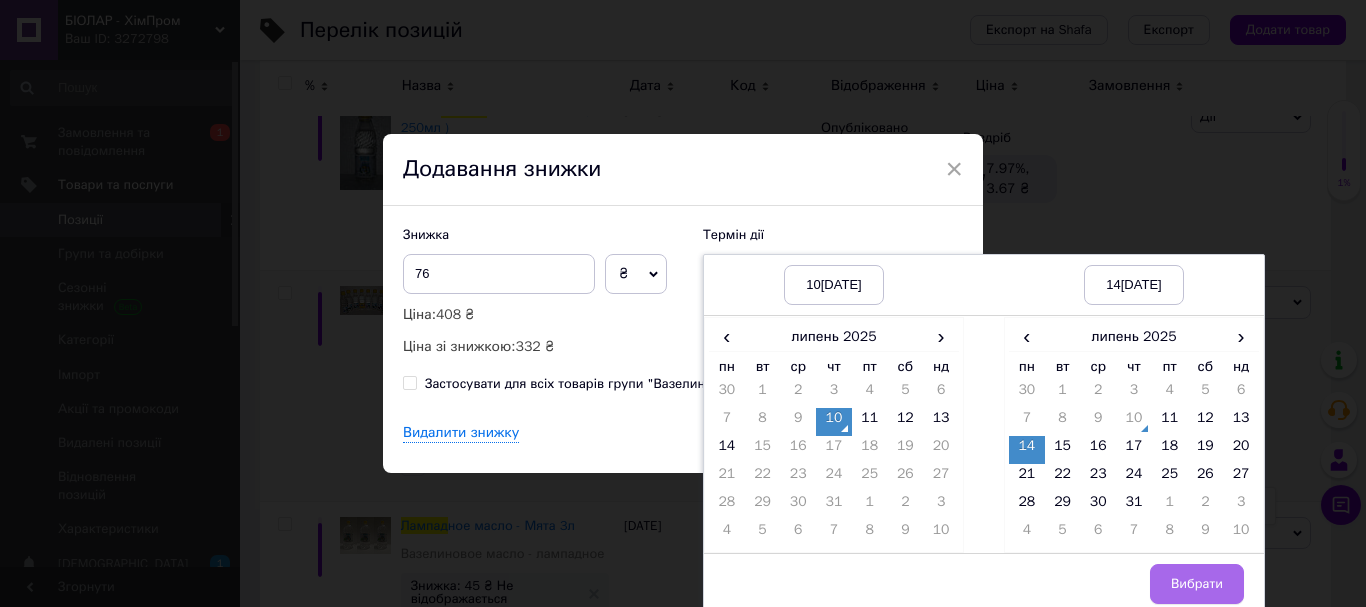 click on "Вибрати" at bounding box center (1197, 584) 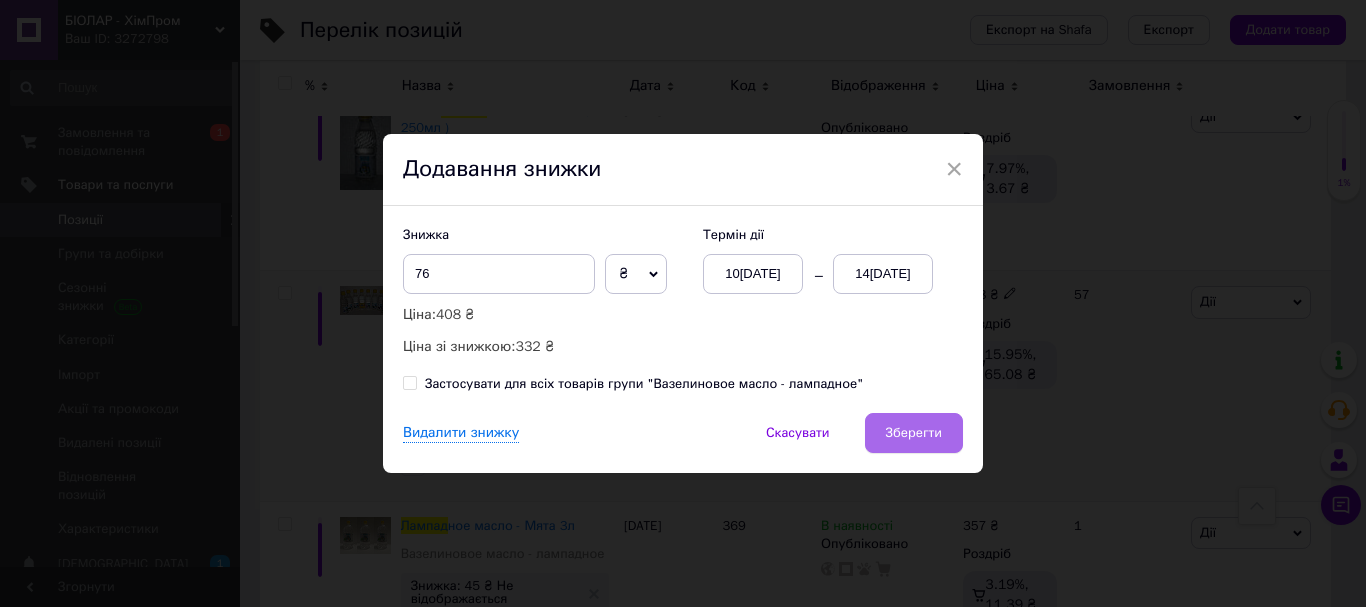 click on "Зберегти" at bounding box center (914, 433) 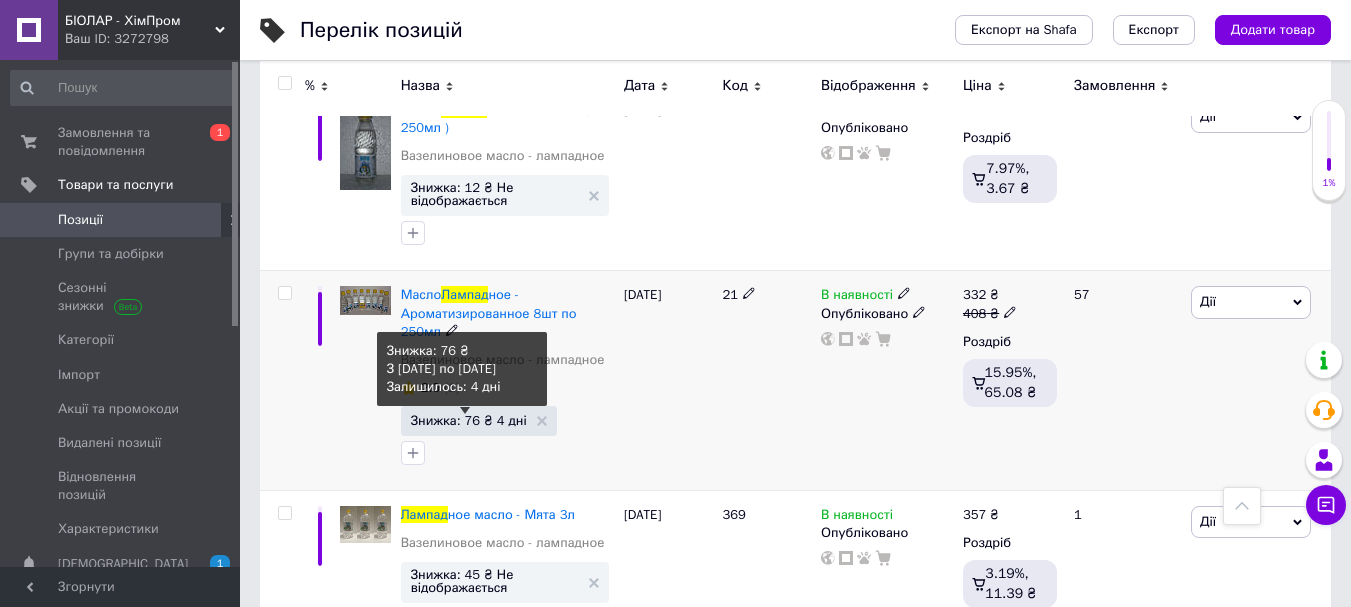 click on "Знижка: 76 ₴ 4 дні" at bounding box center (469, 420) 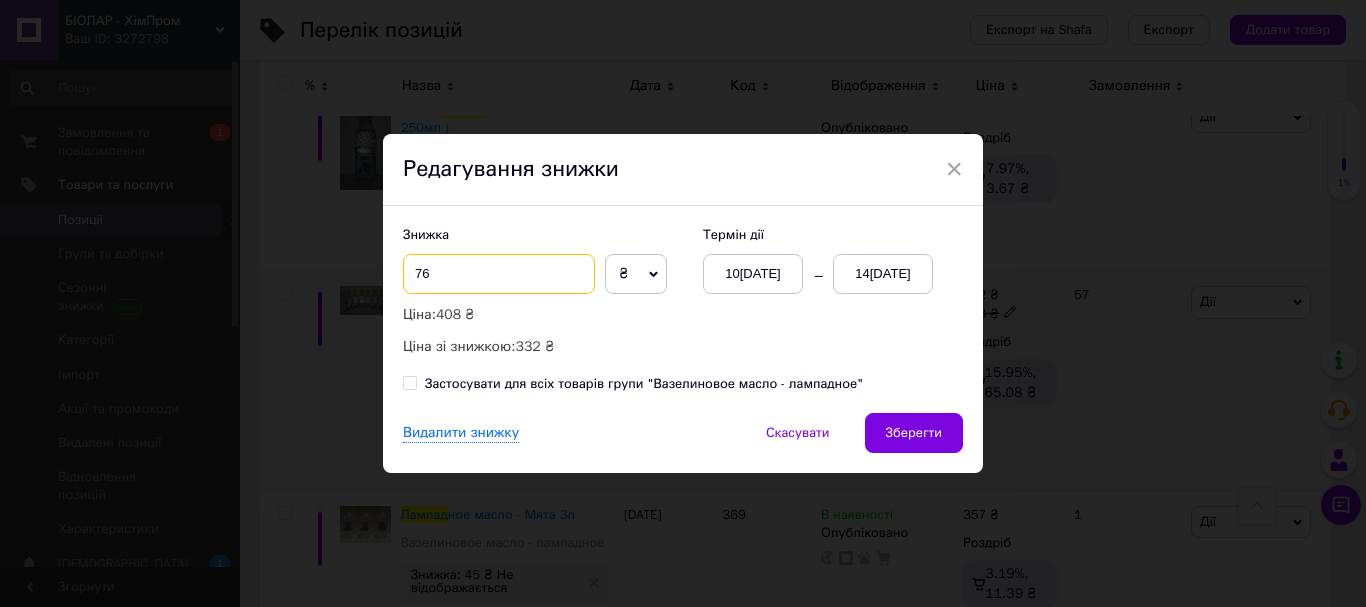 click on "76" at bounding box center [499, 274] 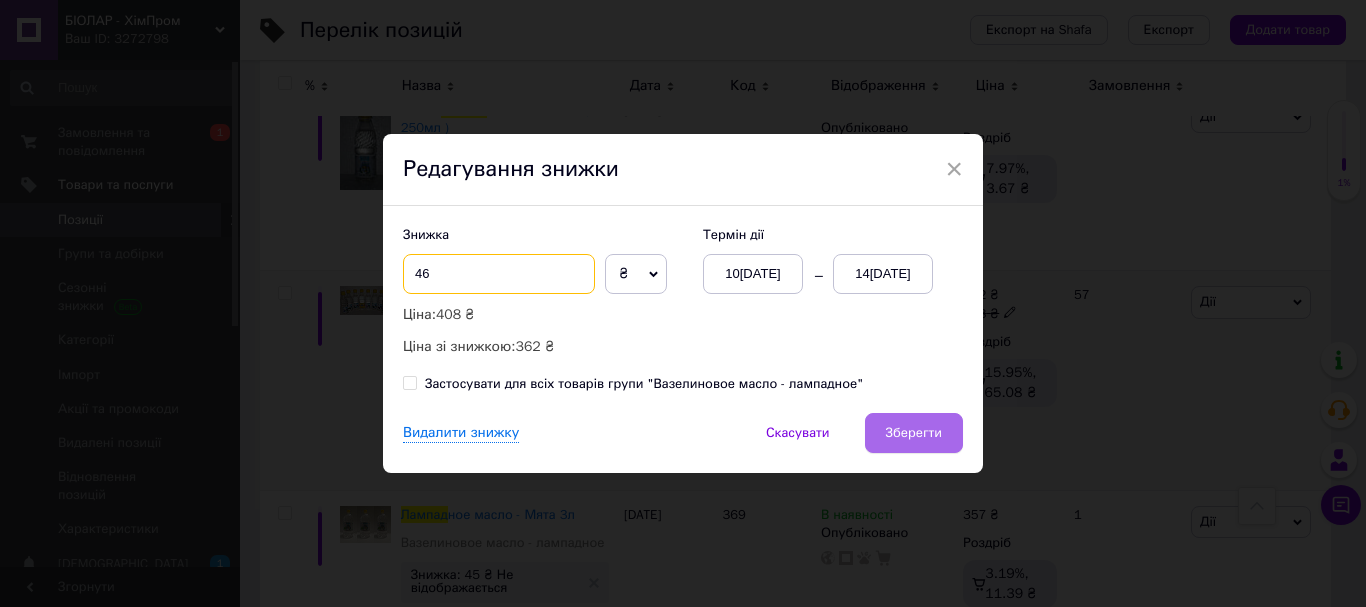 type on "46" 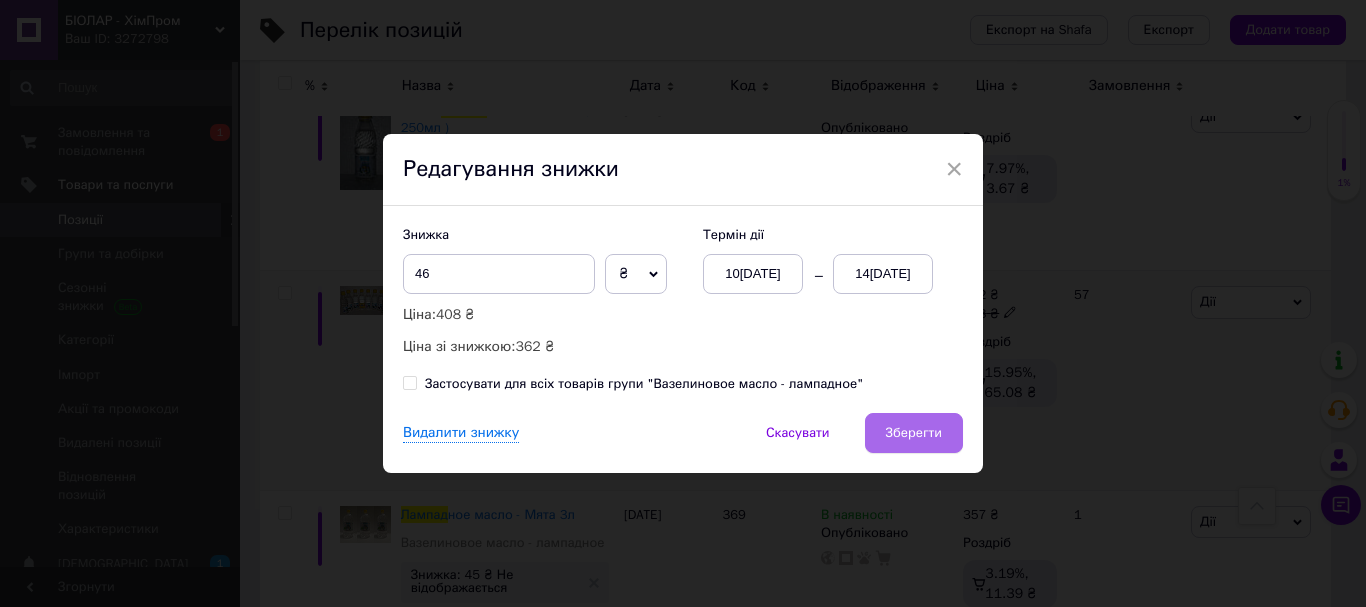 click on "Зберегти" at bounding box center (914, 433) 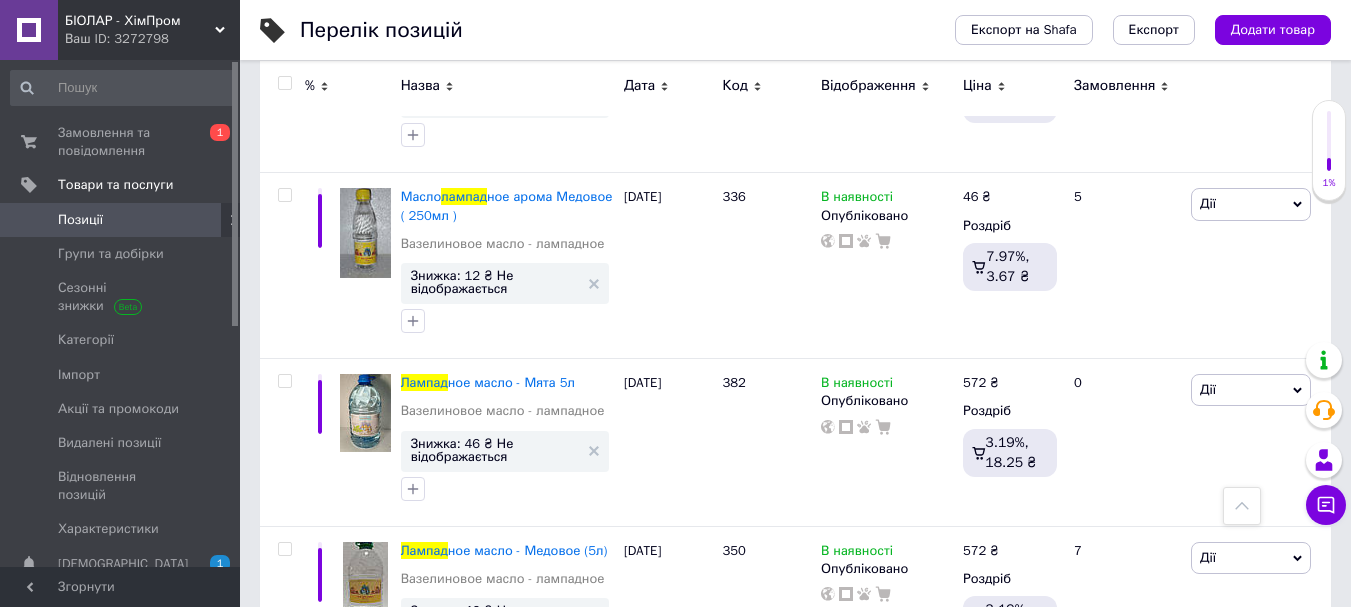 scroll, scrollTop: 8557, scrollLeft: 0, axis: vertical 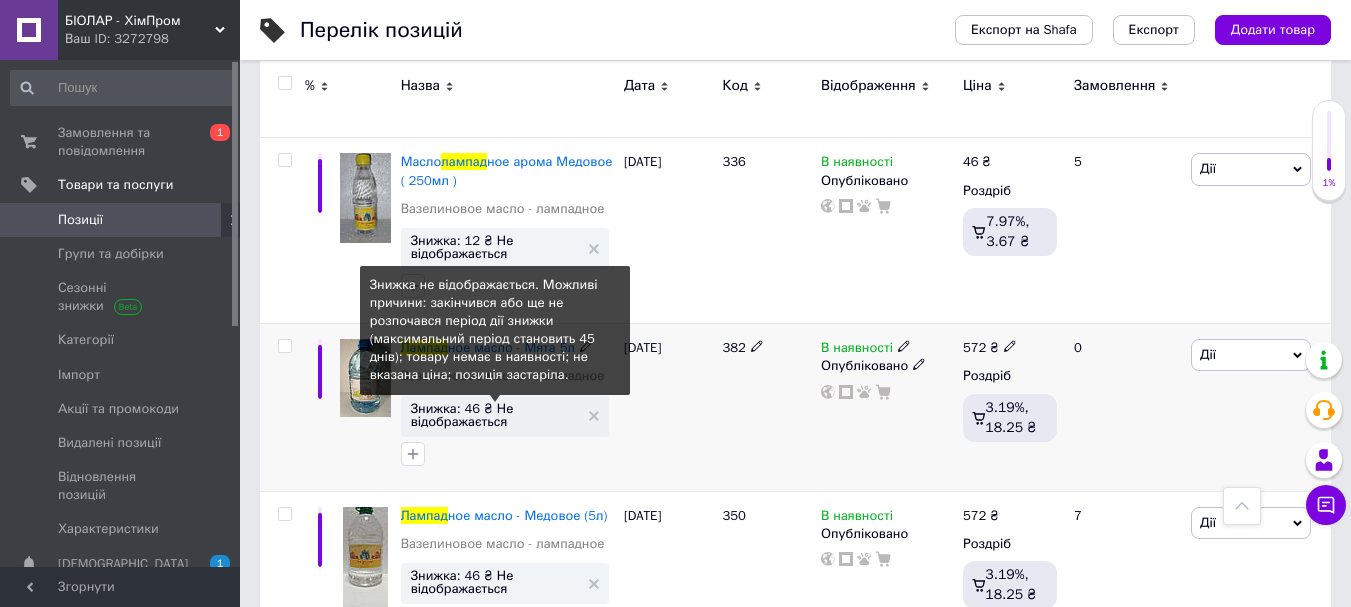 click on "Знижка: 46 ₴ Не відображається" at bounding box center (495, 415) 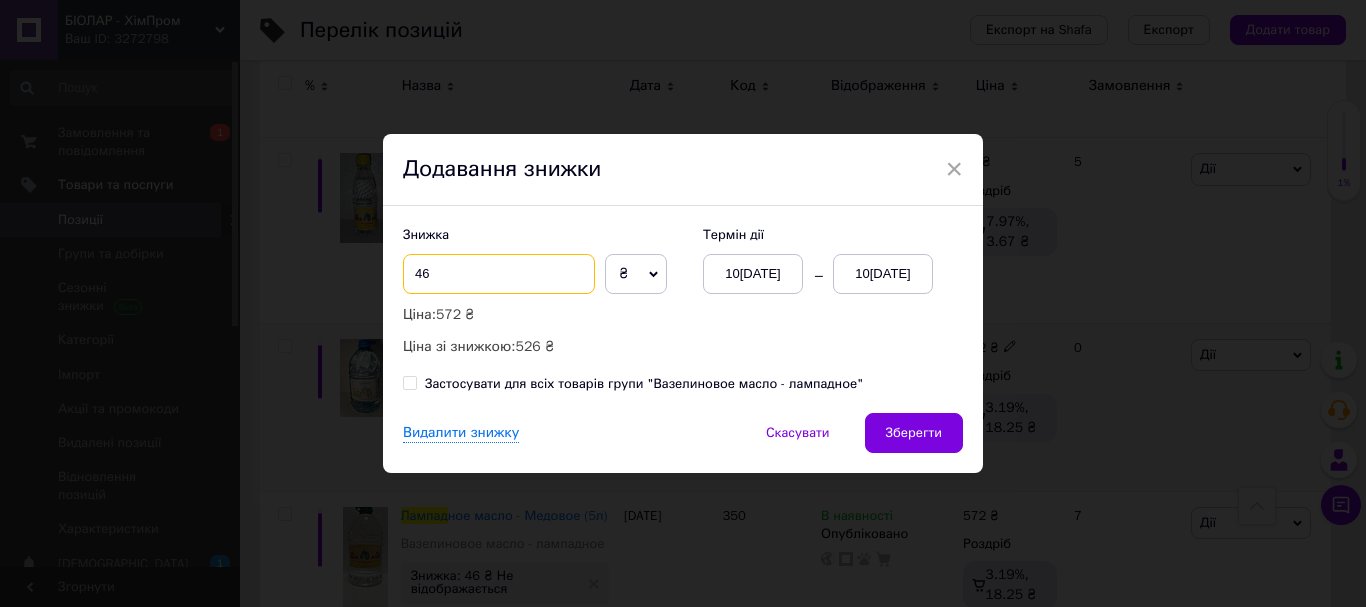 click on "46" at bounding box center [499, 274] 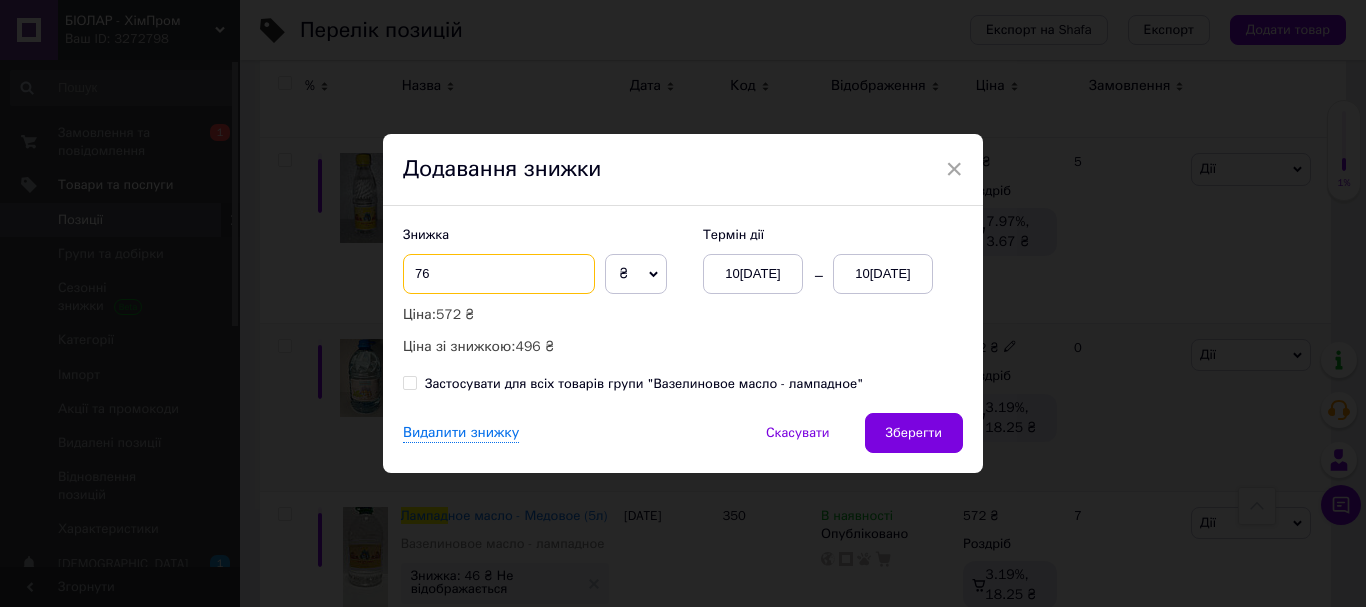 type on "76" 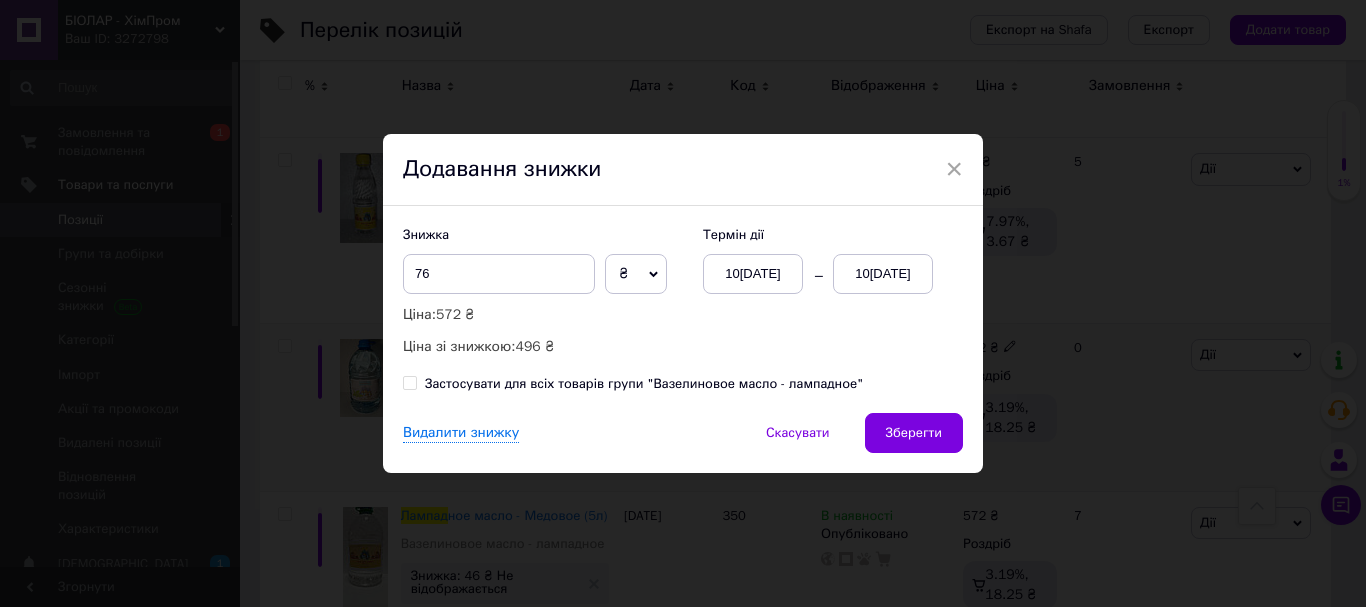 click on "10[DATE]" at bounding box center [883, 274] 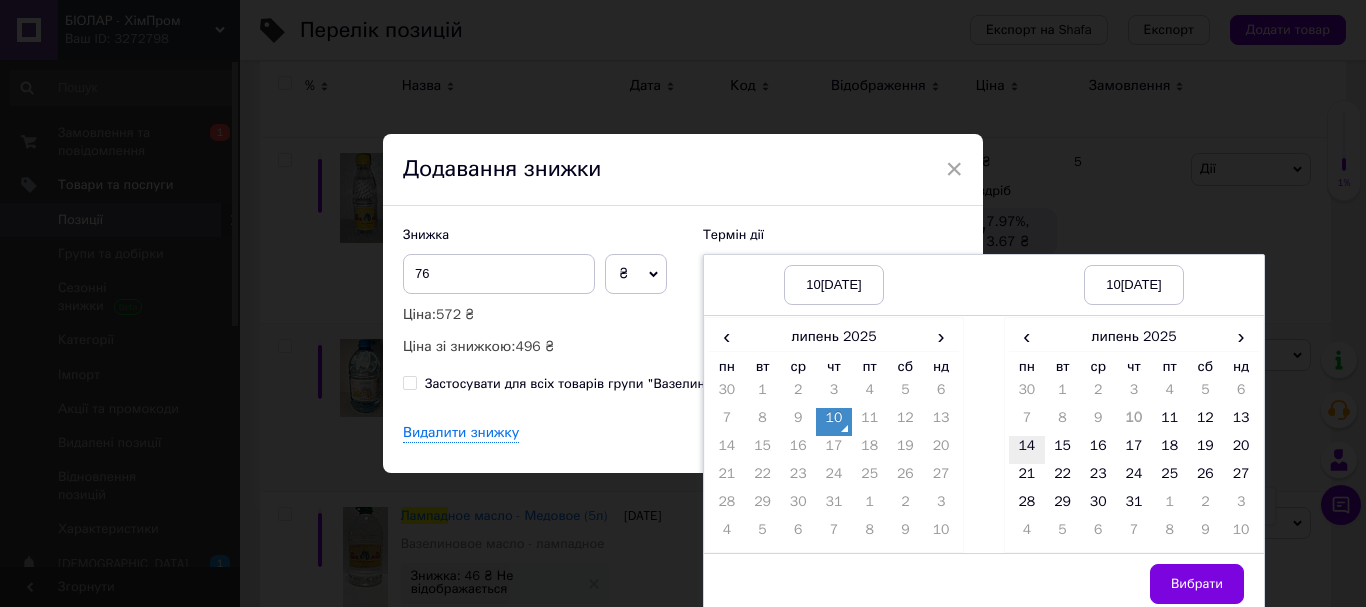 click on "14" at bounding box center (1027, 450) 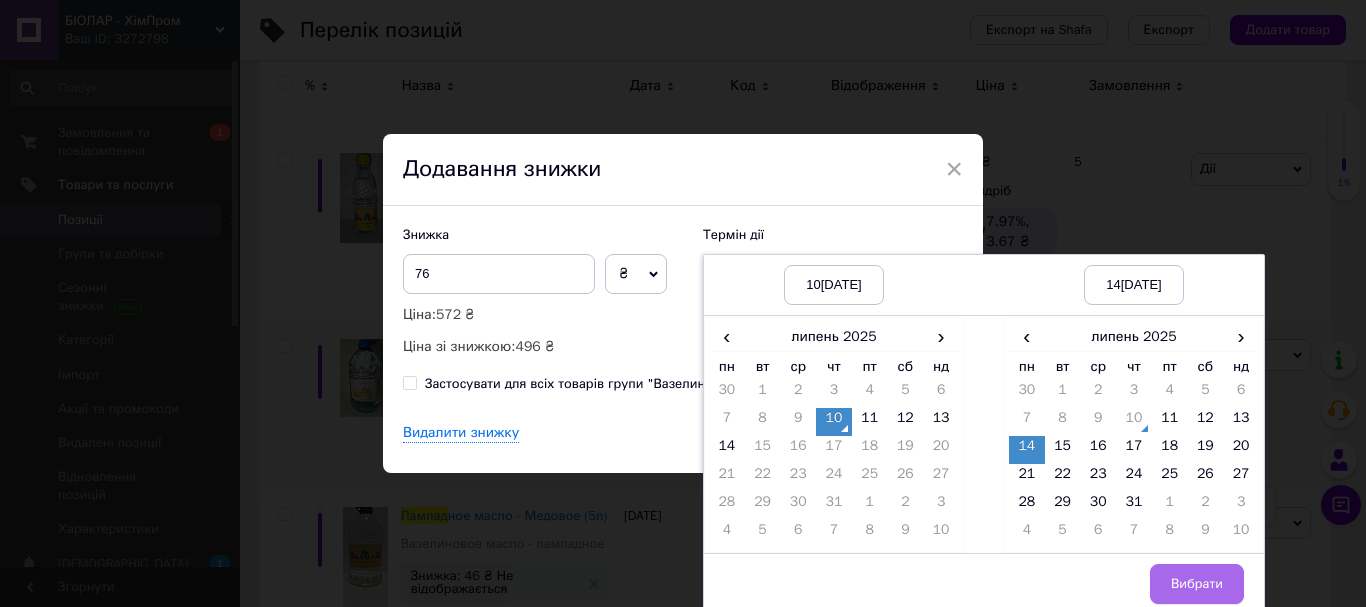 click on "Вибрати" at bounding box center [1197, 584] 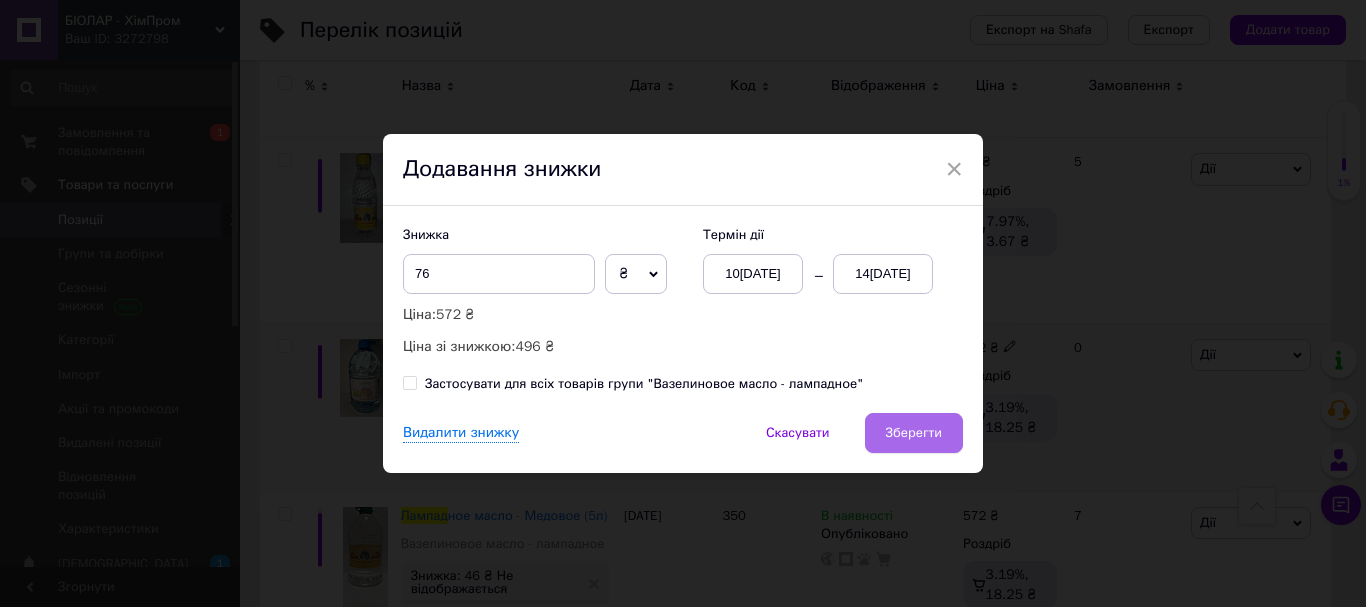 click on "Зберегти" at bounding box center [914, 433] 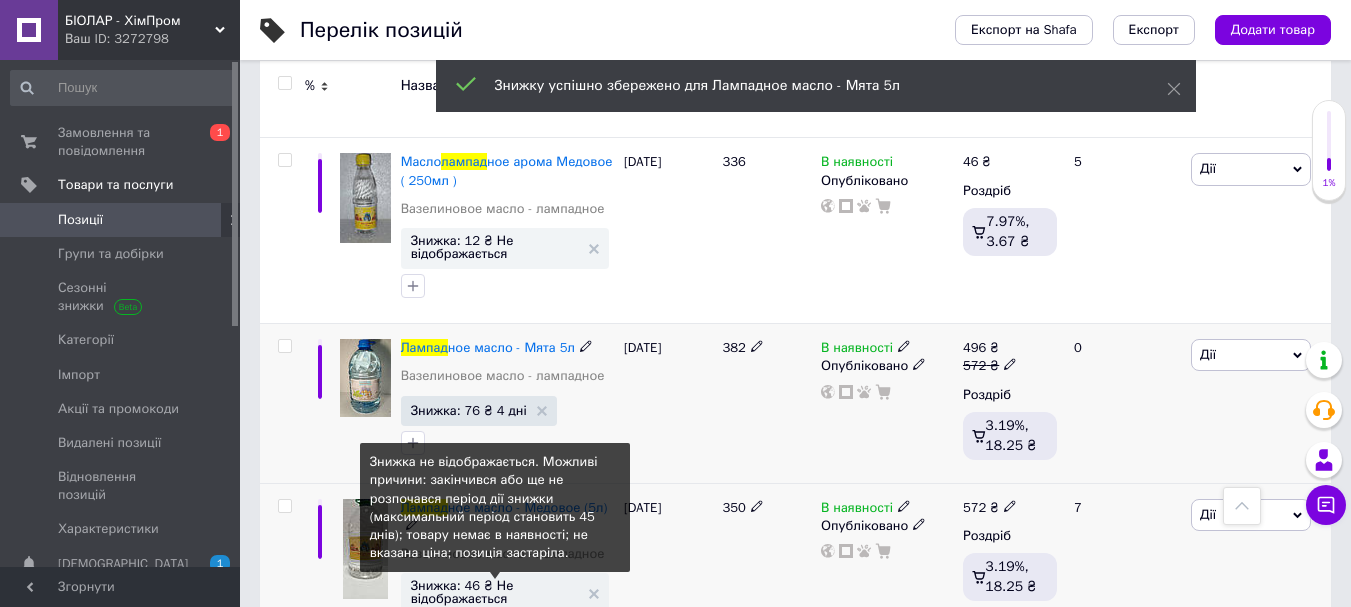 click on "Знижка: 46 ₴ Не відображається" at bounding box center [495, 592] 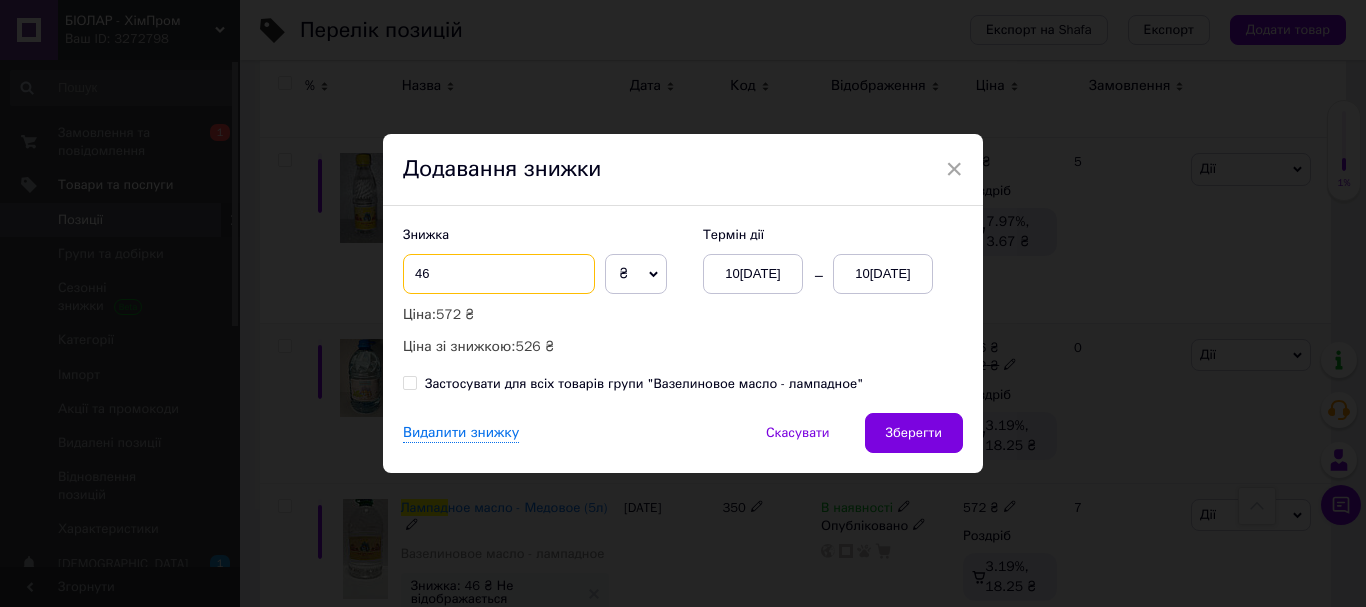 click on "46" at bounding box center [499, 274] 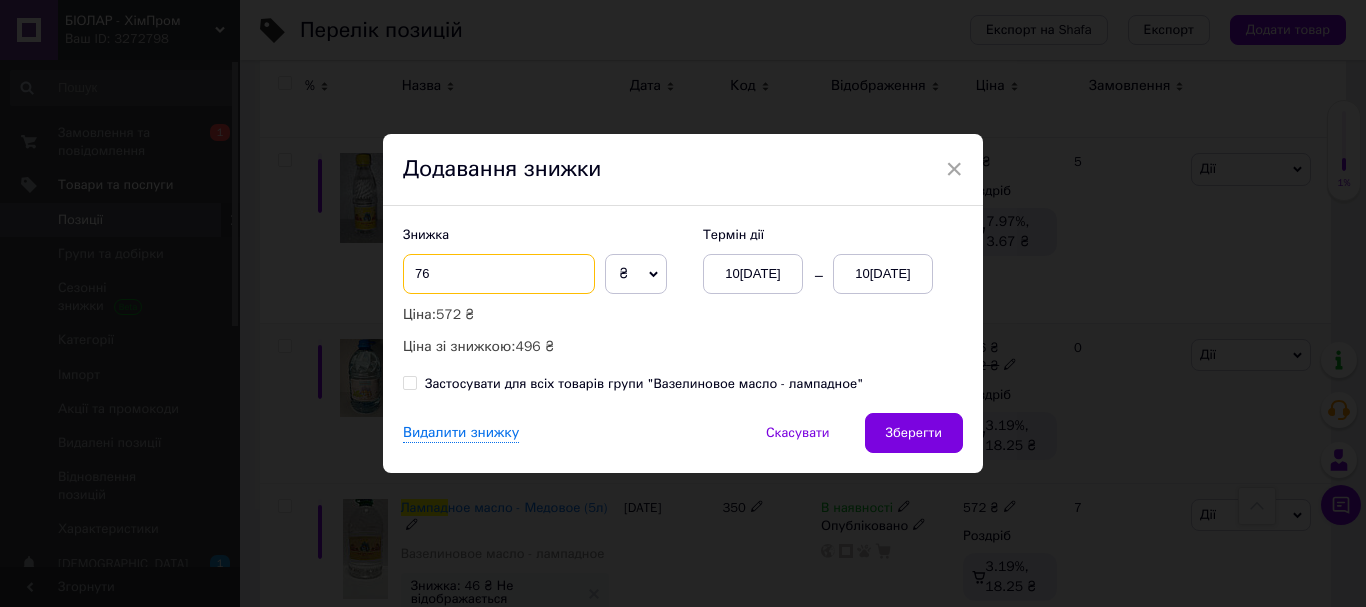 type on "76" 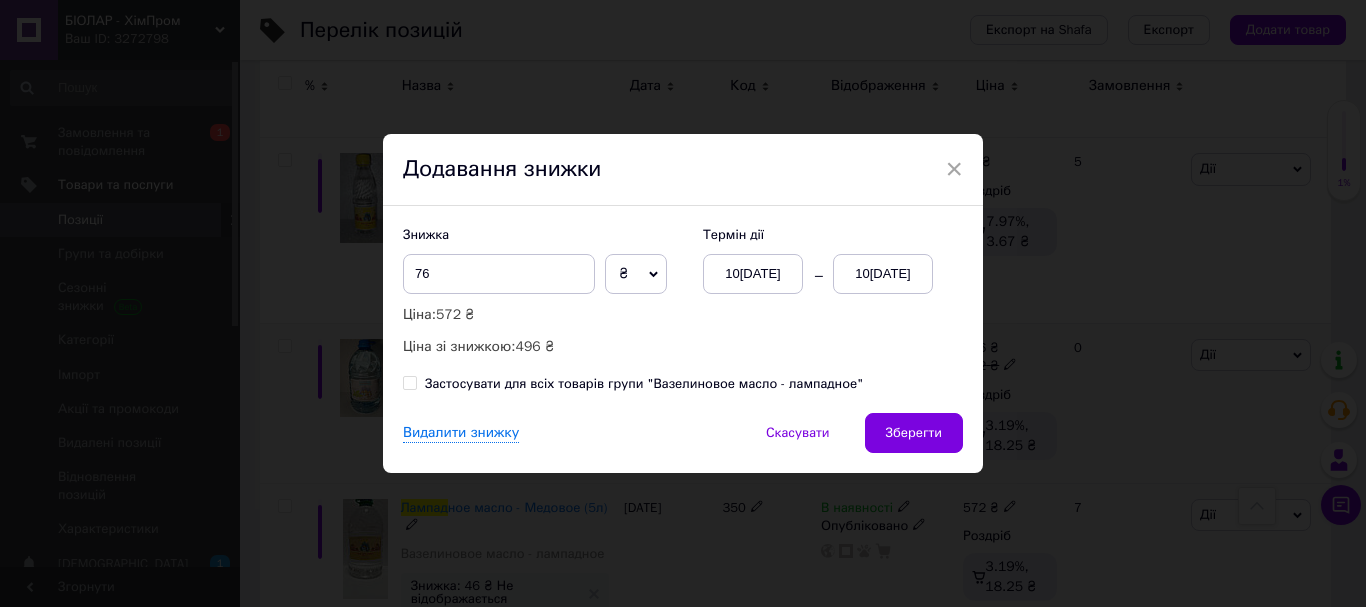 click on "10[DATE]" at bounding box center (883, 274) 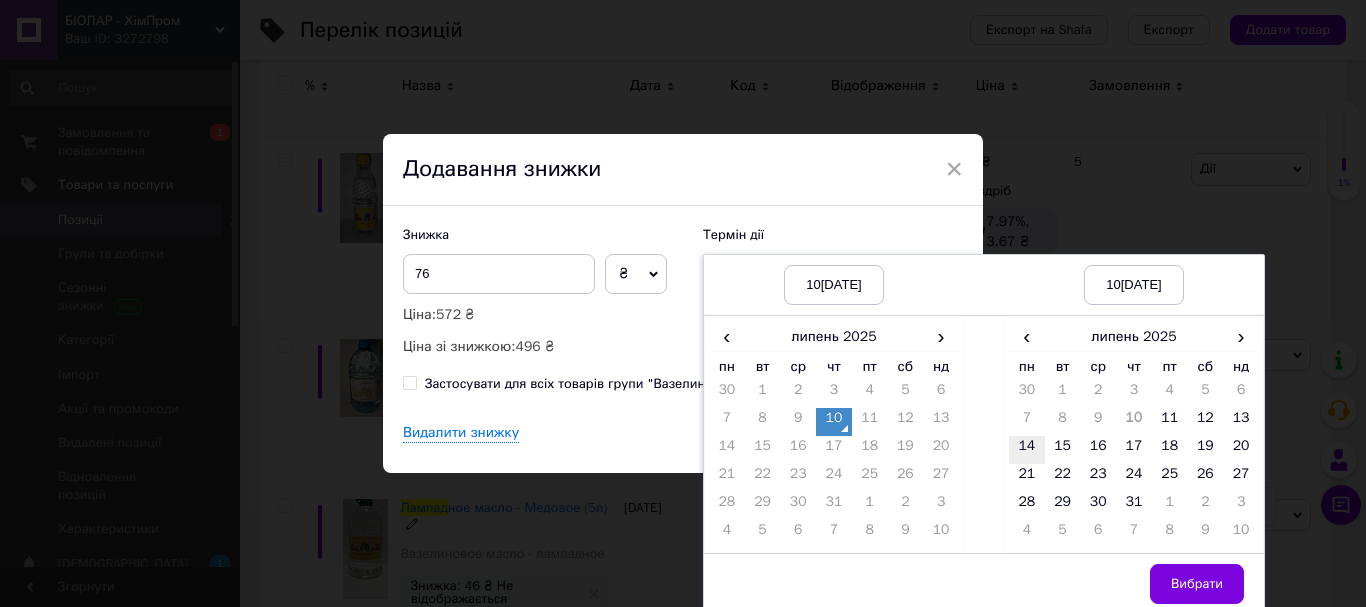 click on "14" at bounding box center [1027, 450] 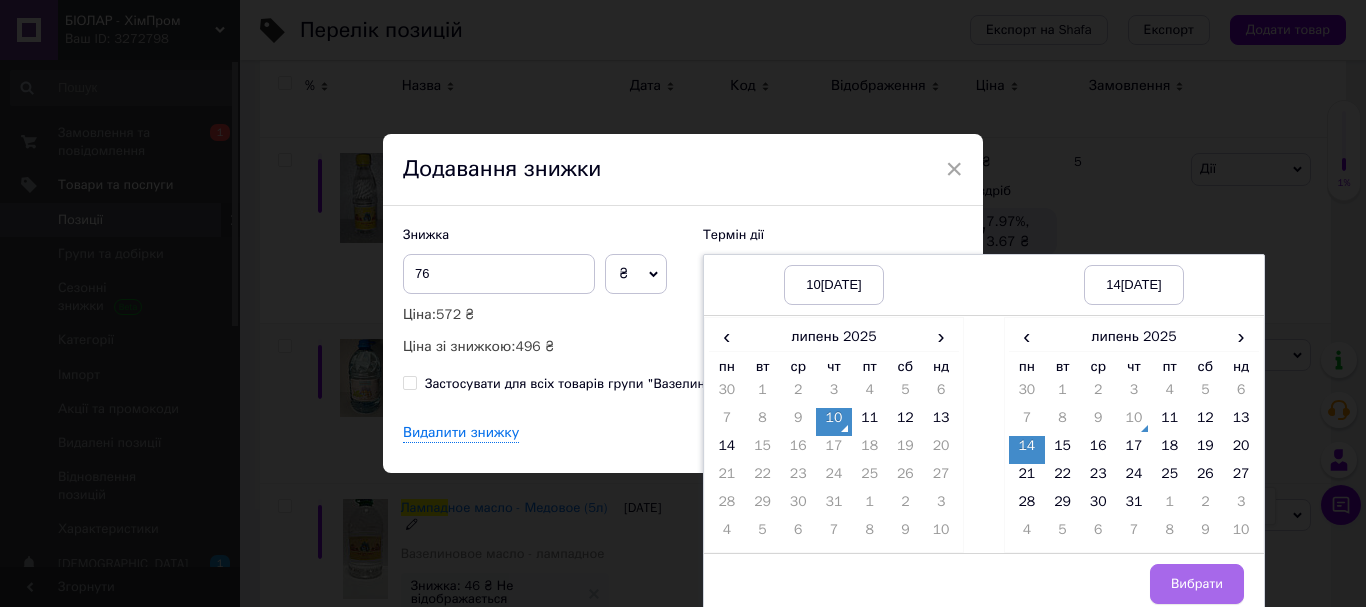 click on "Вибрати" at bounding box center (1197, 584) 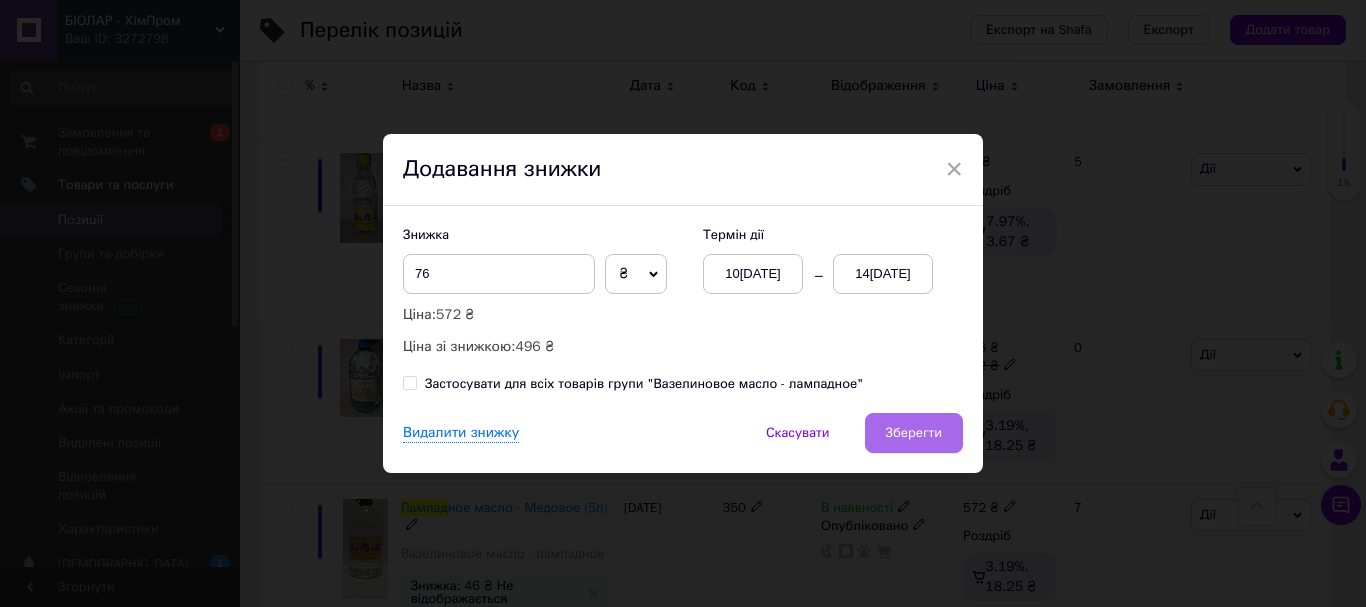 click on "Зберегти" at bounding box center [914, 433] 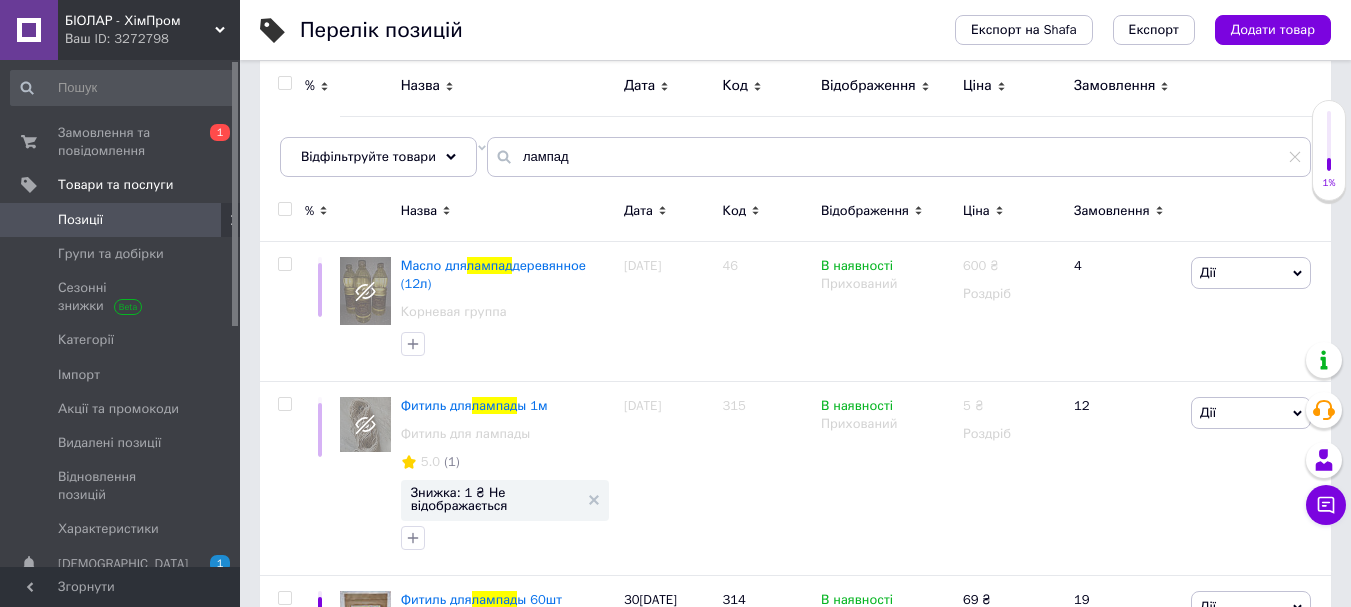 scroll, scrollTop: 0, scrollLeft: 0, axis: both 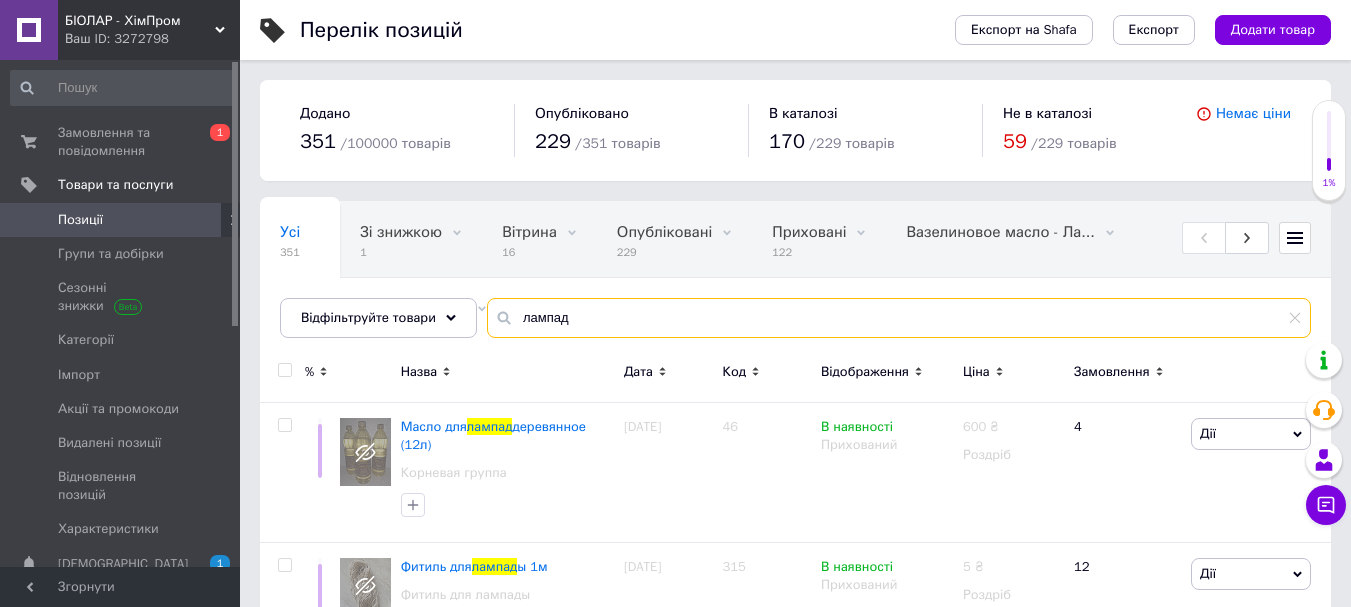 click on "лампад" at bounding box center (899, 318) 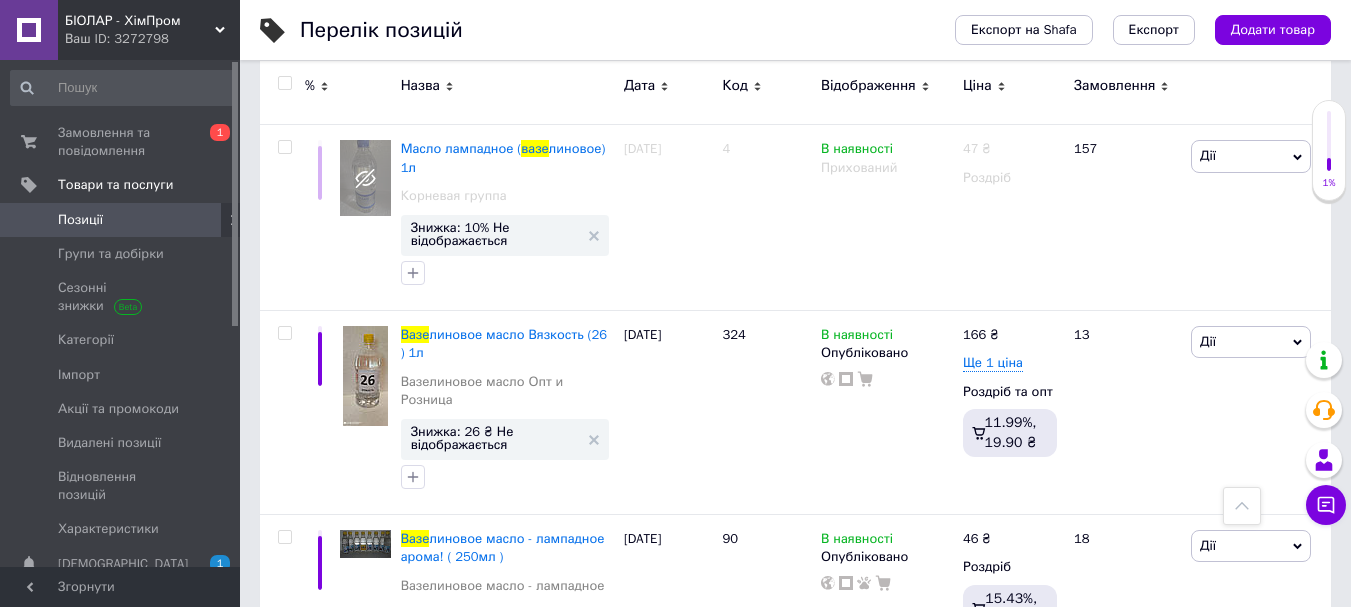 scroll, scrollTop: 5194, scrollLeft: 0, axis: vertical 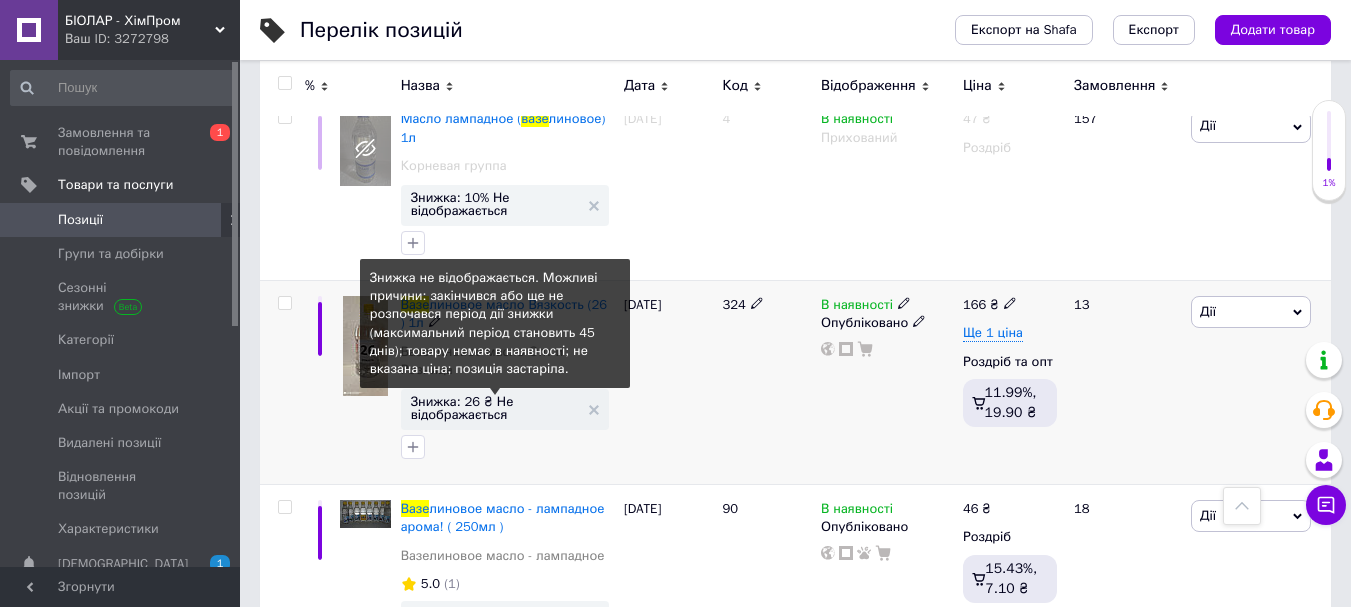 type on "вазе" 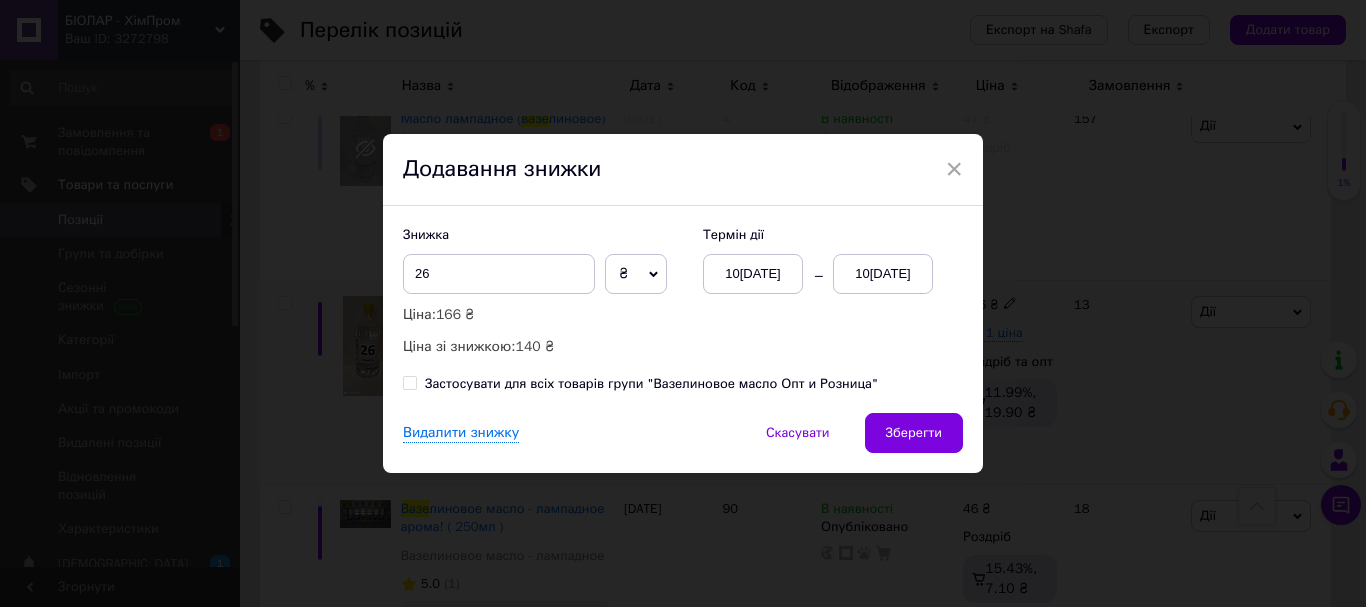 click on "10[DATE]" at bounding box center (883, 274) 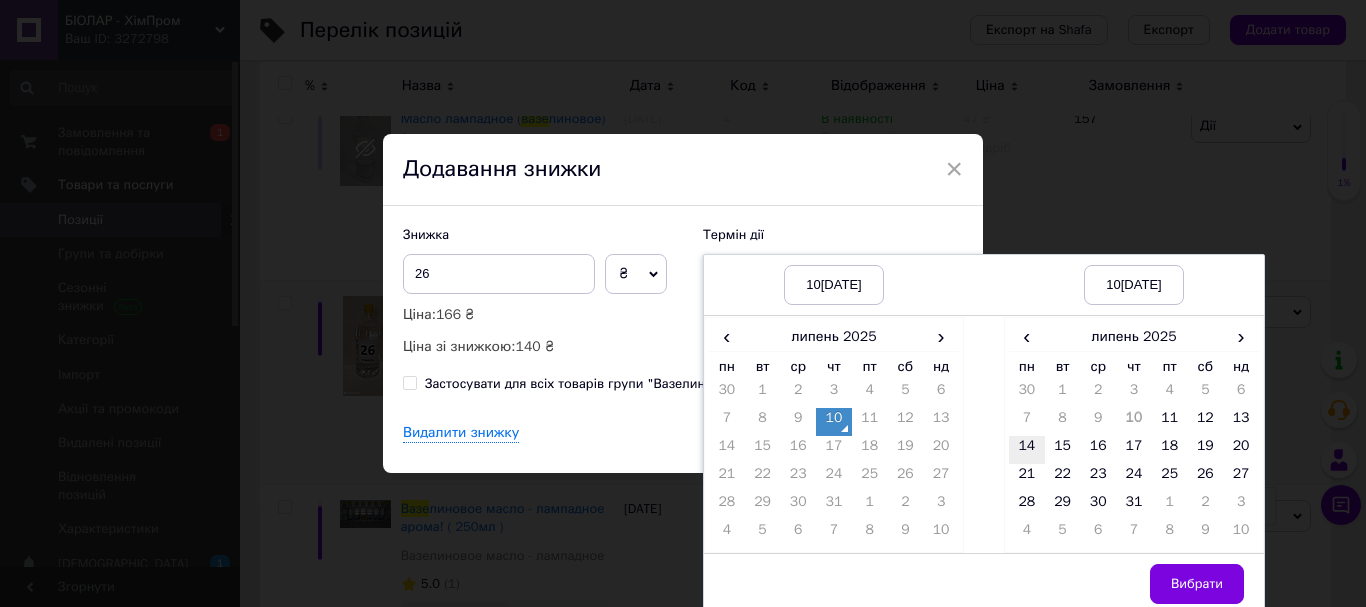click on "14" at bounding box center [1027, 450] 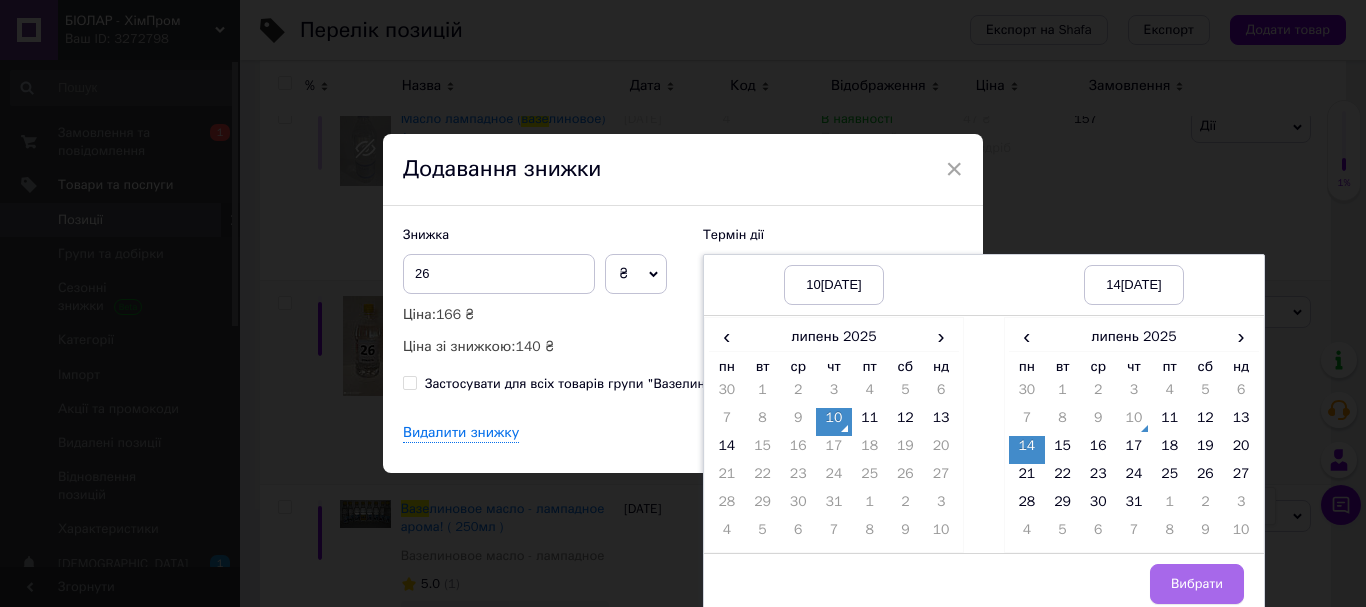 click on "Вибрати" at bounding box center (1197, 584) 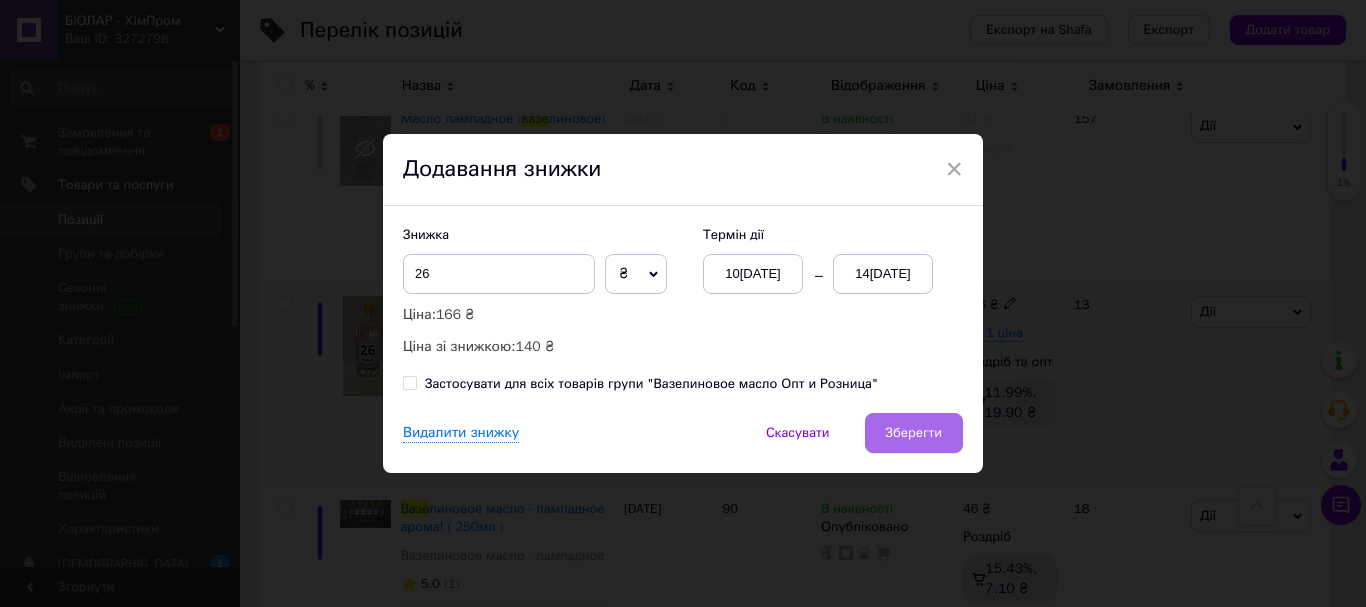 click on "Зберегти" at bounding box center (914, 433) 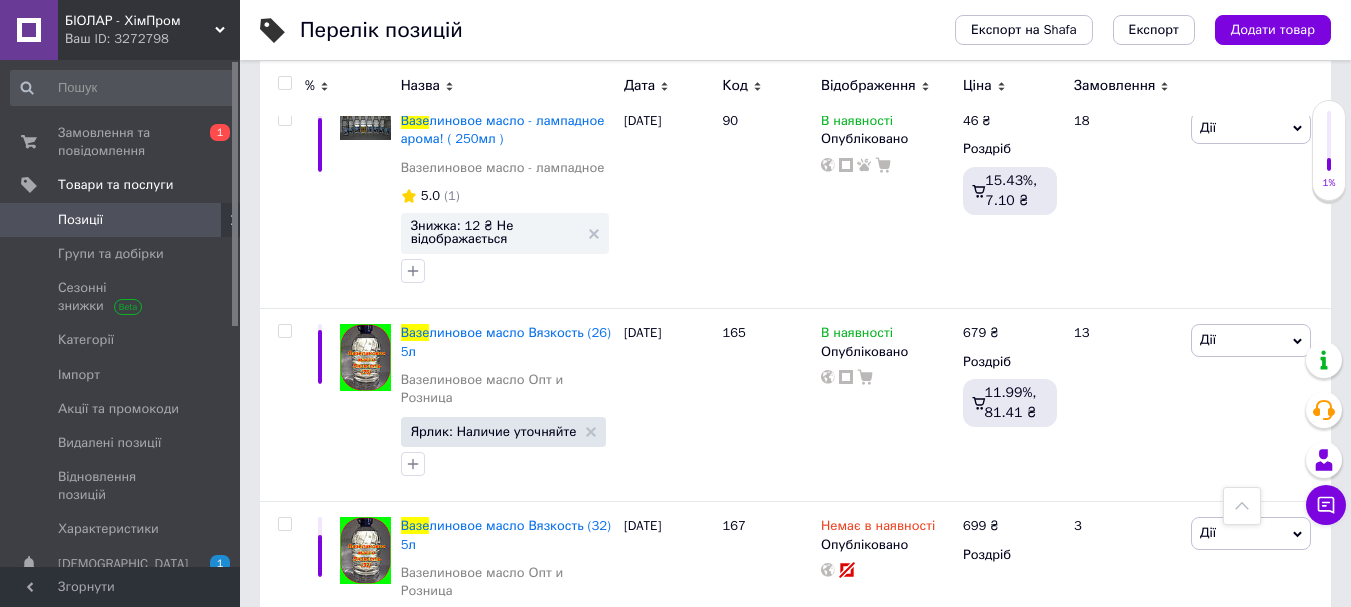 scroll, scrollTop: 5646, scrollLeft: 0, axis: vertical 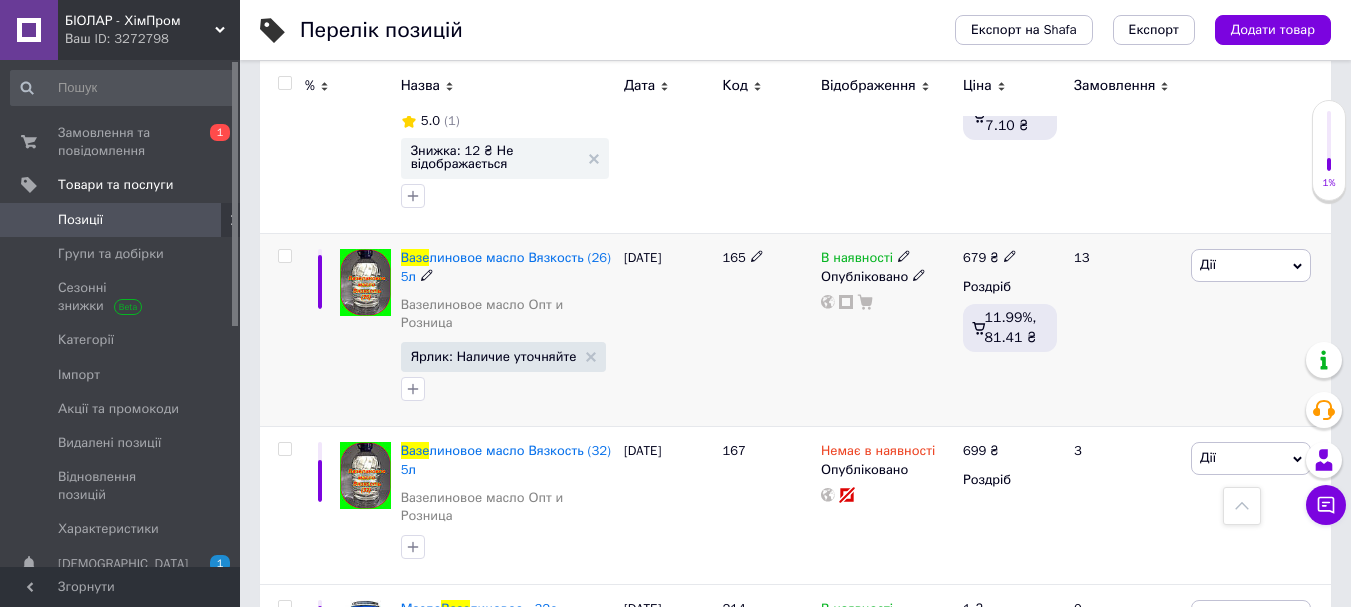 click on "Дії" at bounding box center [1251, 265] 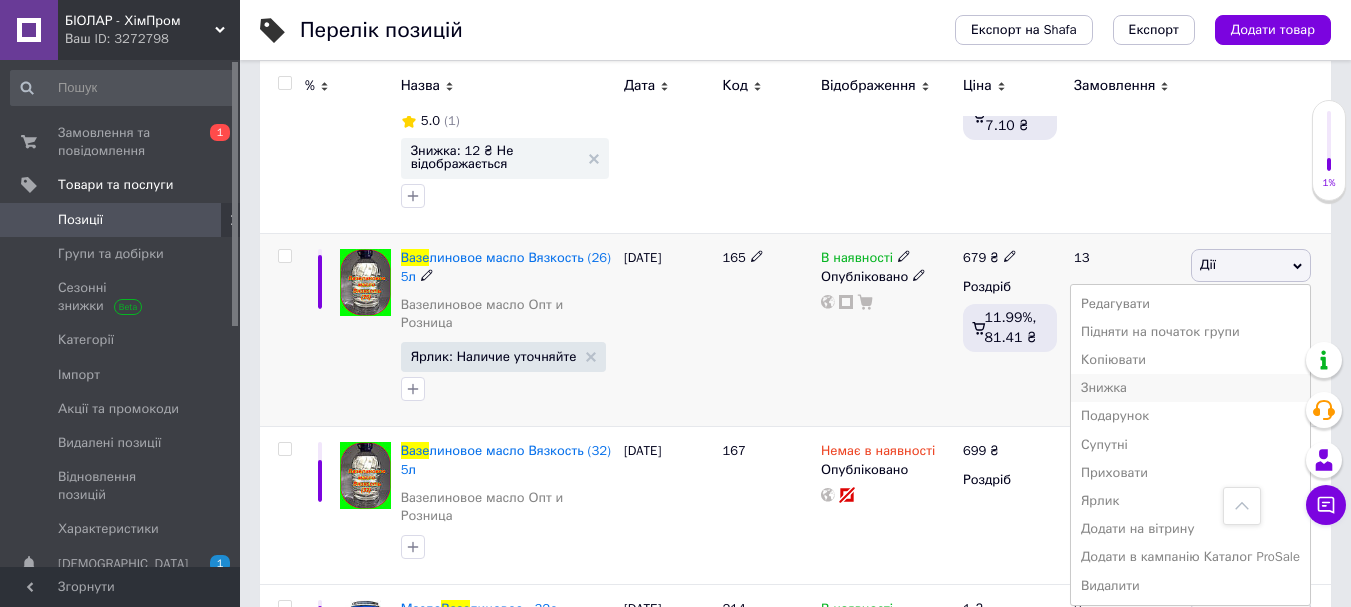 click on "Знижка" at bounding box center (1190, 388) 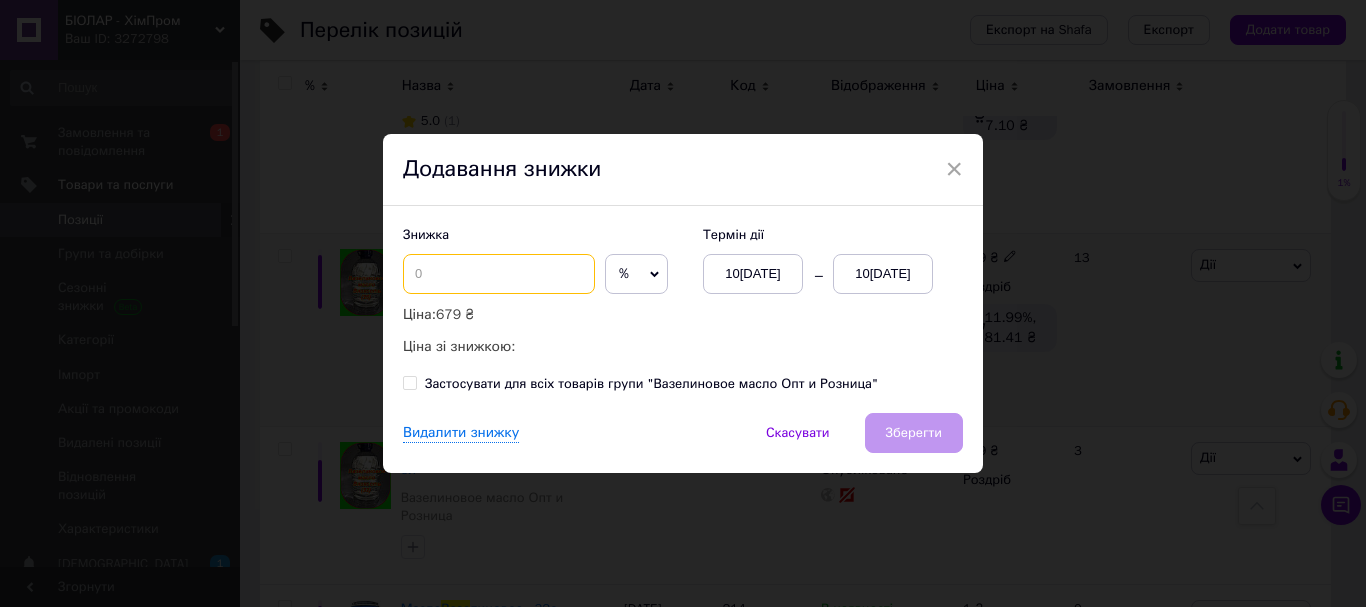 click at bounding box center (499, 274) 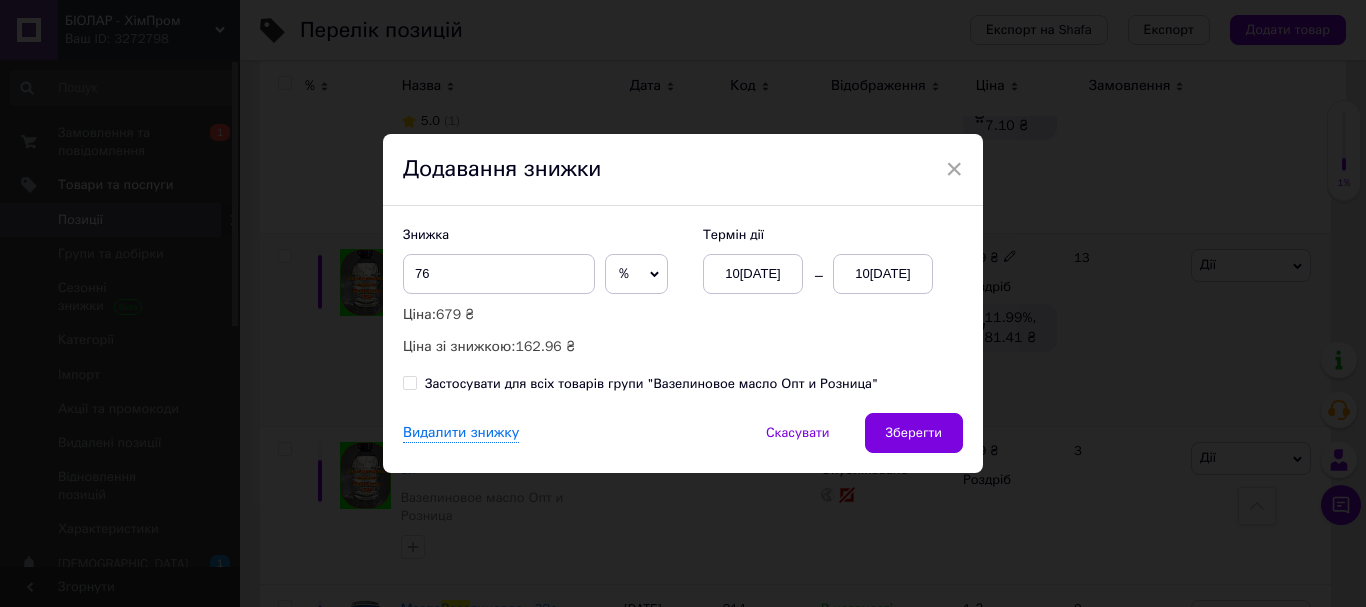 click on "%" at bounding box center (636, 274) 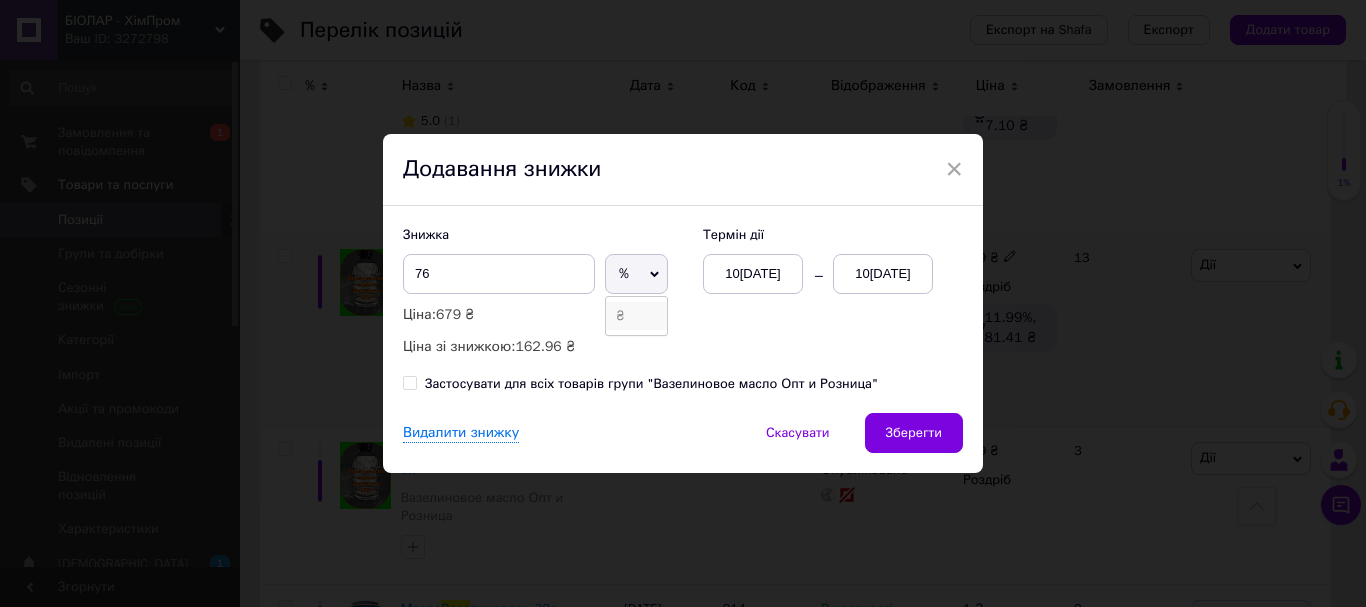 click on "₴" at bounding box center [636, 316] 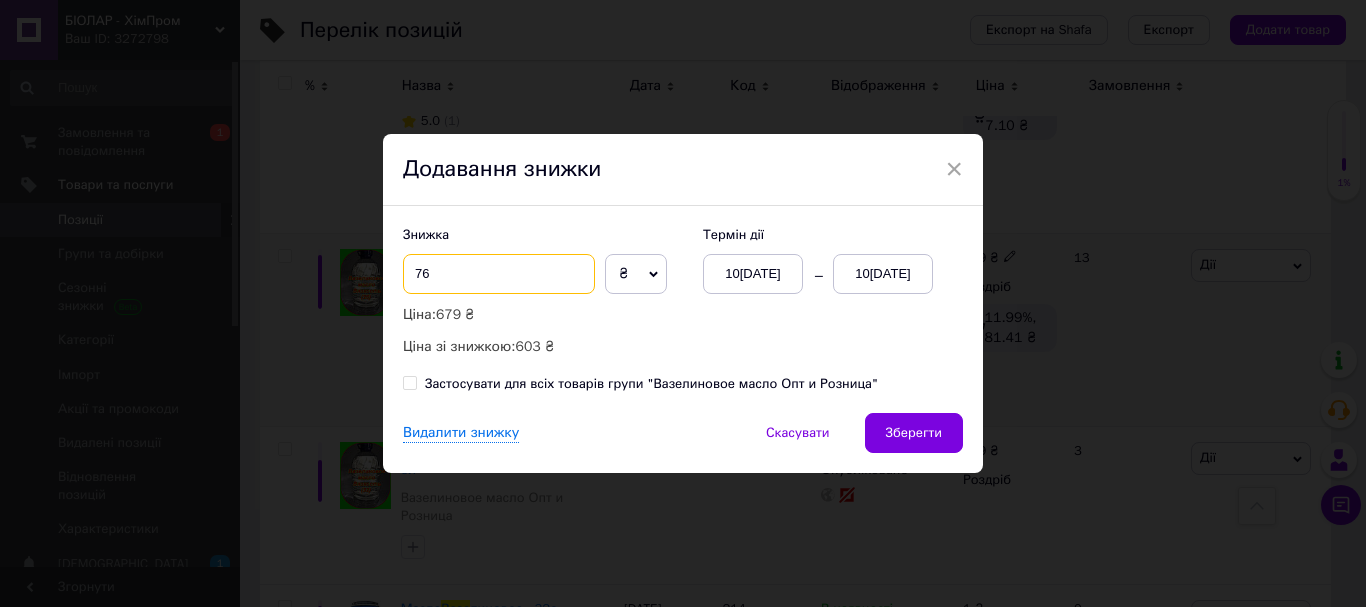 click on "76" at bounding box center (499, 274) 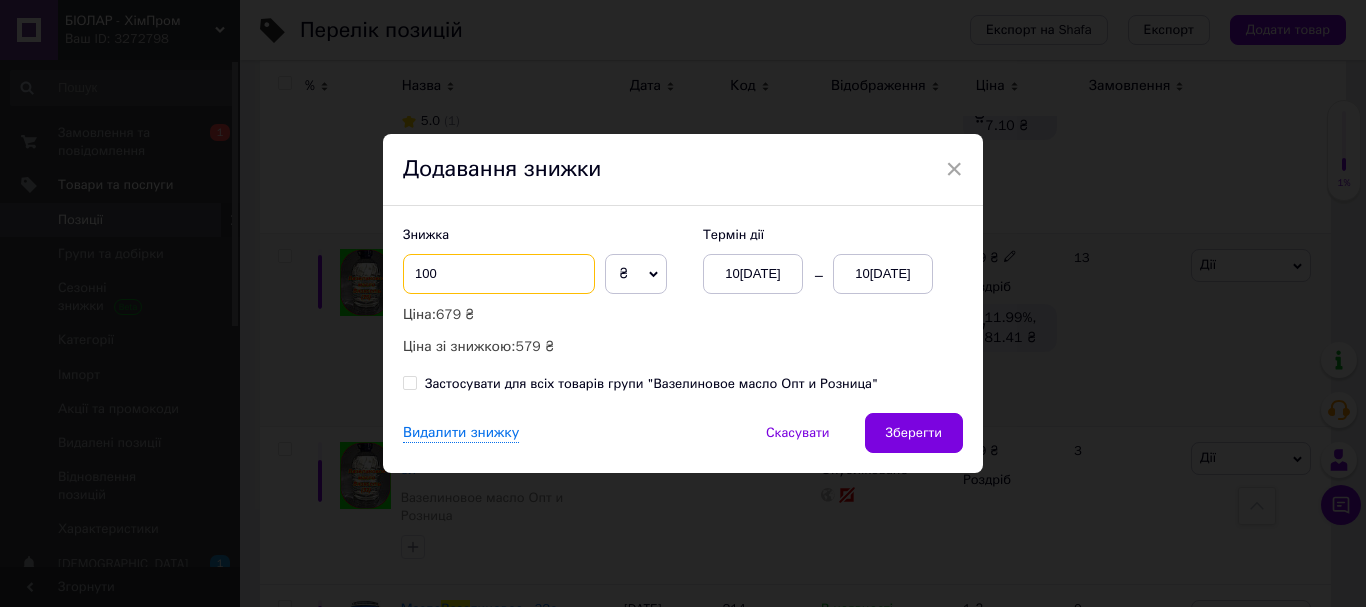 type on "100" 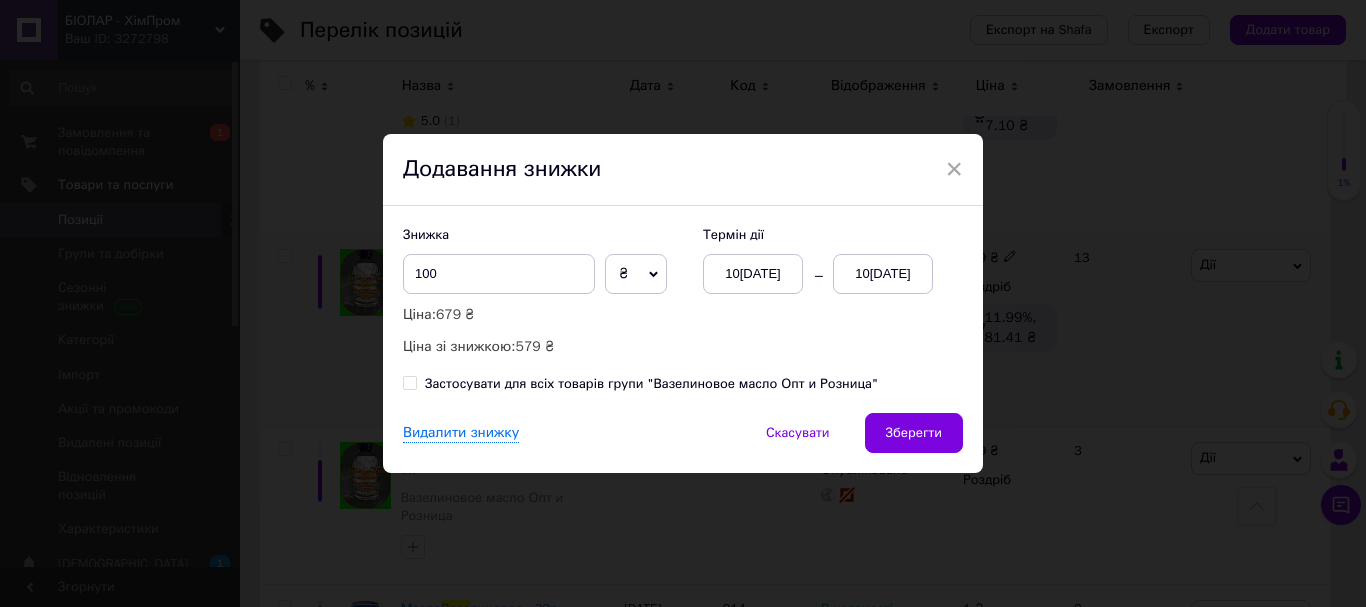click on "10[DATE]" at bounding box center (883, 274) 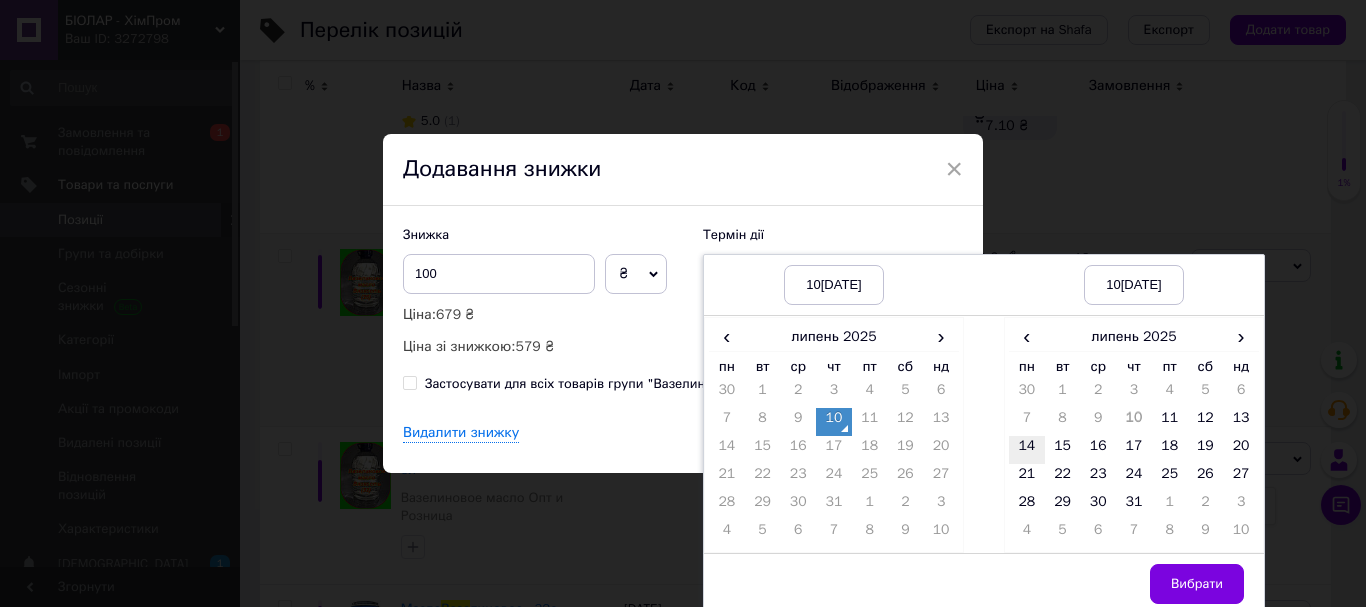 click on "14" at bounding box center (1027, 450) 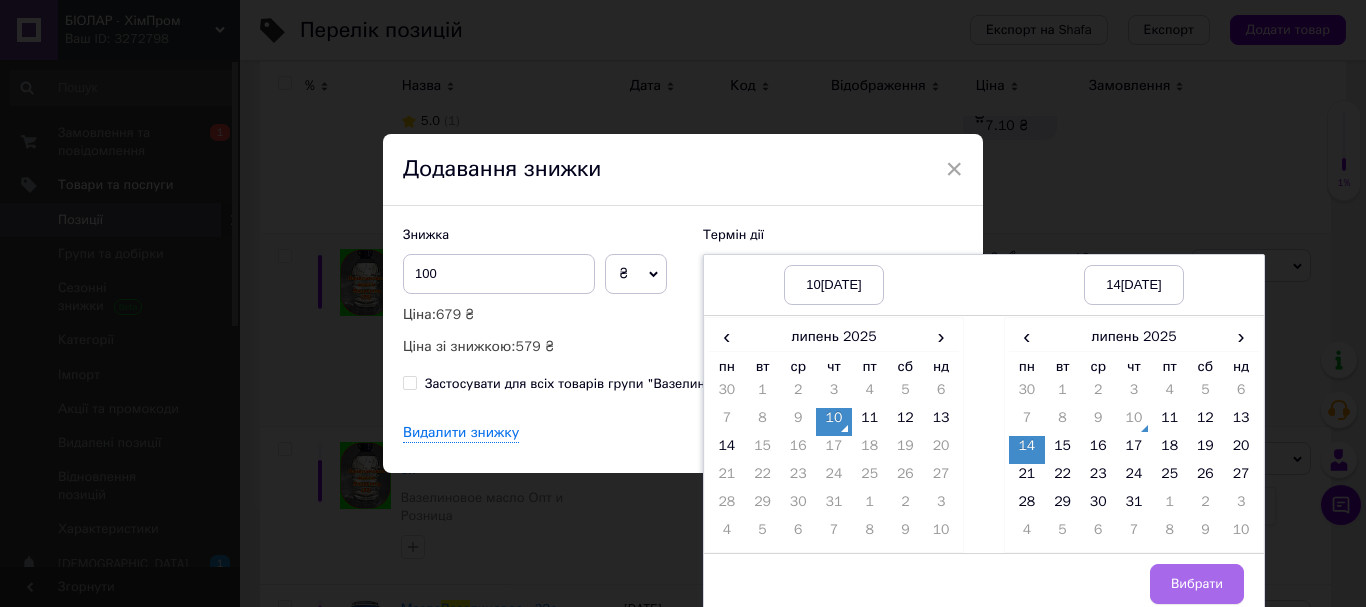 click on "Вибрати" at bounding box center (1197, 584) 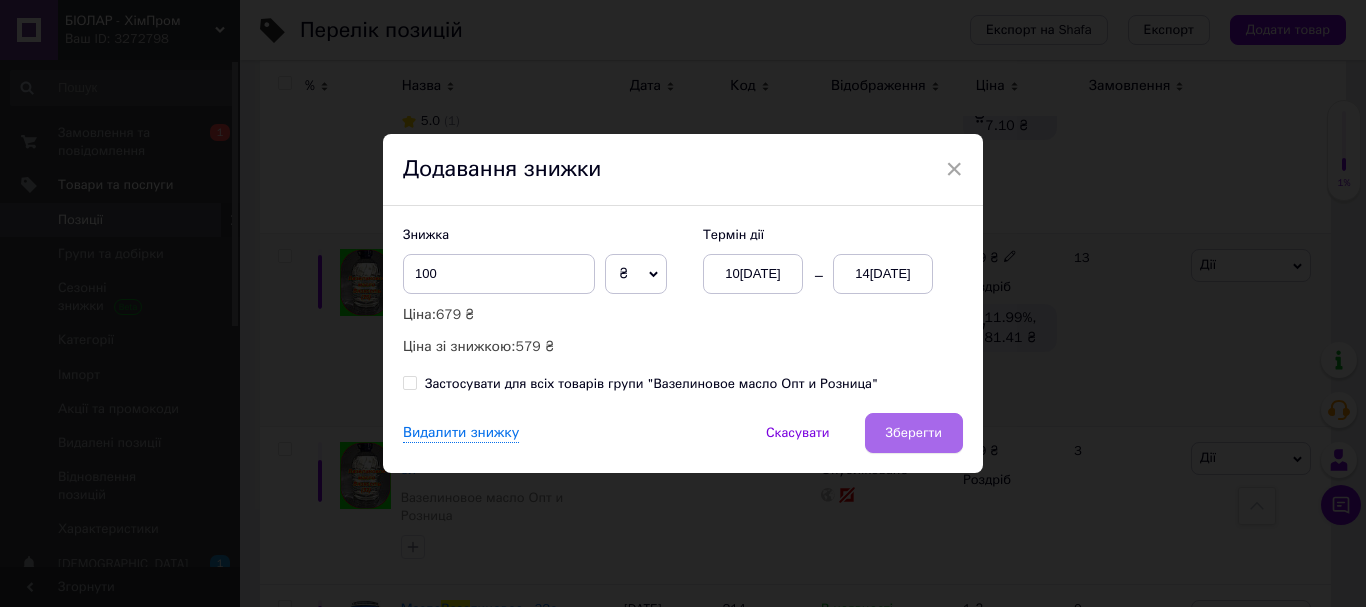 click on "Зберегти" at bounding box center [914, 433] 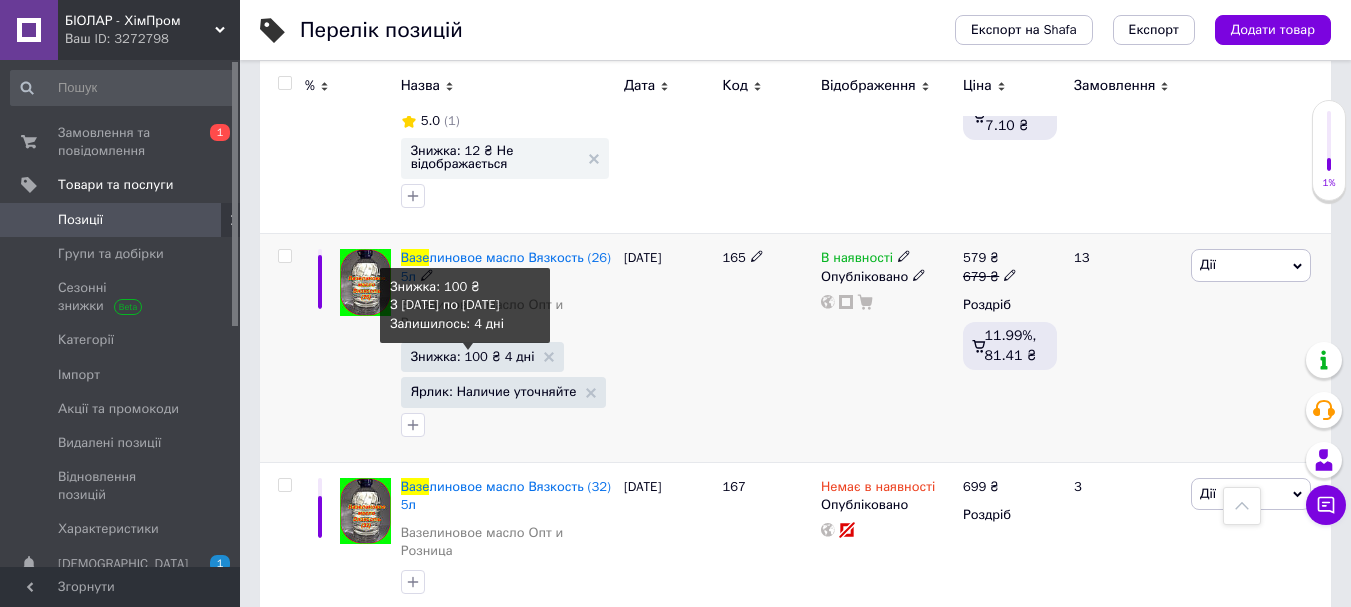click on "Знижка: 100 ₴ 4 дні" at bounding box center (473, 356) 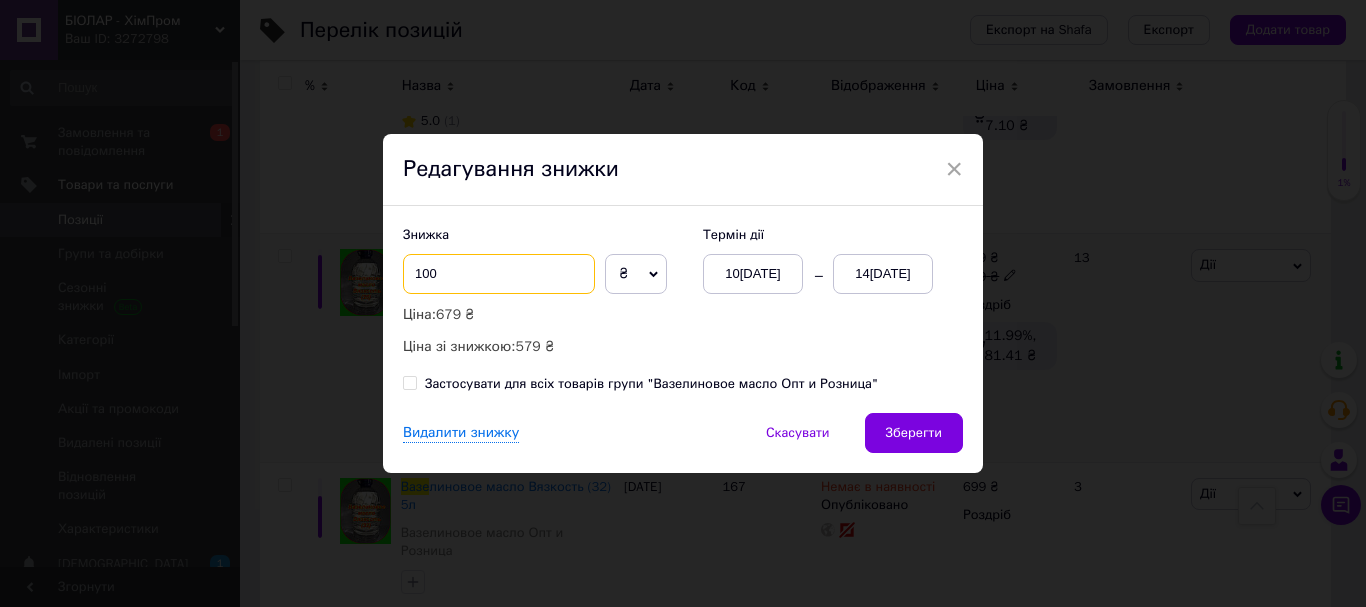 click on "100" at bounding box center [499, 274] 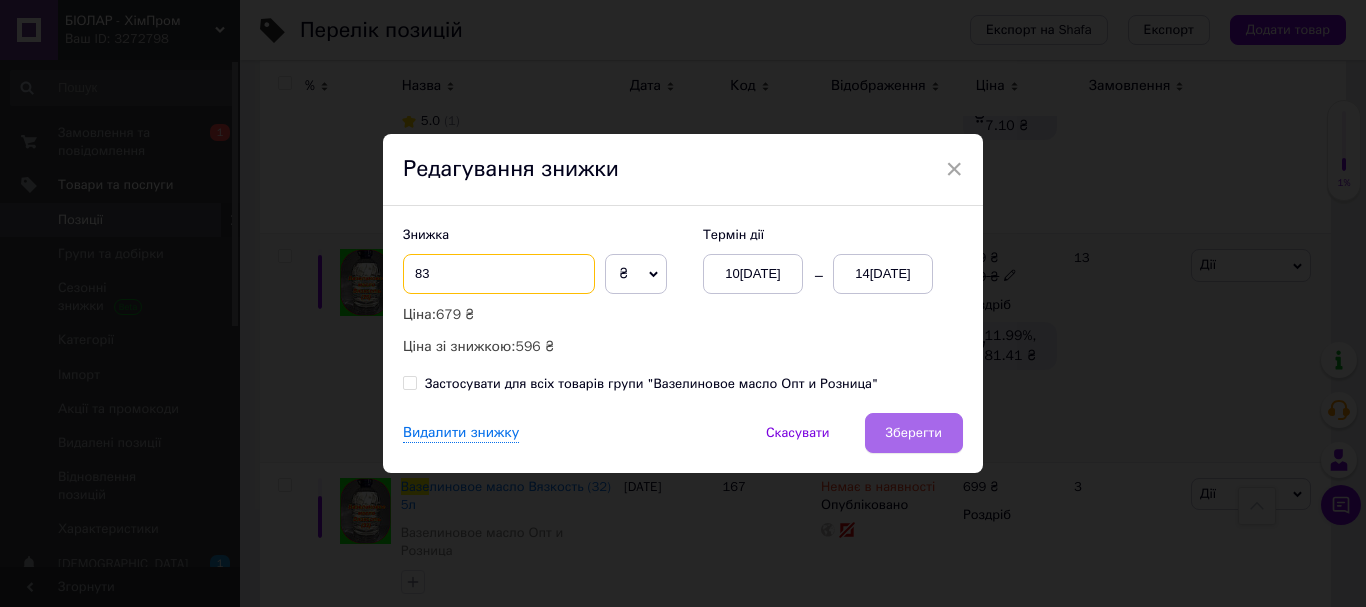 type on "83" 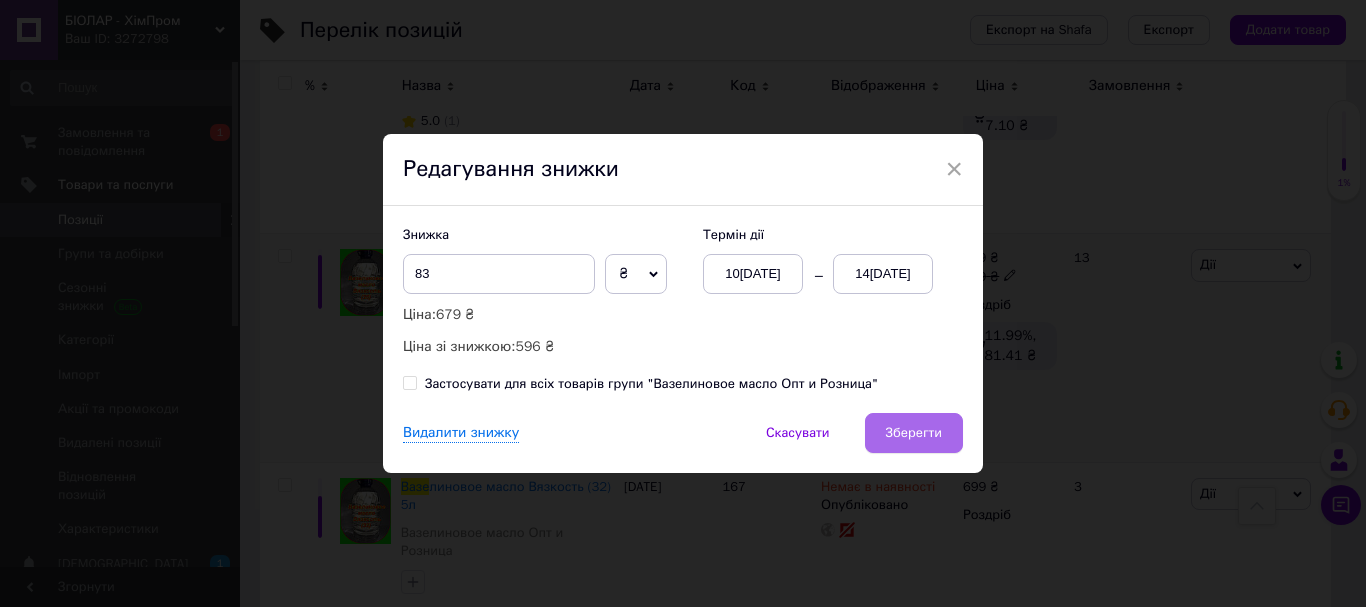 click on "Зберегти" at bounding box center (914, 433) 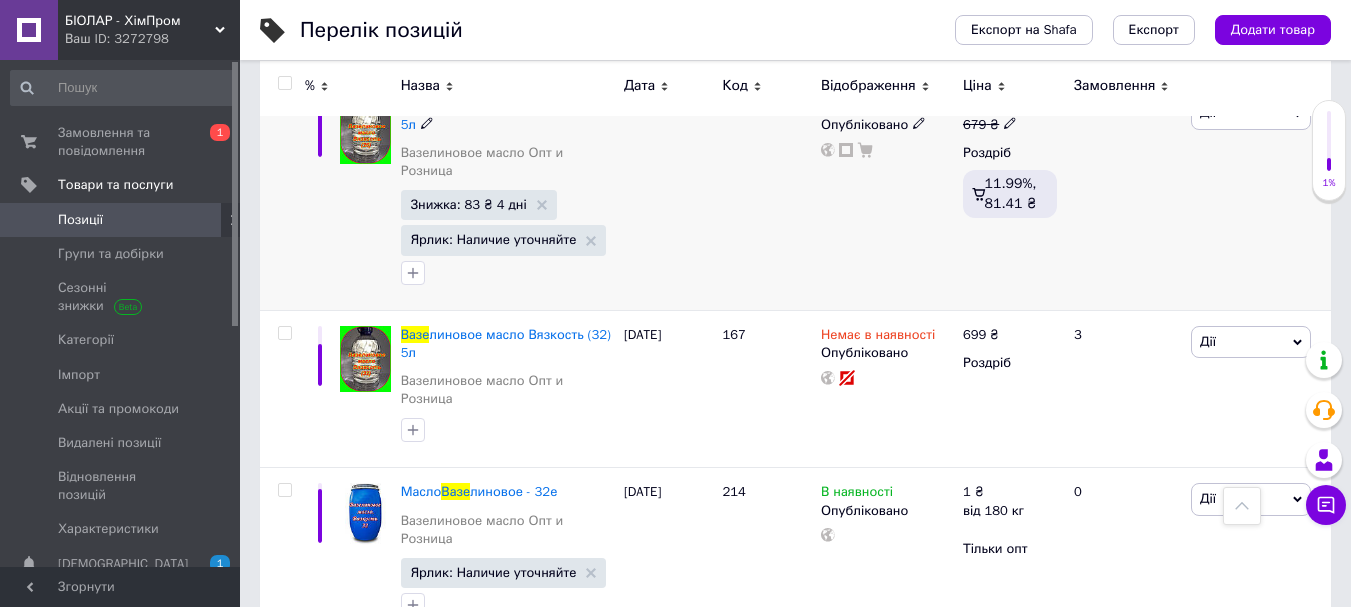 scroll, scrollTop: 5828, scrollLeft: 0, axis: vertical 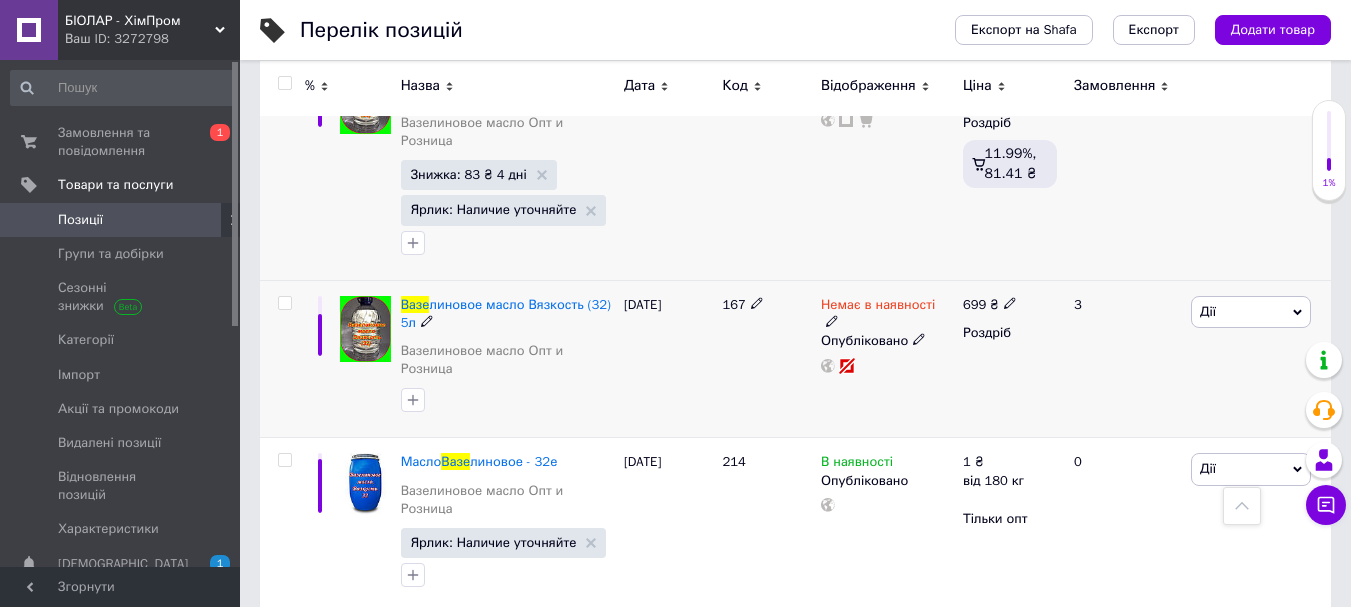 click 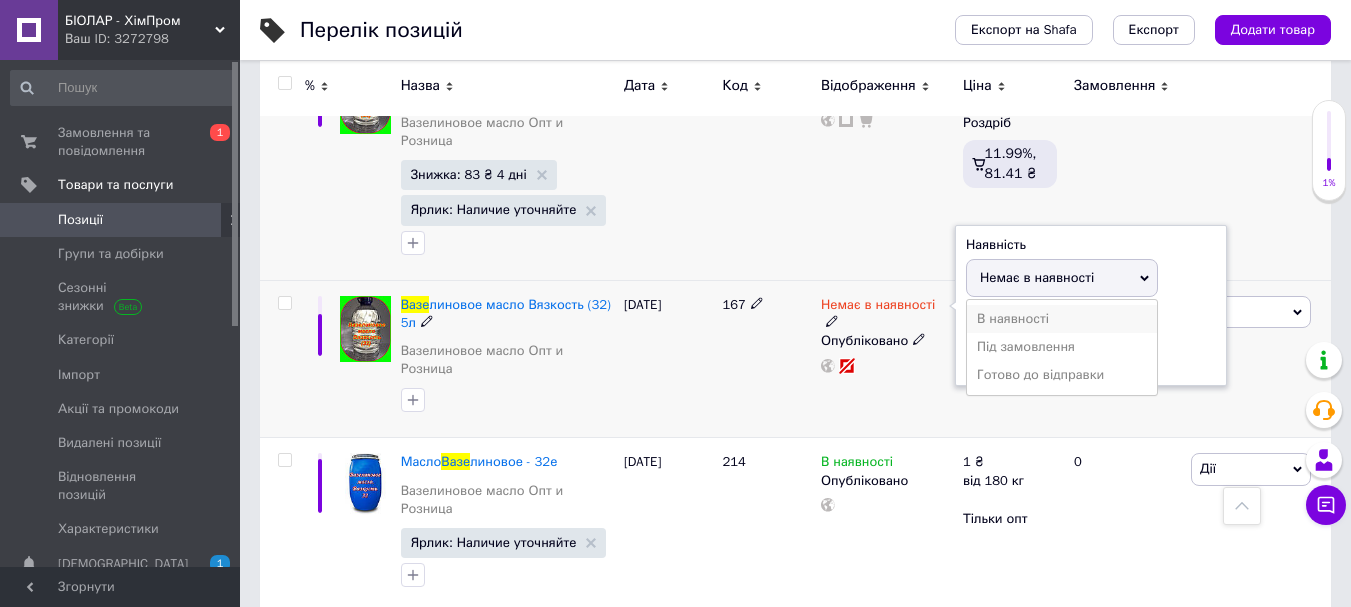 click on "В наявності" at bounding box center (1062, 319) 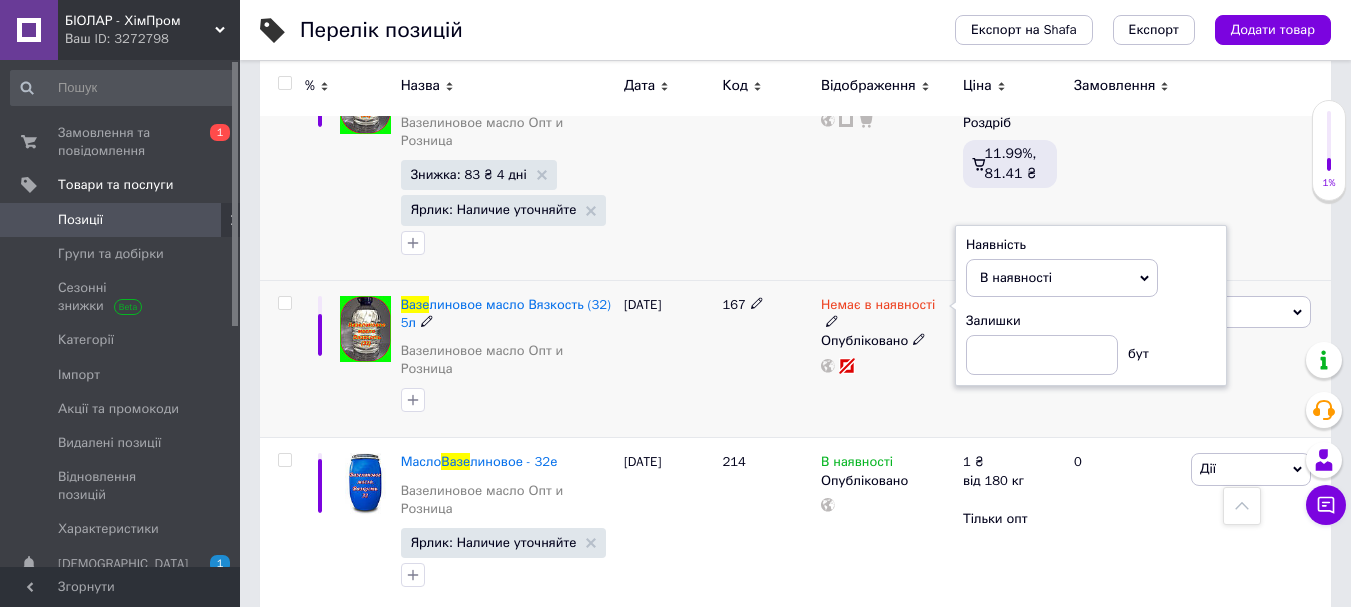 click on "Немає в наявності Наявність В наявності Немає в наявності Під замовлення Готово до відправки Залишки [PERSON_NAME] Опубліковано" at bounding box center [887, 359] 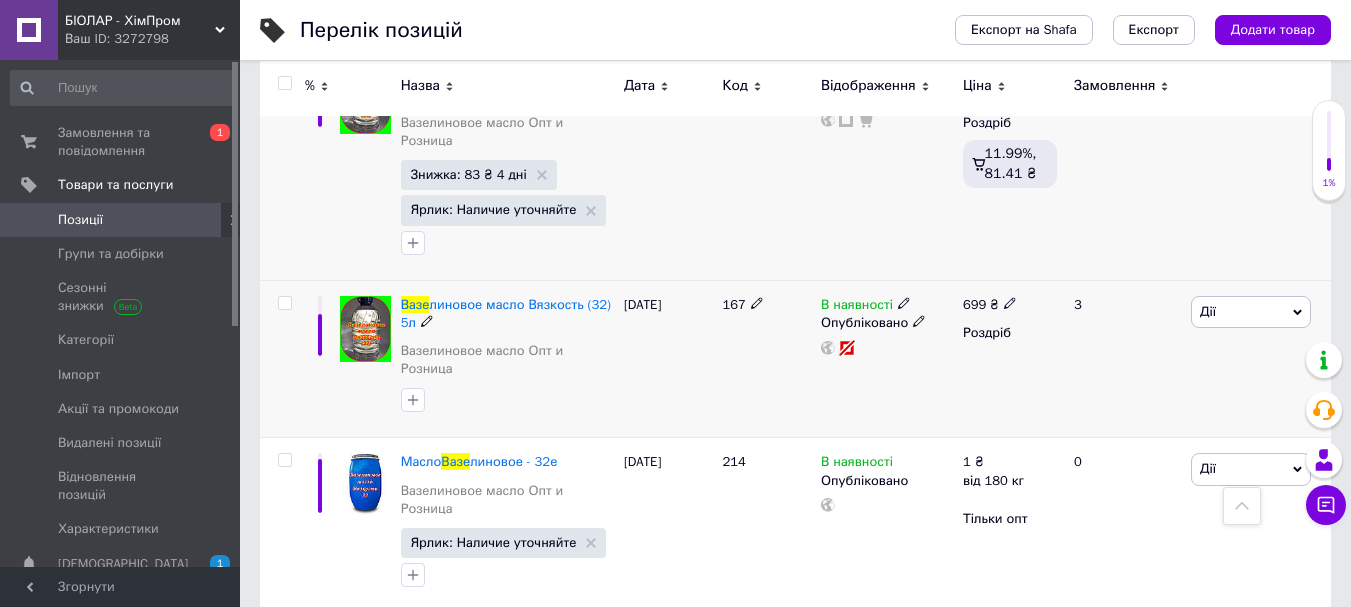 click on "Дії" at bounding box center (1251, 312) 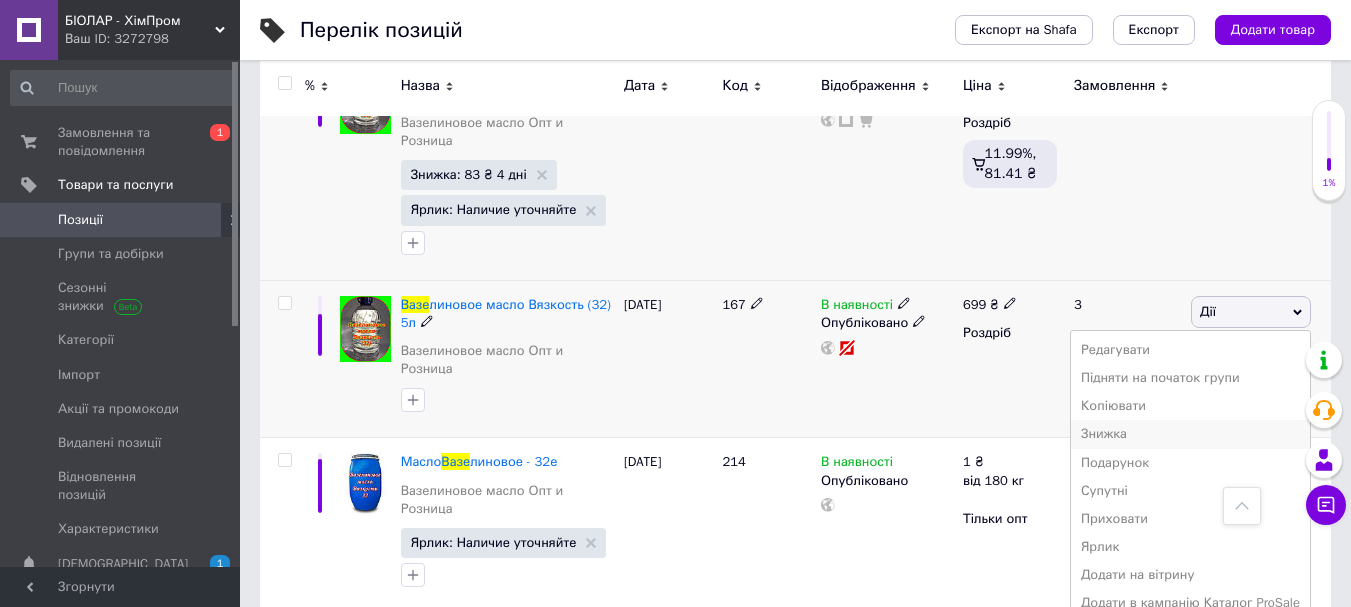 click on "Знижка" at bounding box center [1190, 434] 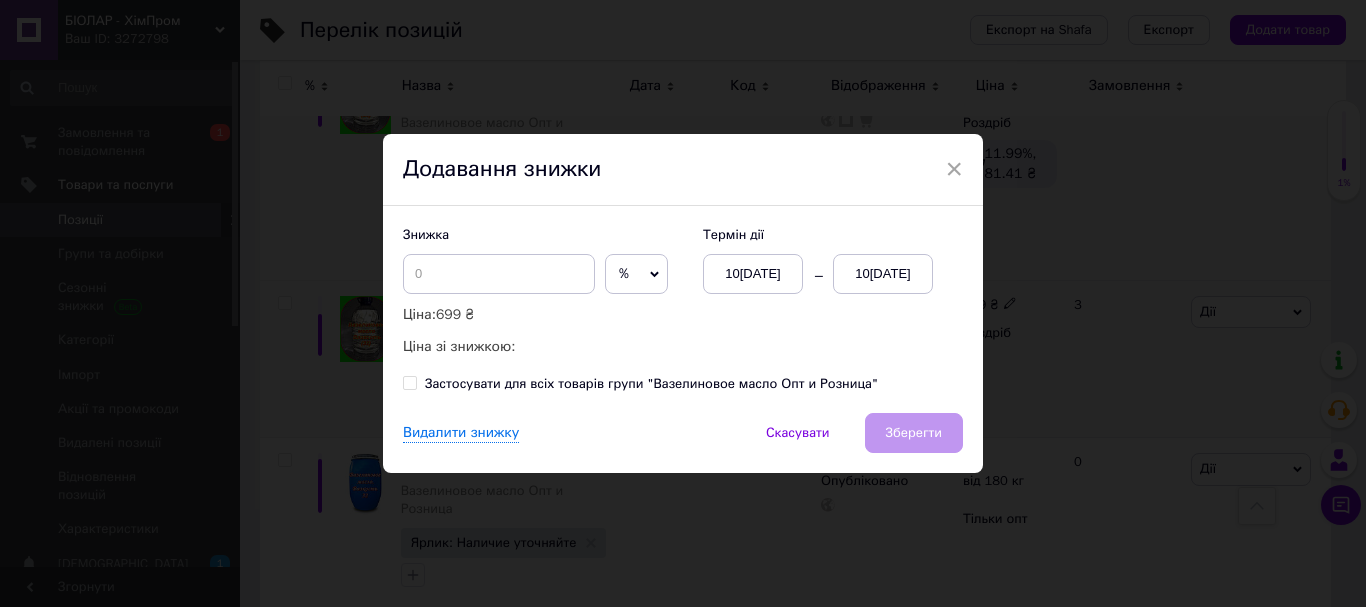 click on "%" at bounding box center (636, 274) 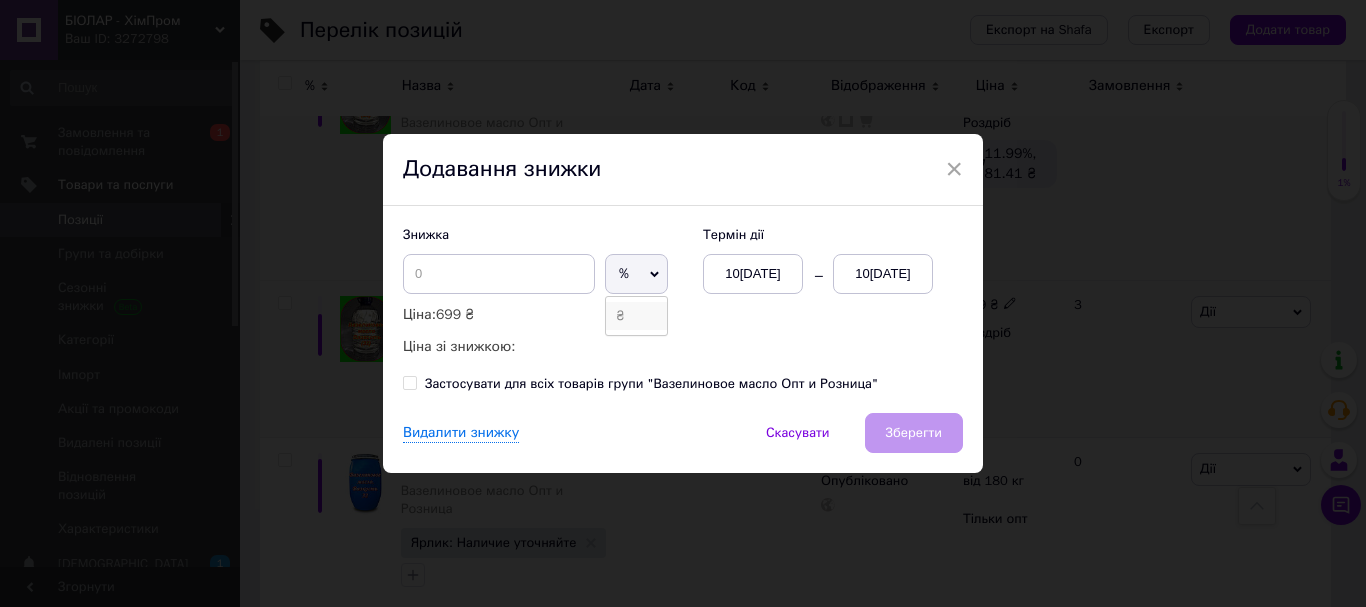 click on "₴" at bounding box center [636, 316] 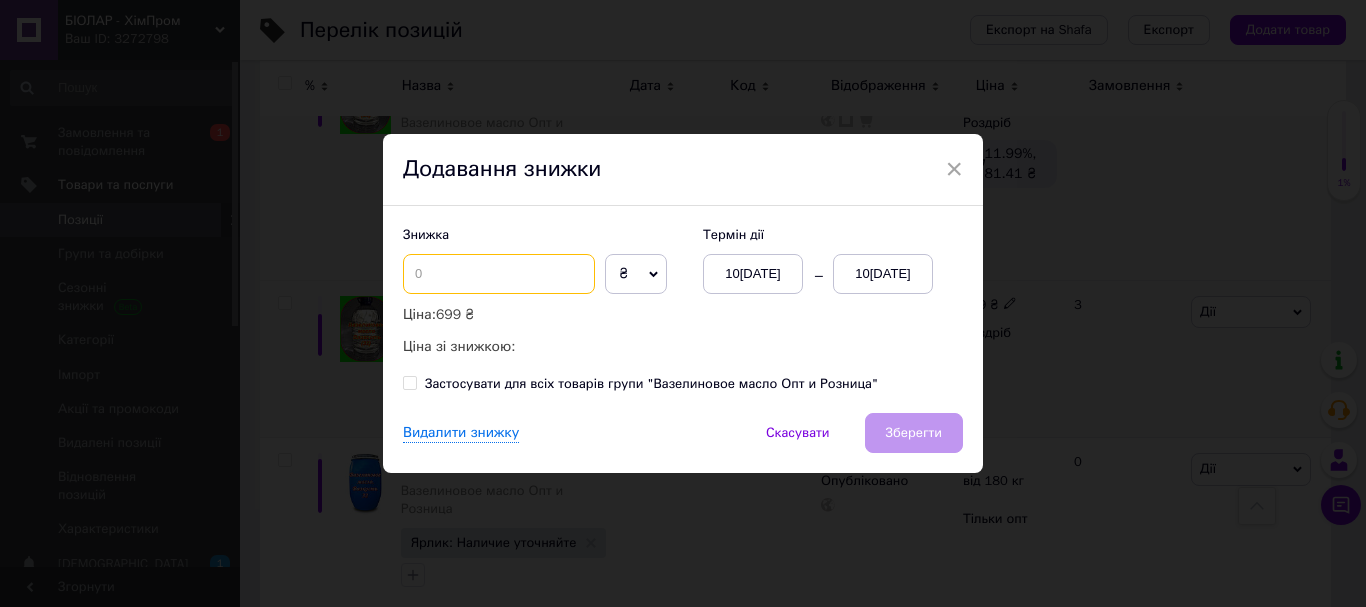 click at bounding box center (499, 274) 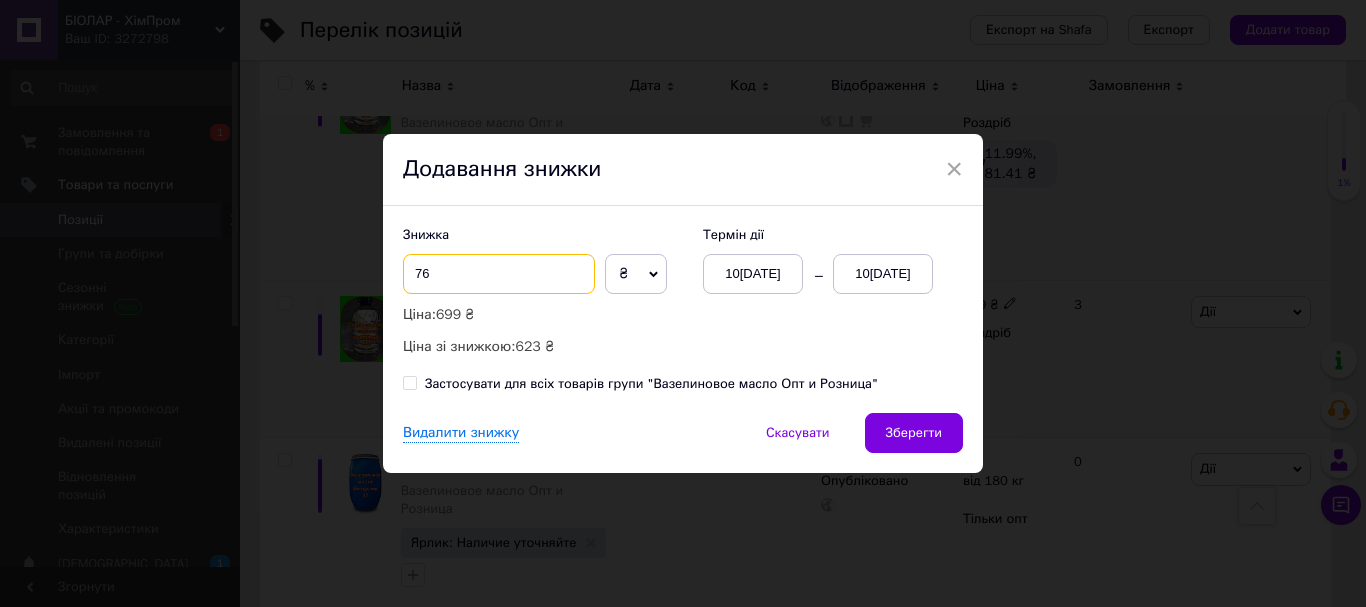 type on "76" 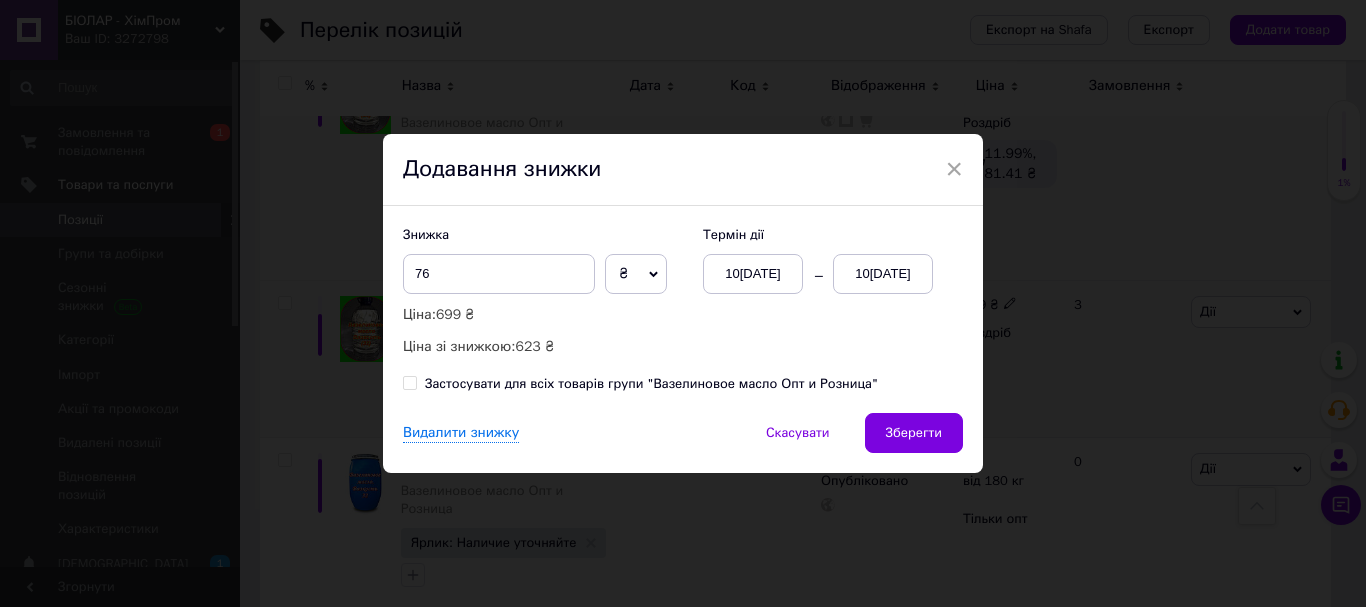click on "10[DATE]" at bounding box center [883, 274] 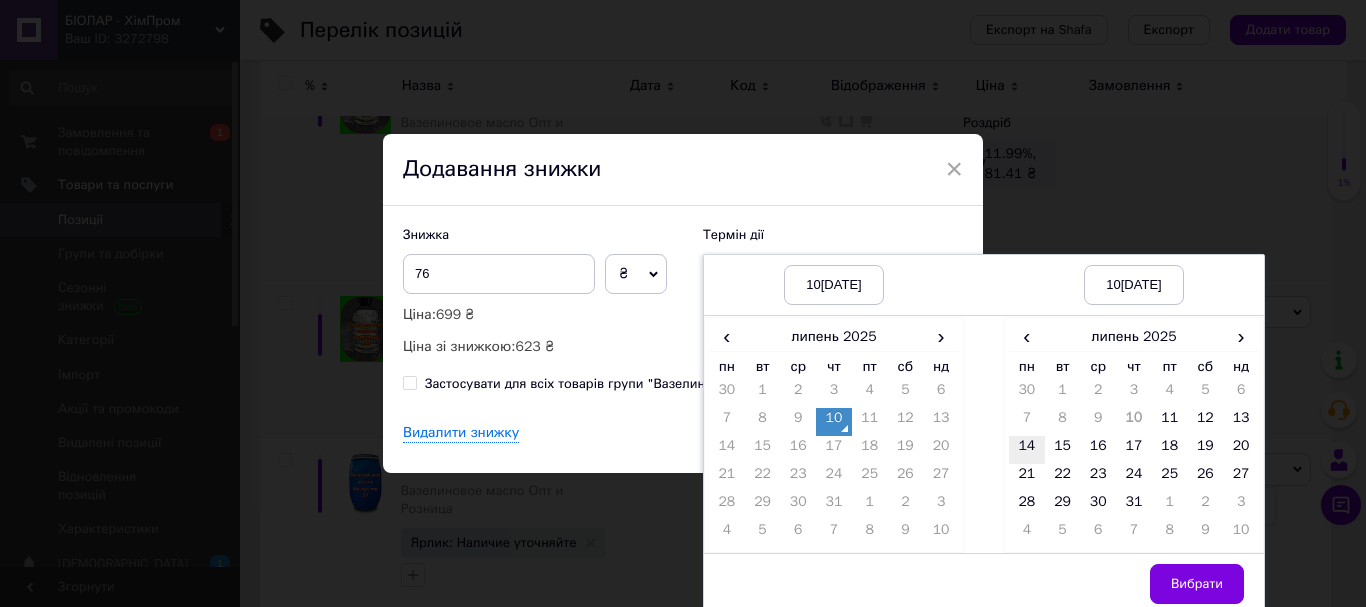 click on "14" at bounding box center (1027, 450) 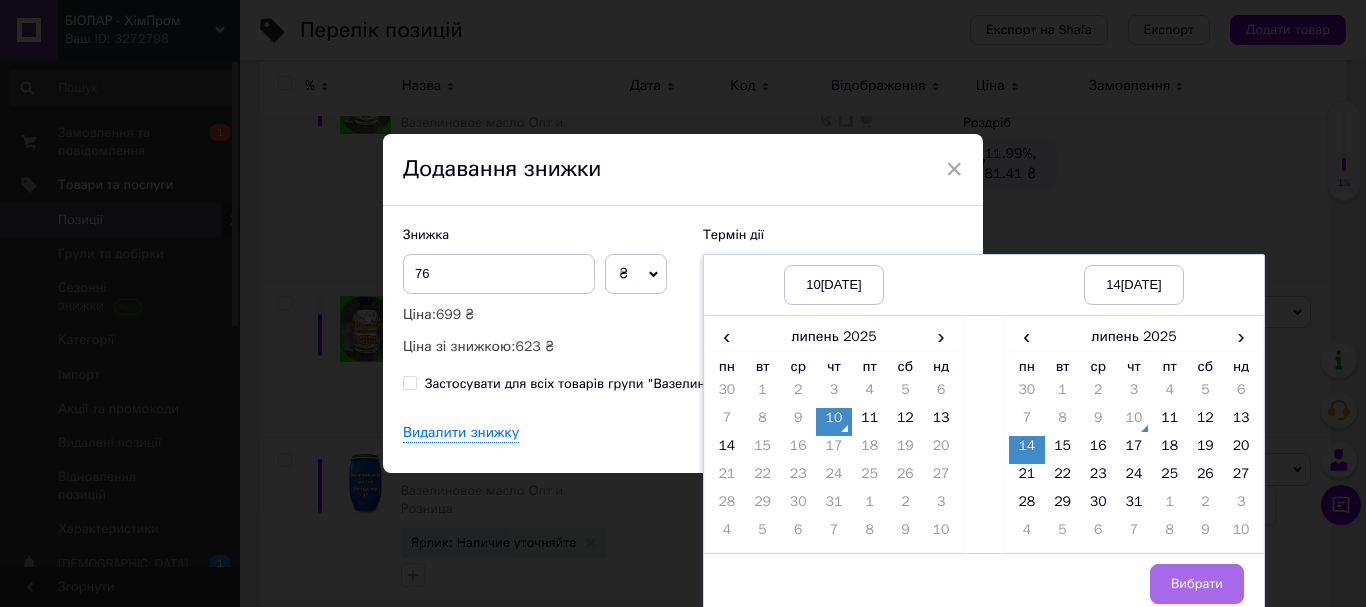 click on "Вибрати" at bounding box center [1197, 584] 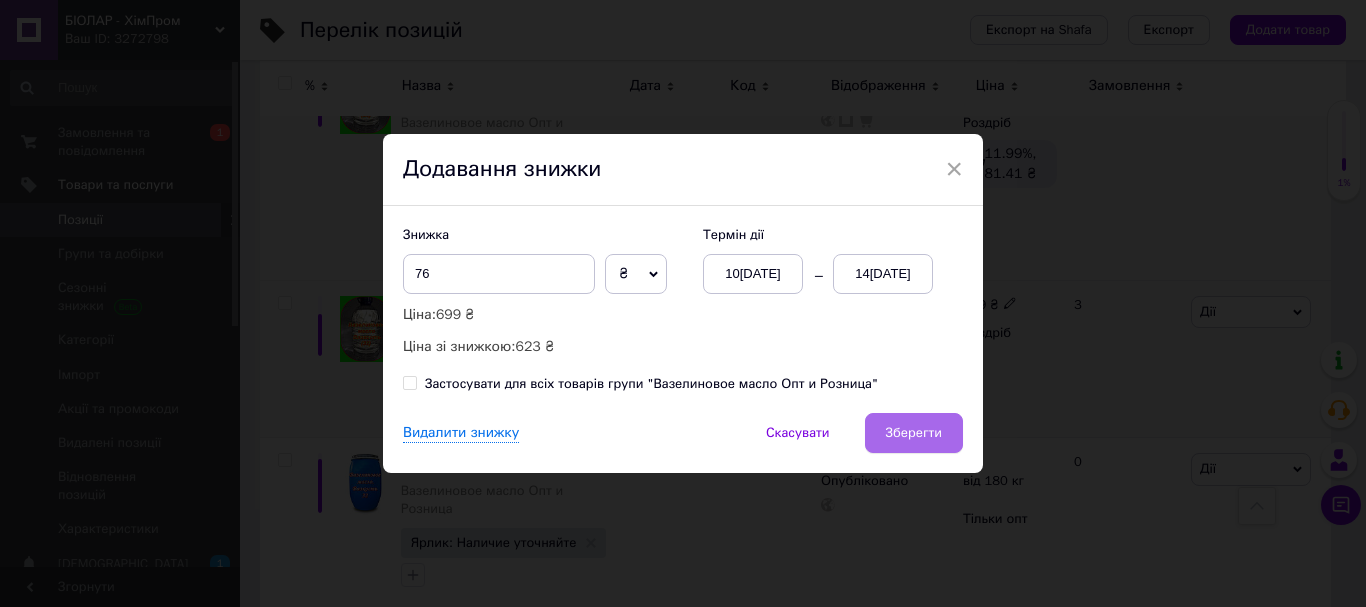 click on "Зберегти" at bounding box center (914, 433) 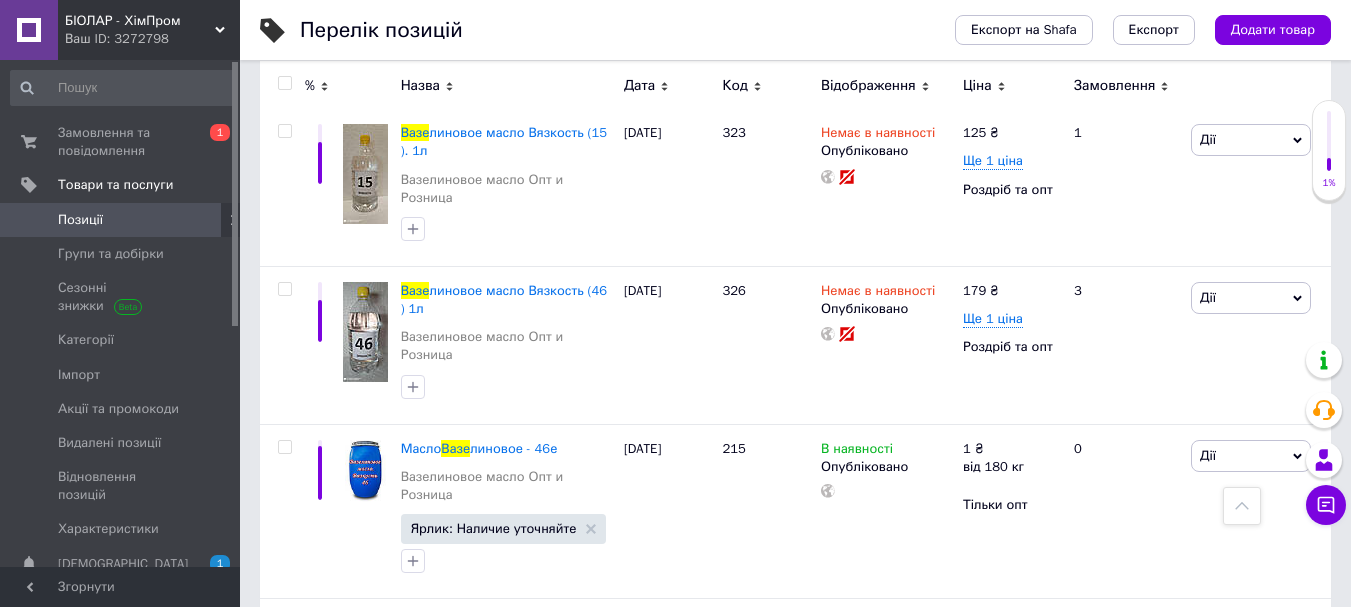 scroll, scrollTop: 7560, scrollLeft: 0, axis: vertical 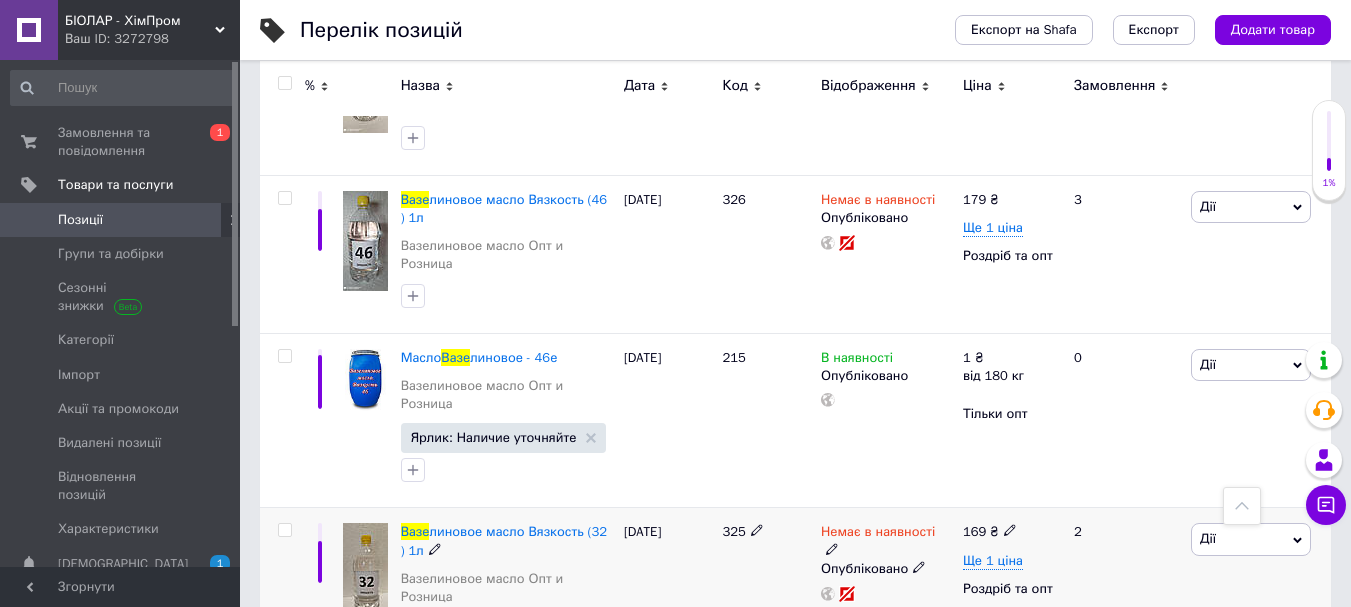 click 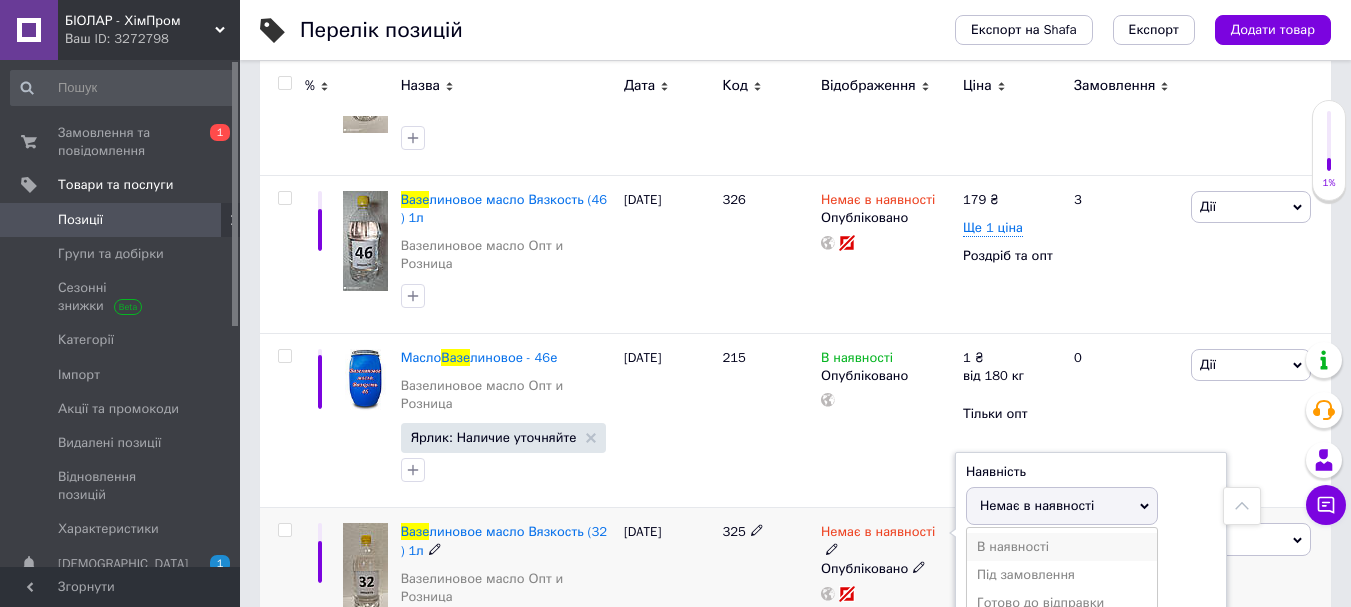click on "В наявності" at bounding box center (1062, 547) 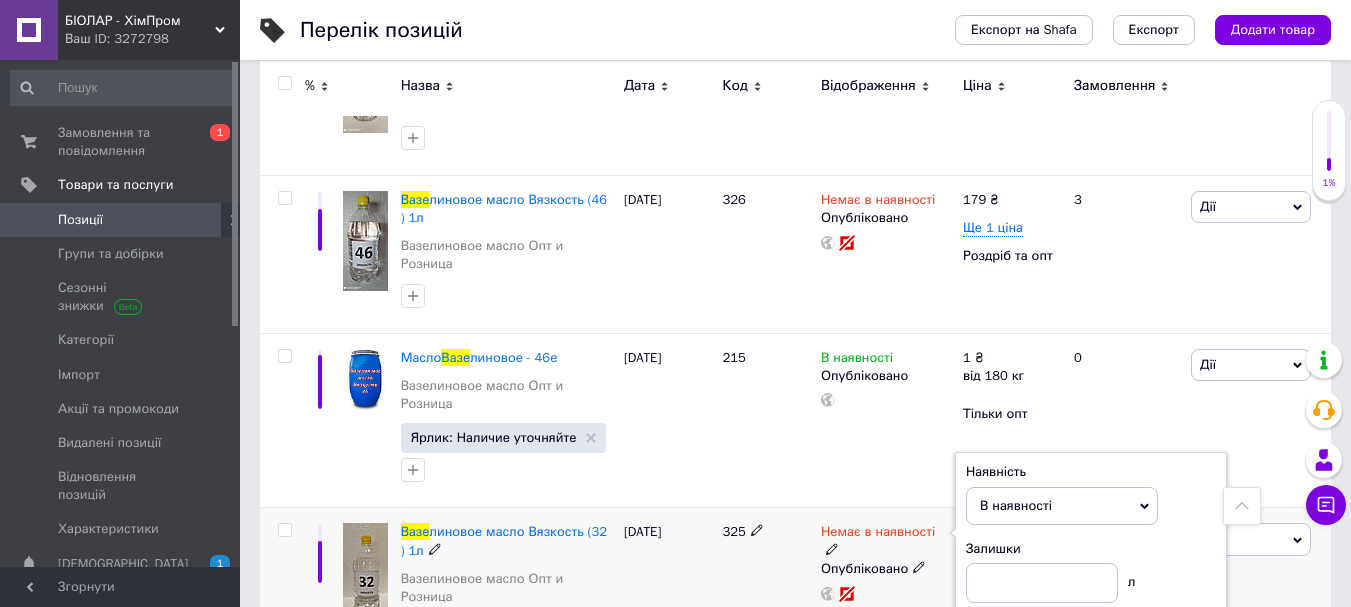 click on "Немає в наявності Наявність В наявності Немає в наявності Під замовлення Готово до відправки Залишки л Опубліковано" at bounding box center [887, 587] 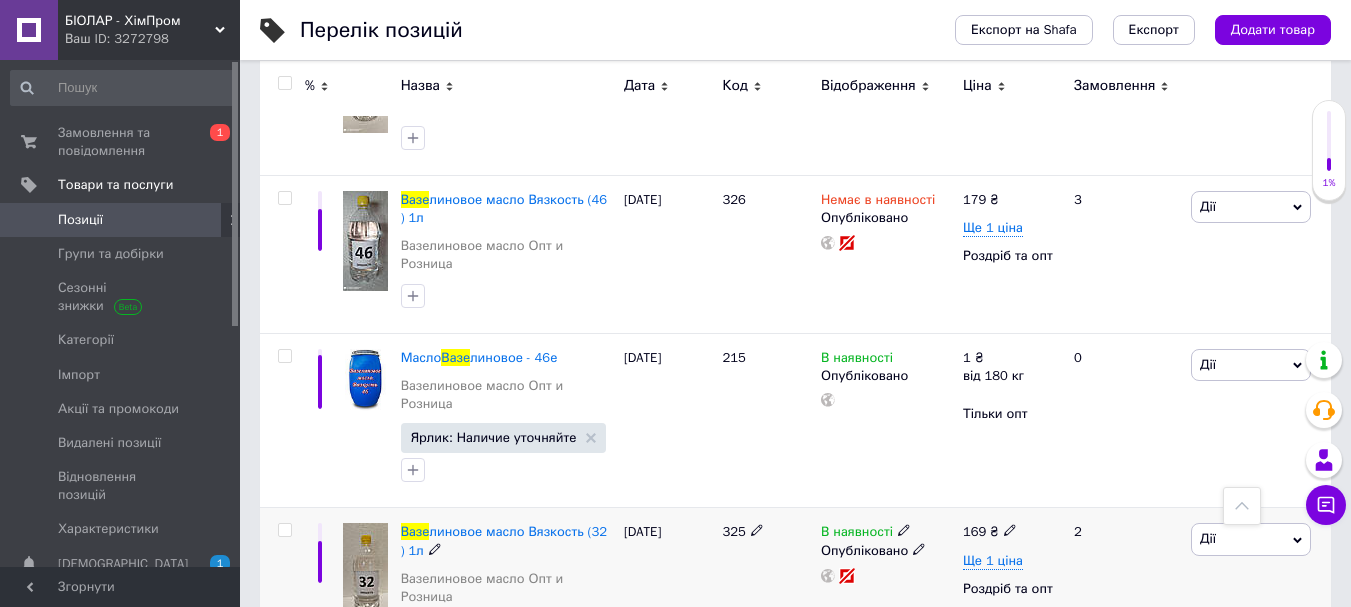 click on "Дії" at bounding box center (1251, 539) 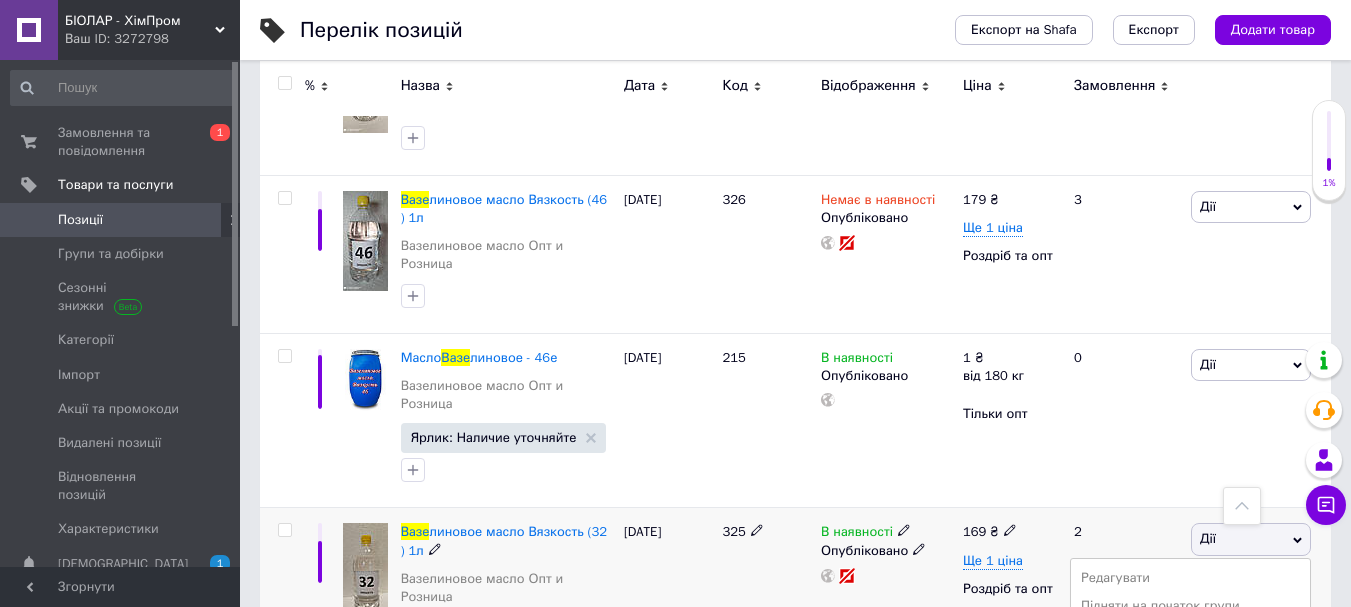 click on "Знижка" at bounding box center [1190, 662] 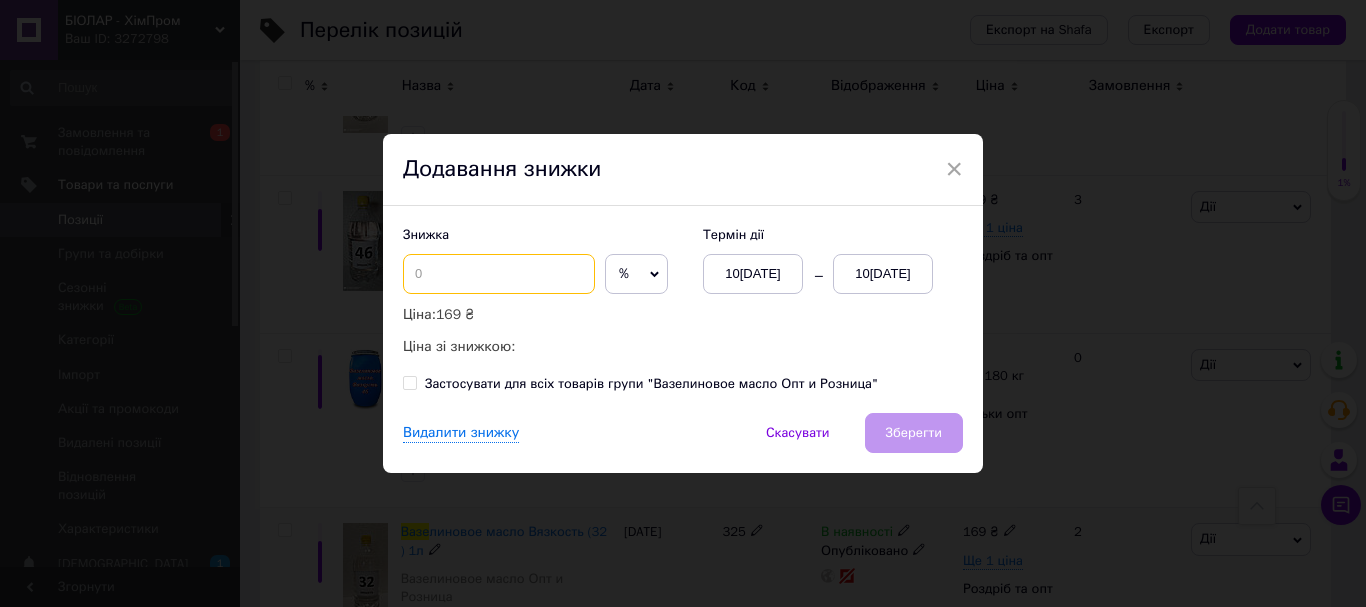 click at bounding box center (499, 274) 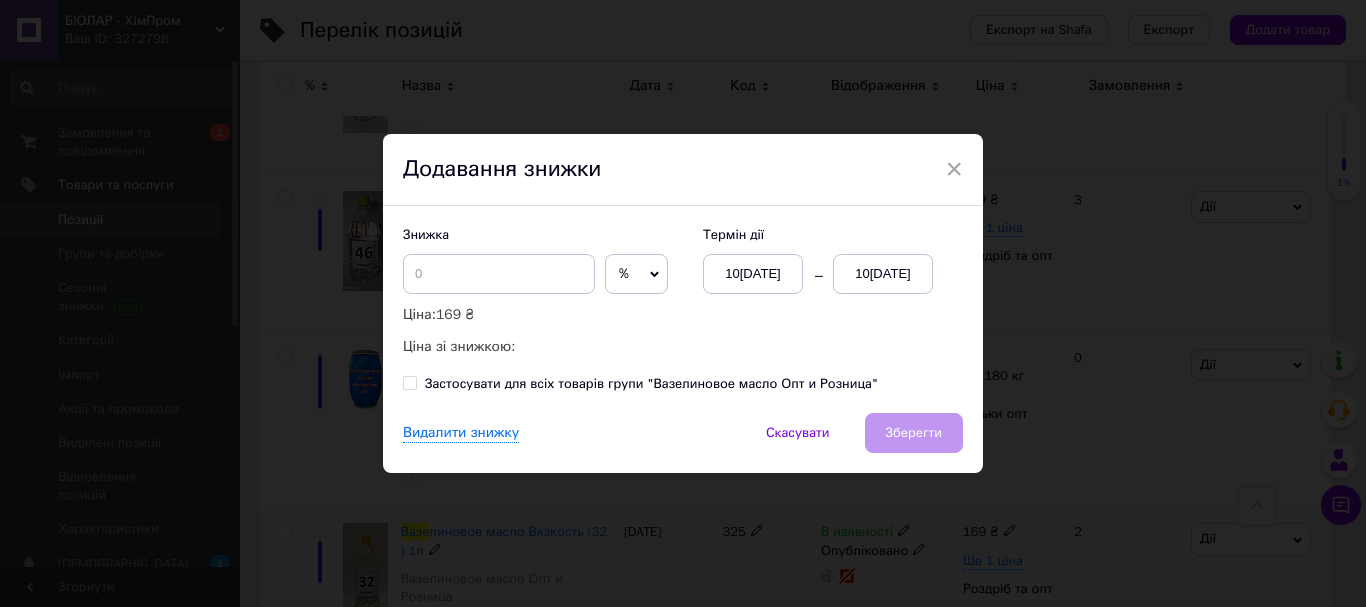 click on "%" at bounding box center (636, 274) 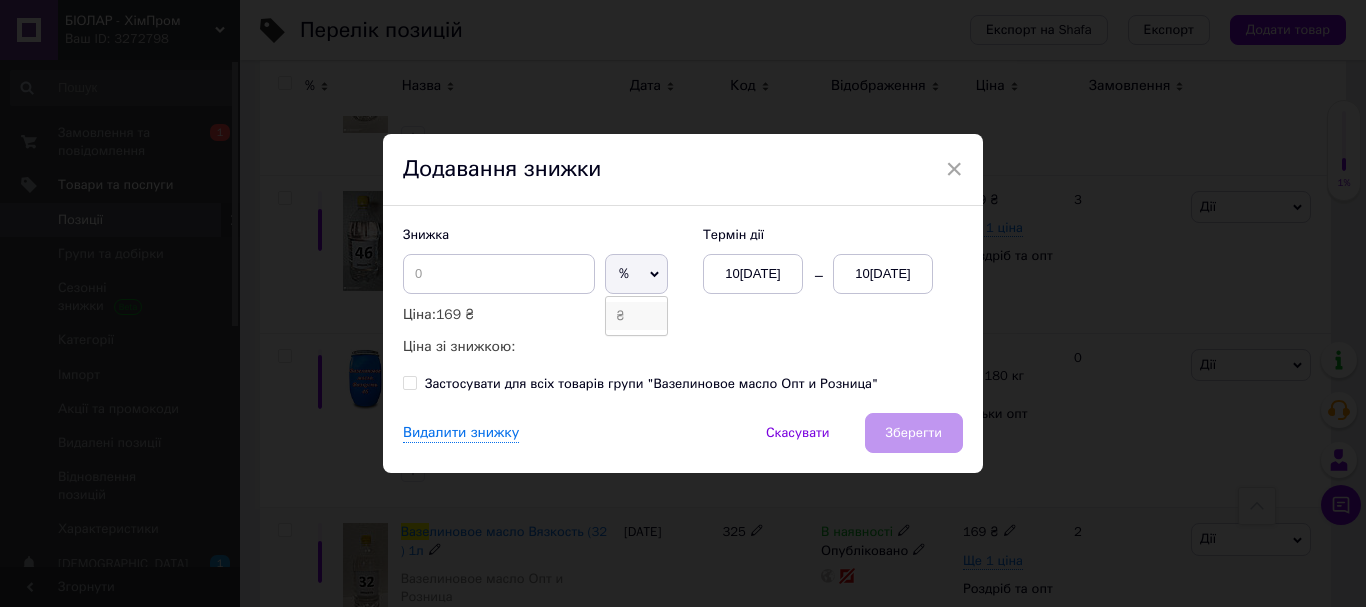 click on "₴" at bounding box center (636, 316) 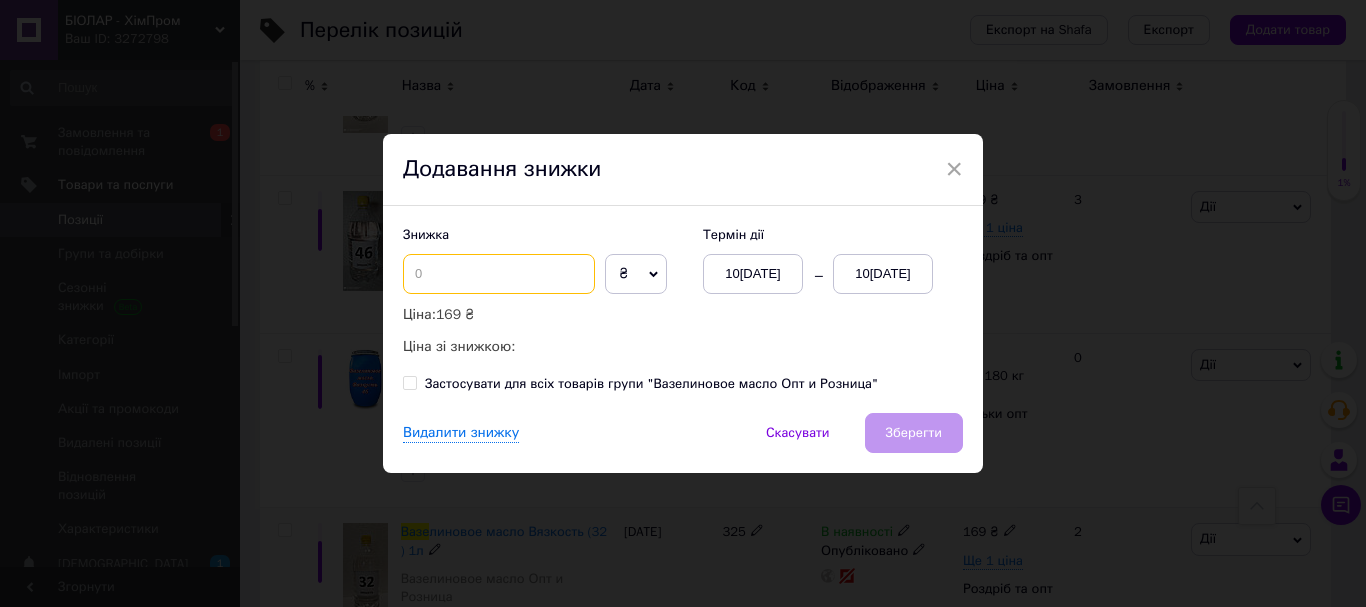 click at bounding box center (499, 274) 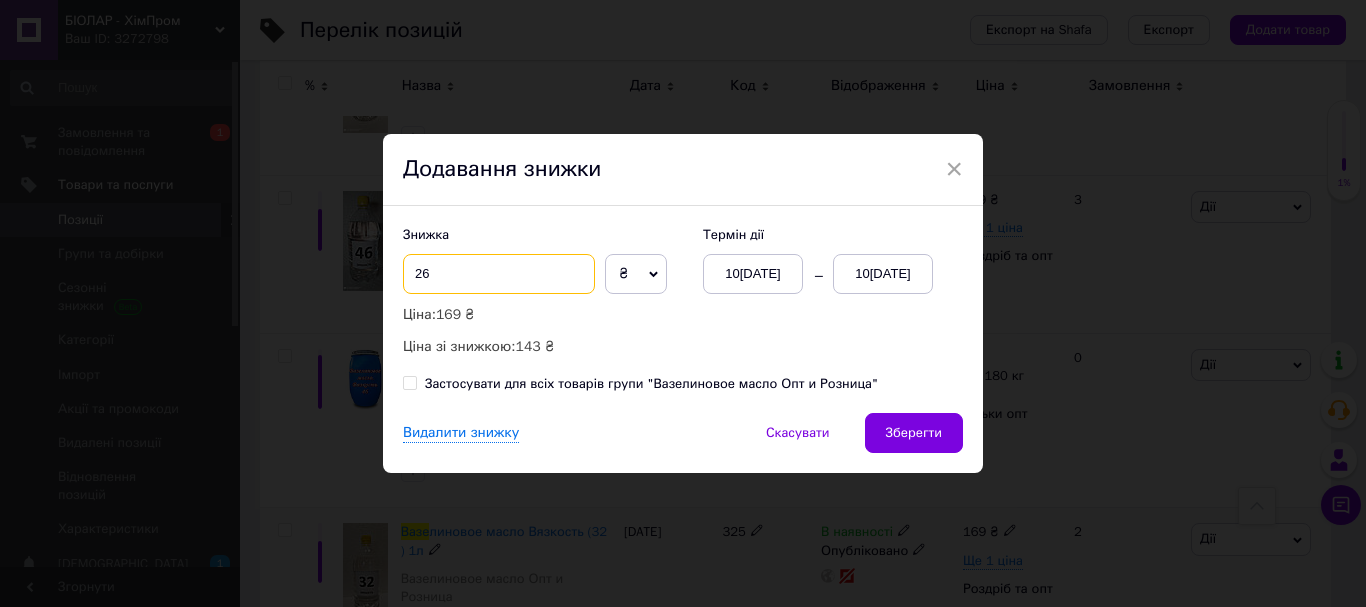type on "26" 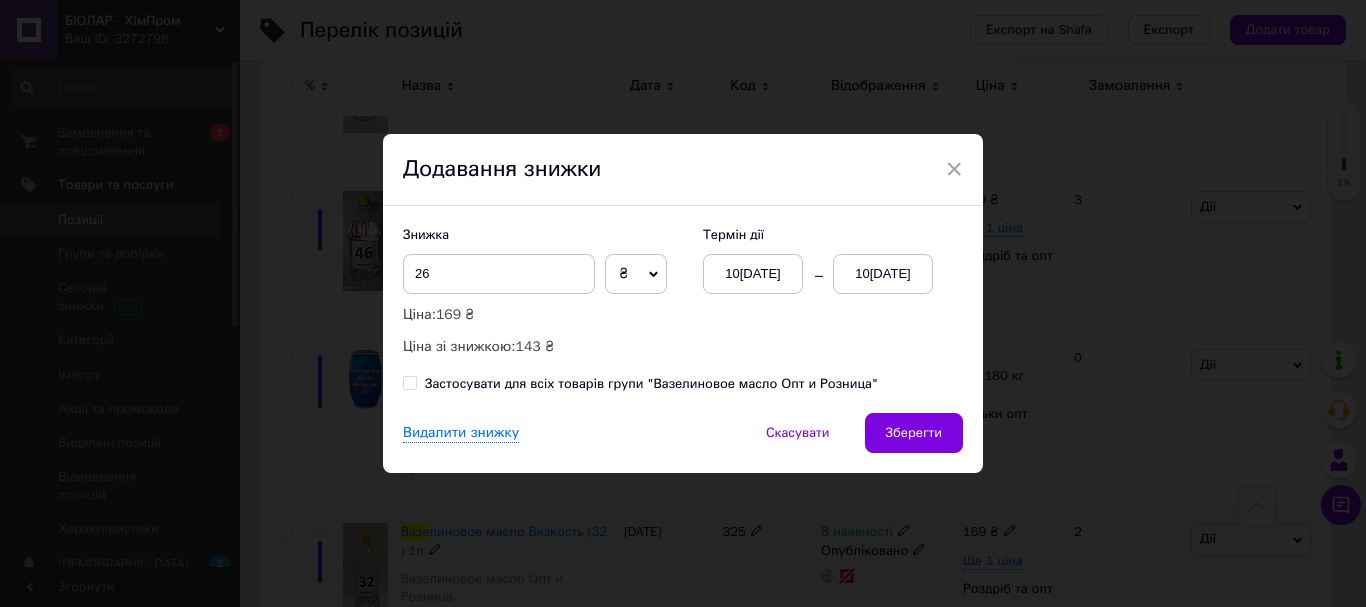click on "10[DATE]" at bounding box center (883, 274) 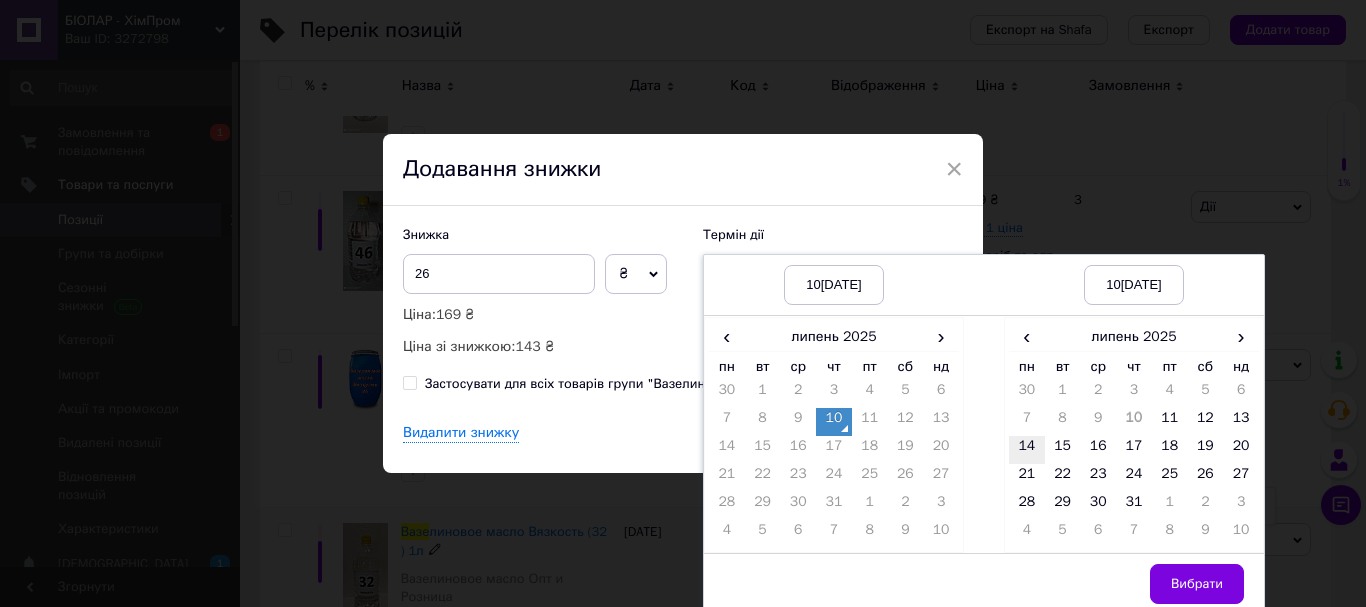 click on "14" at bounding box center (1027, 450) 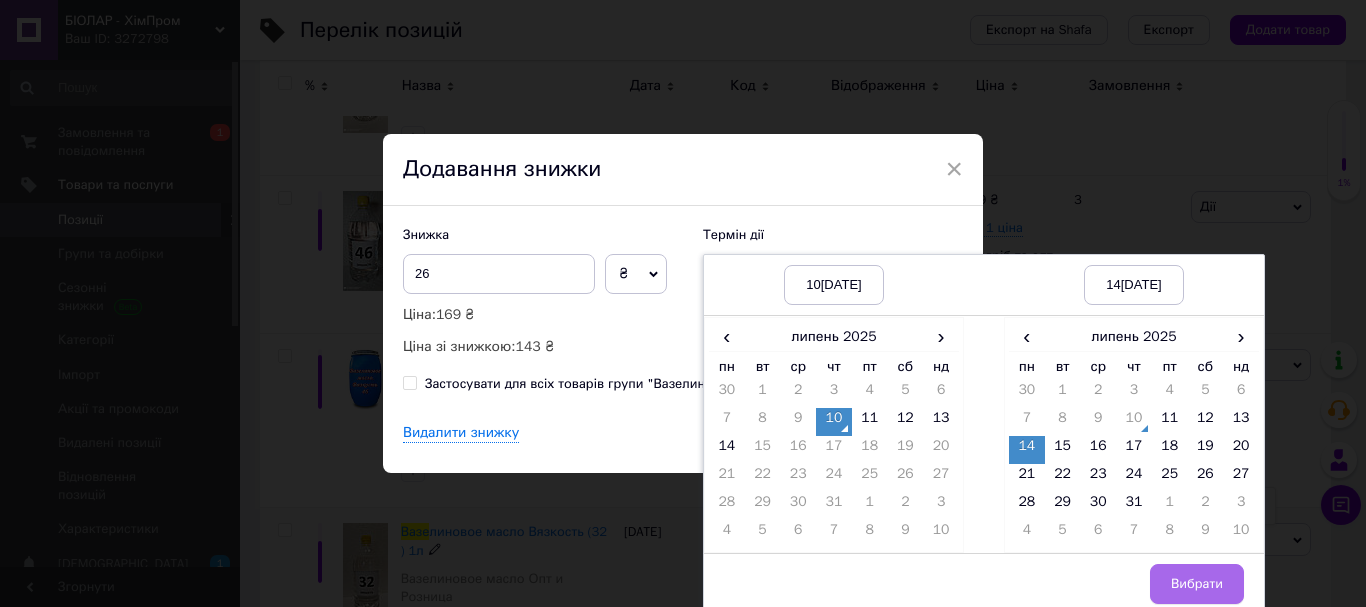 click on "Вибрати" at bounding box center [1197, 584] 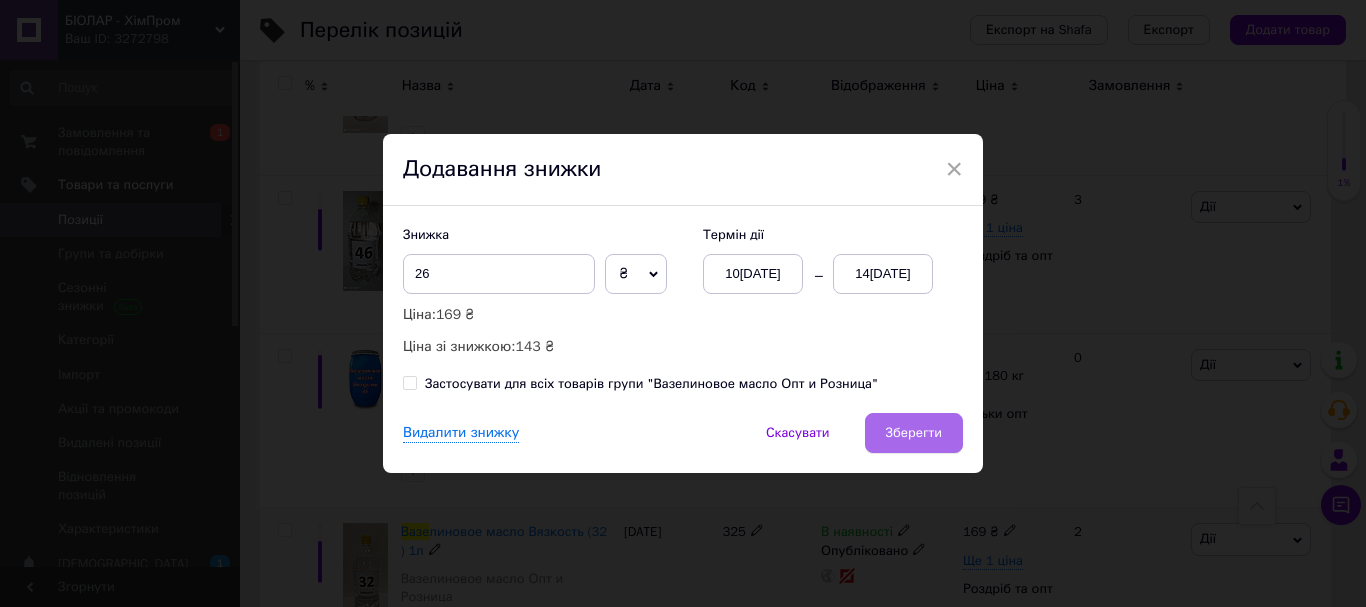click on "Зберегти" at bounding box center (914, 433) 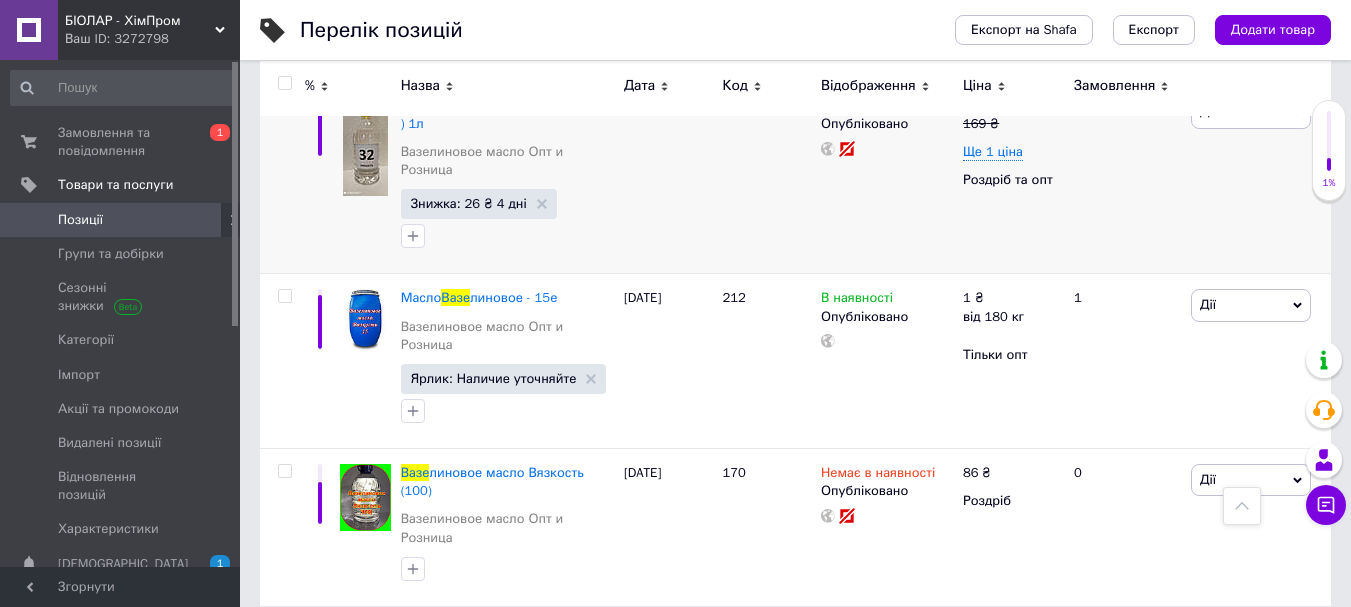scroll, scrollTop: 8002, scrollLeft: 0, axis: vertical 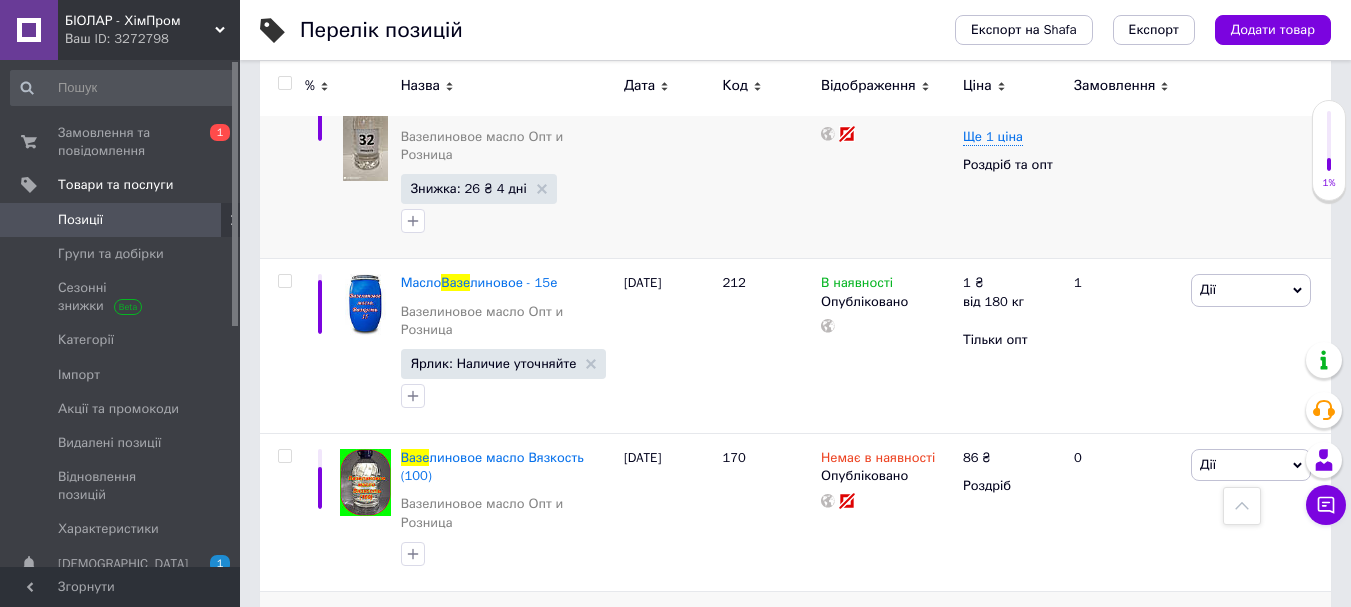 click 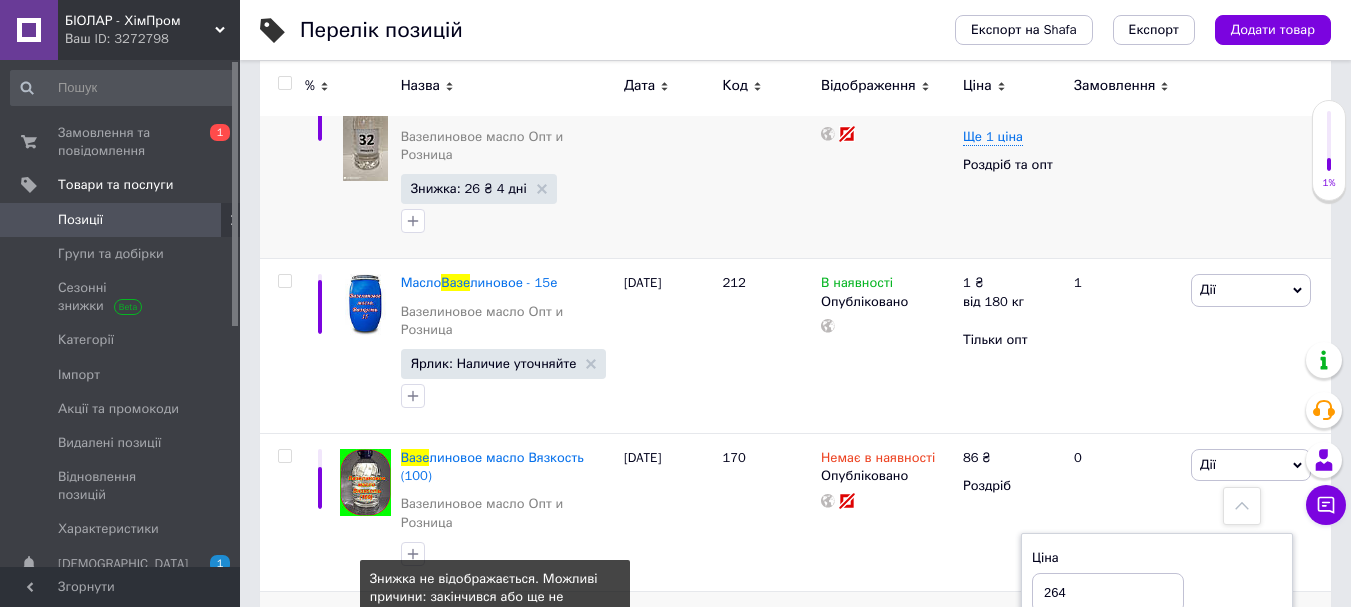 type on "264" 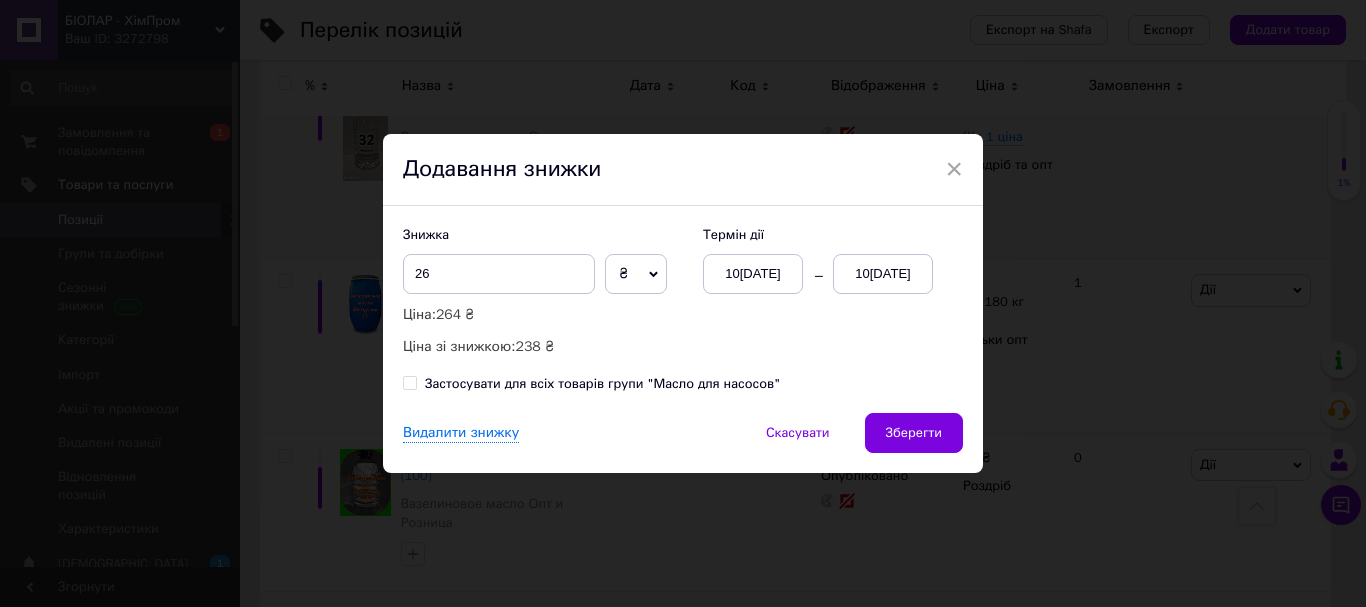 click on "10[DATE]" at bounding box center [883, 274] 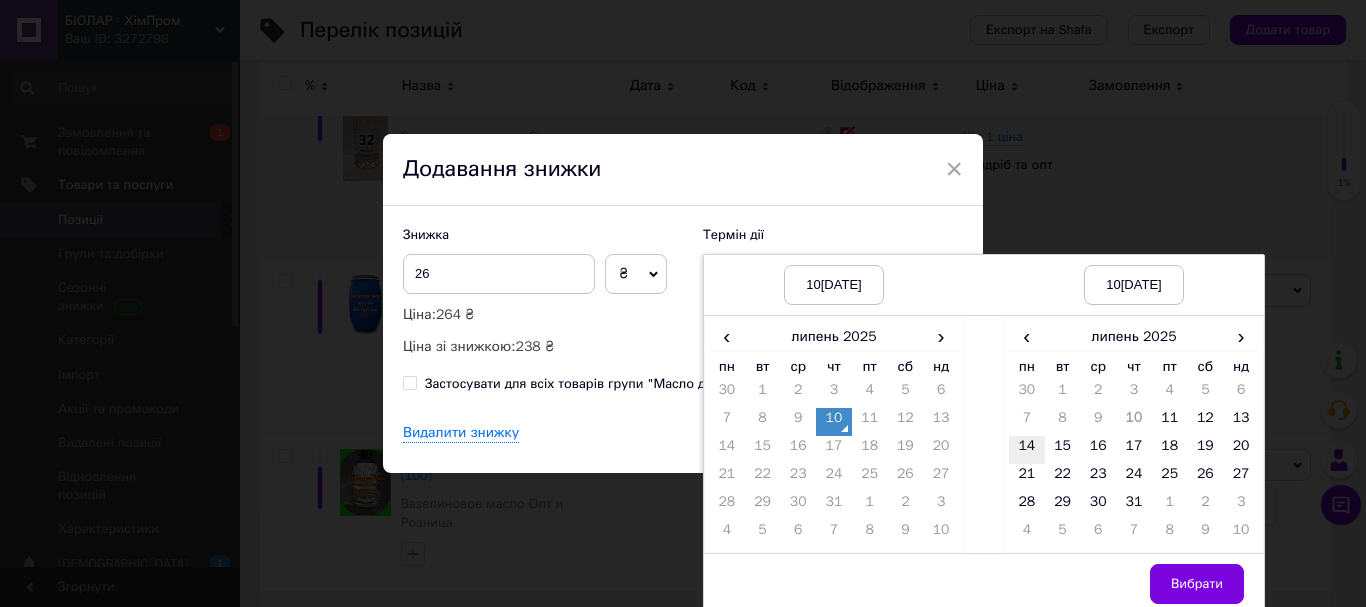 click on "14" at bounding box center [1027, 450] 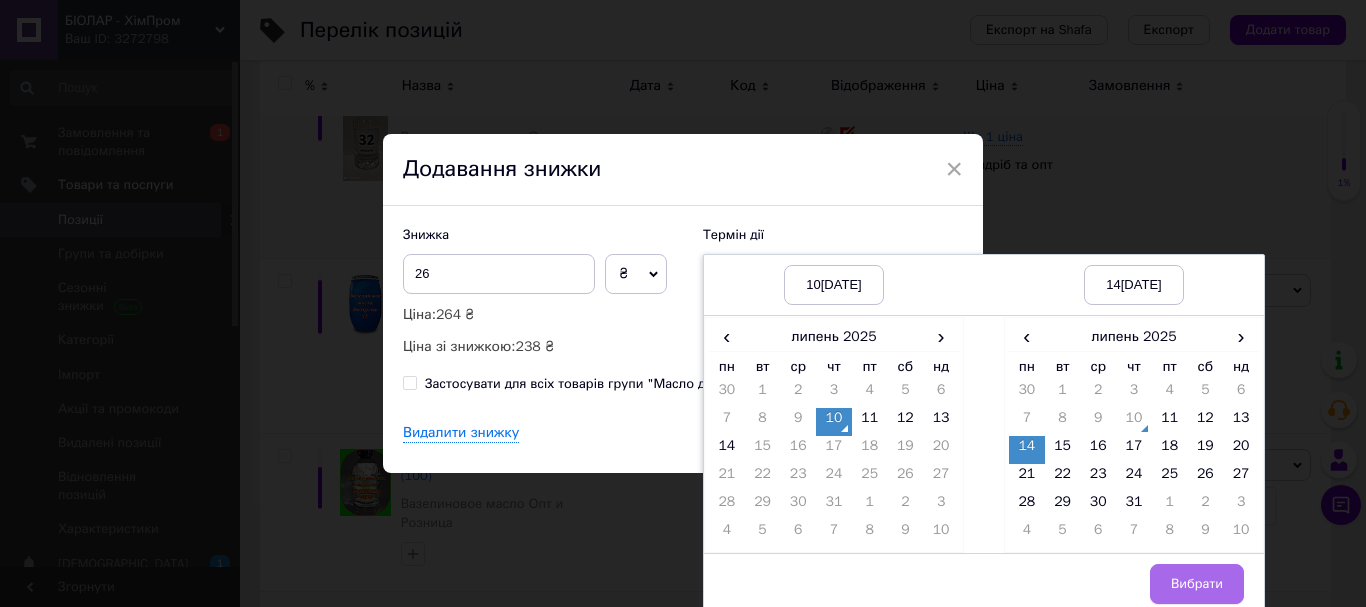 click on "Вибрати" at bounding box center [1197, 584] 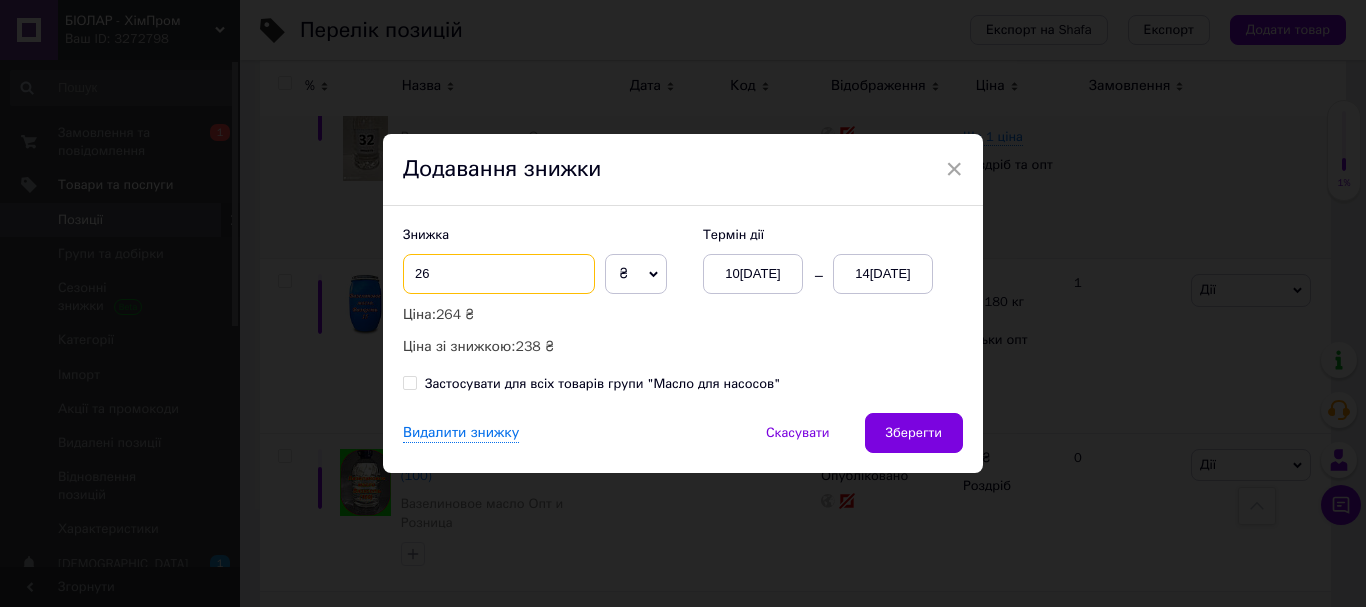 click on "26" at bounding box center (499, 274) 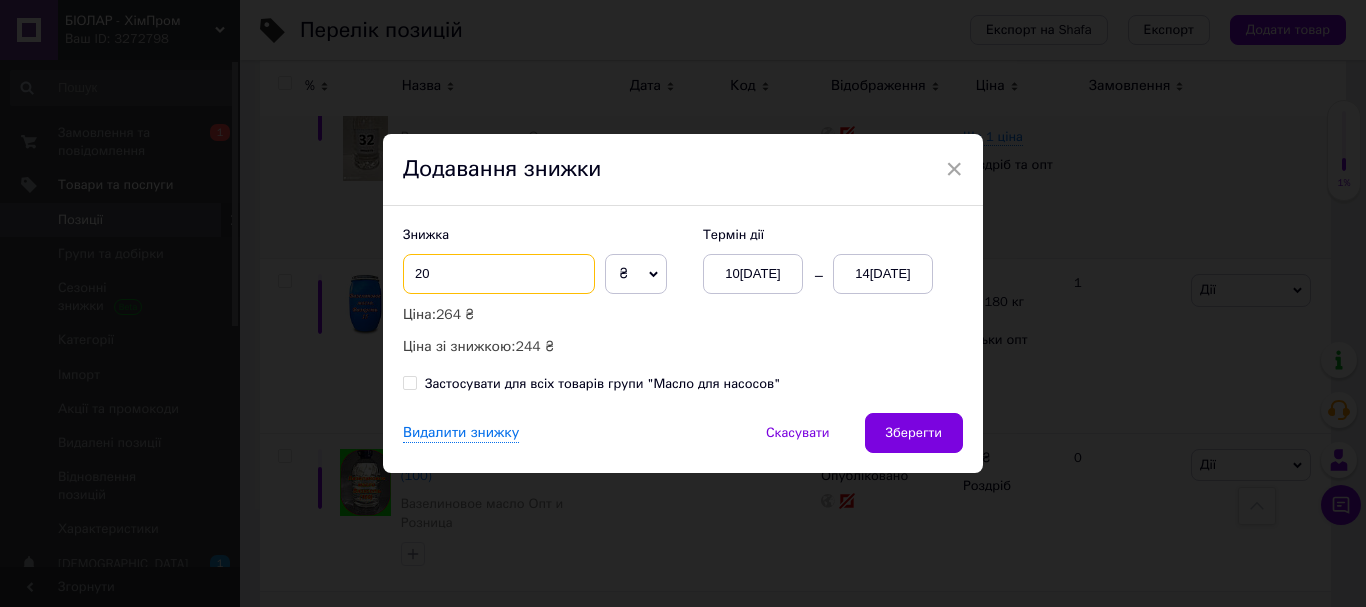 type on "2" 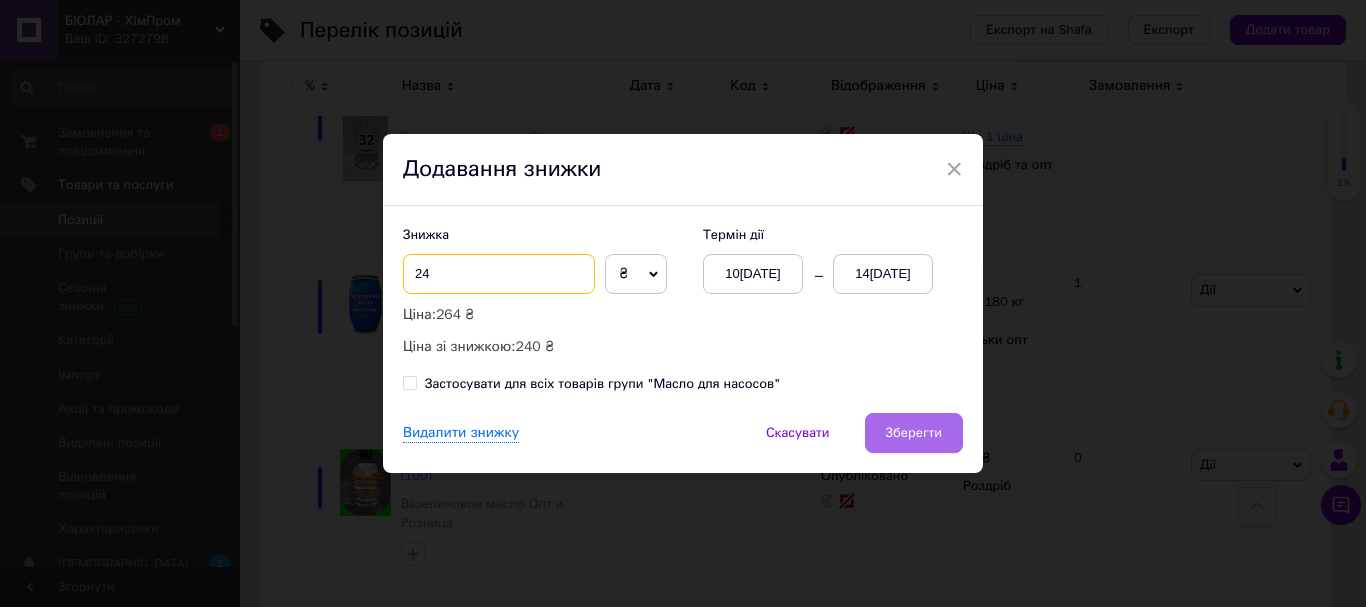 type on "24" 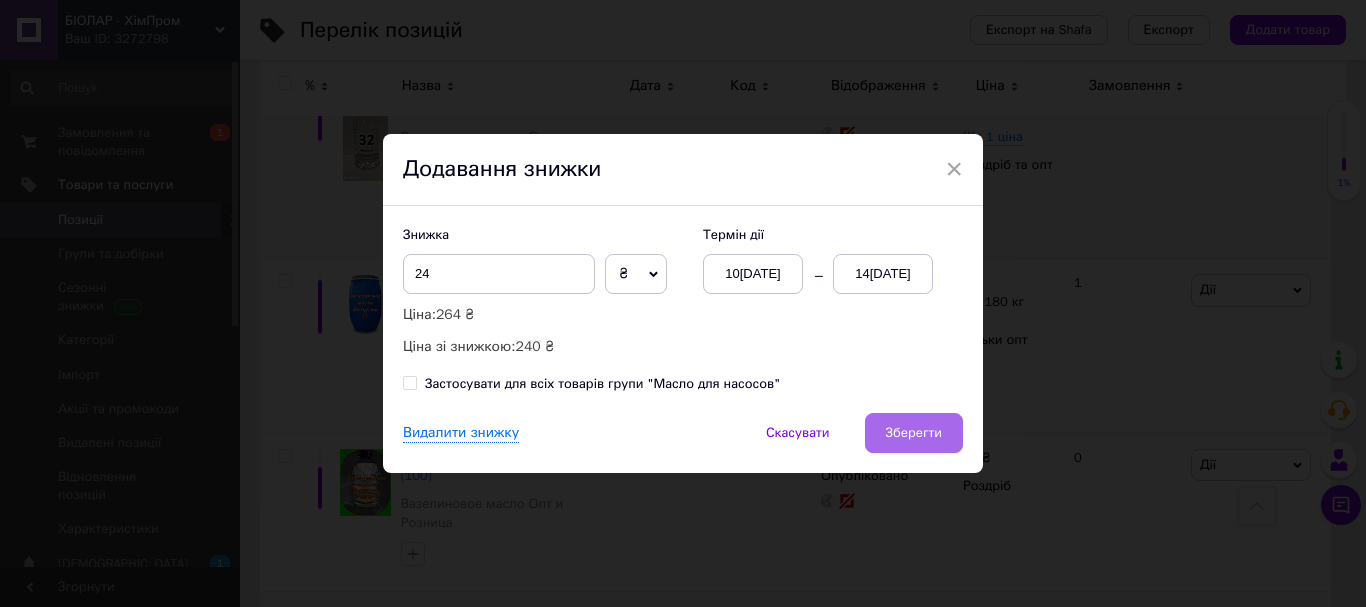 click on "Зберегти" at bounding box center (914, 433) 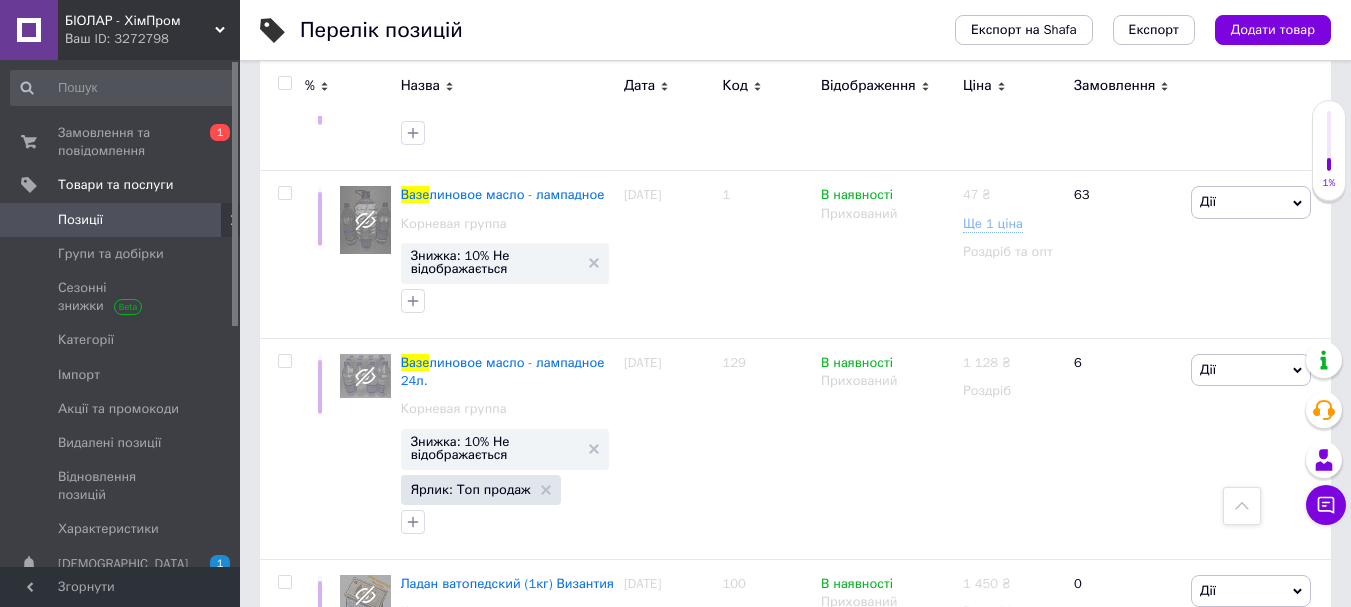 scroll, scrollTop: 0, scrollLeft: 0, axis: both 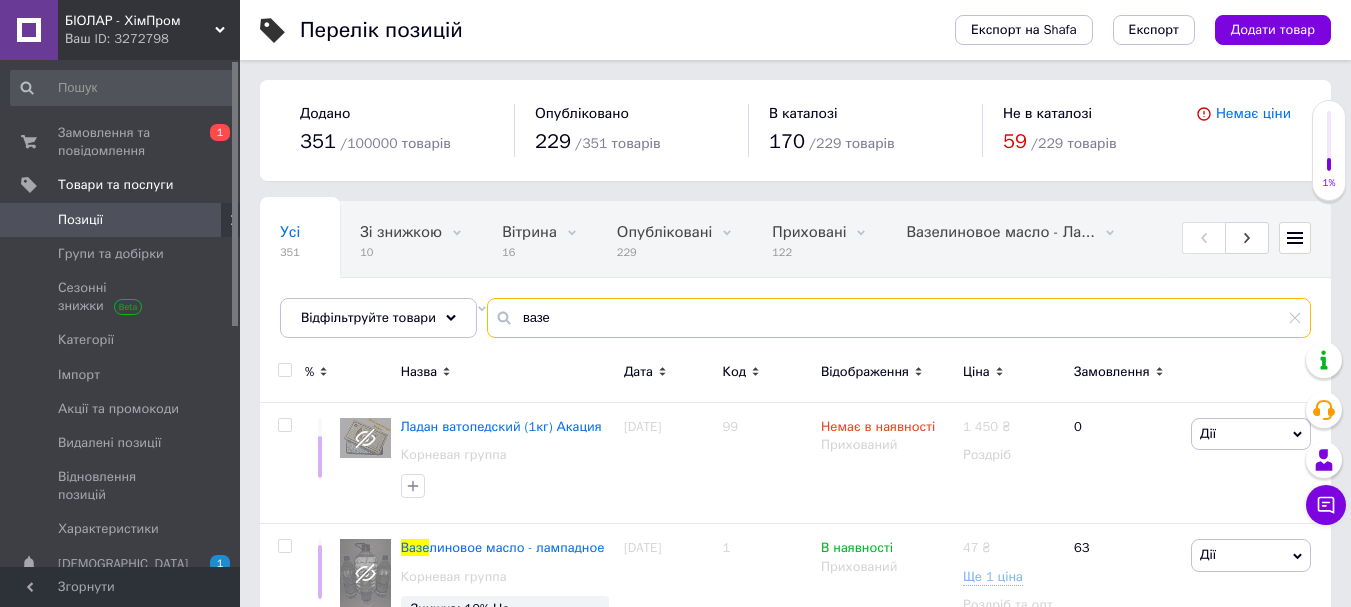 click on "вазе" at bounding box center (899, 318) 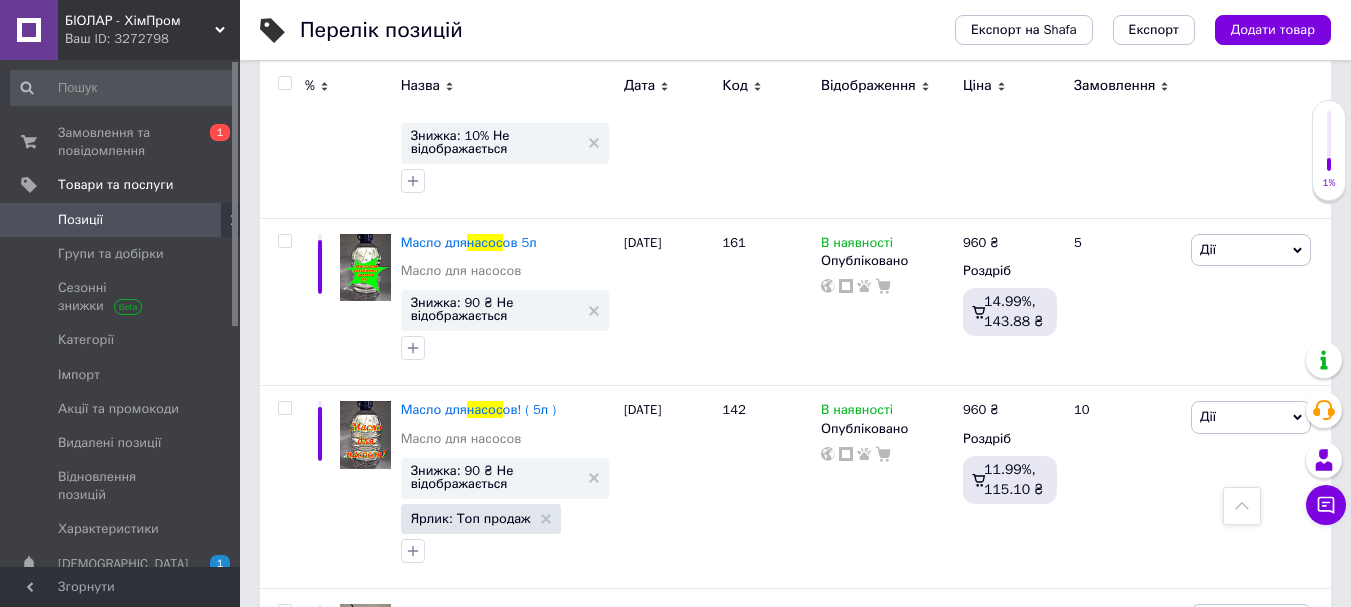 scroll, scrollTop: 398, scrollLeft: 0, axis: vertical 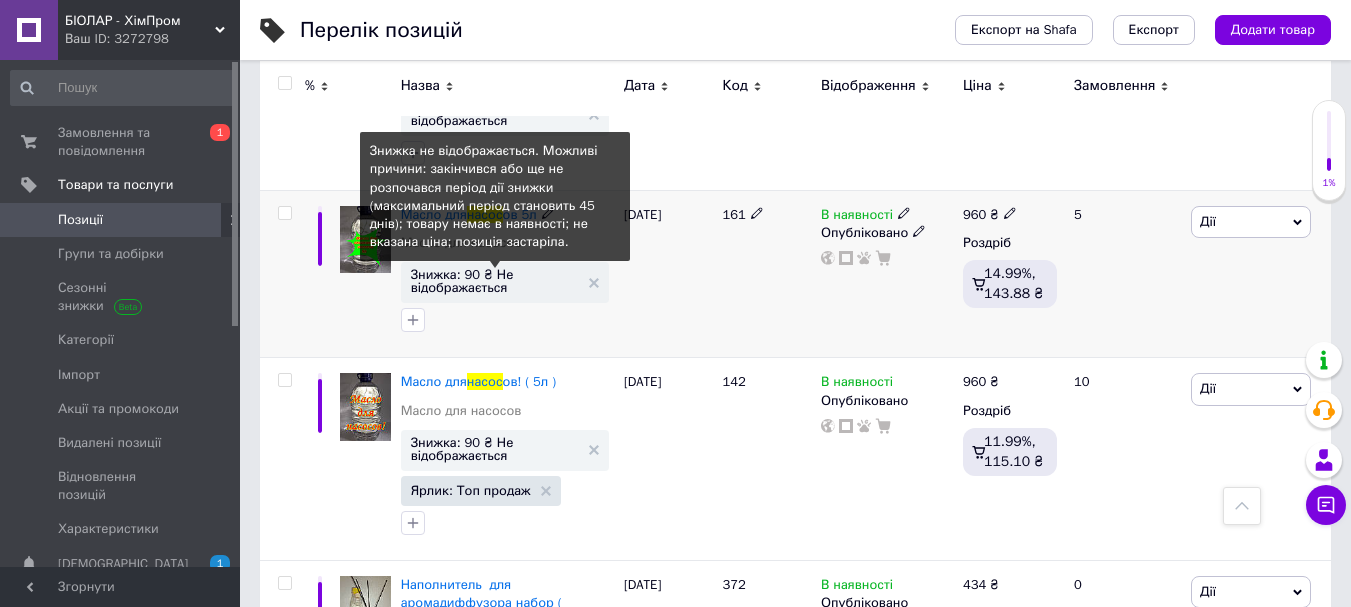 type on "насос" 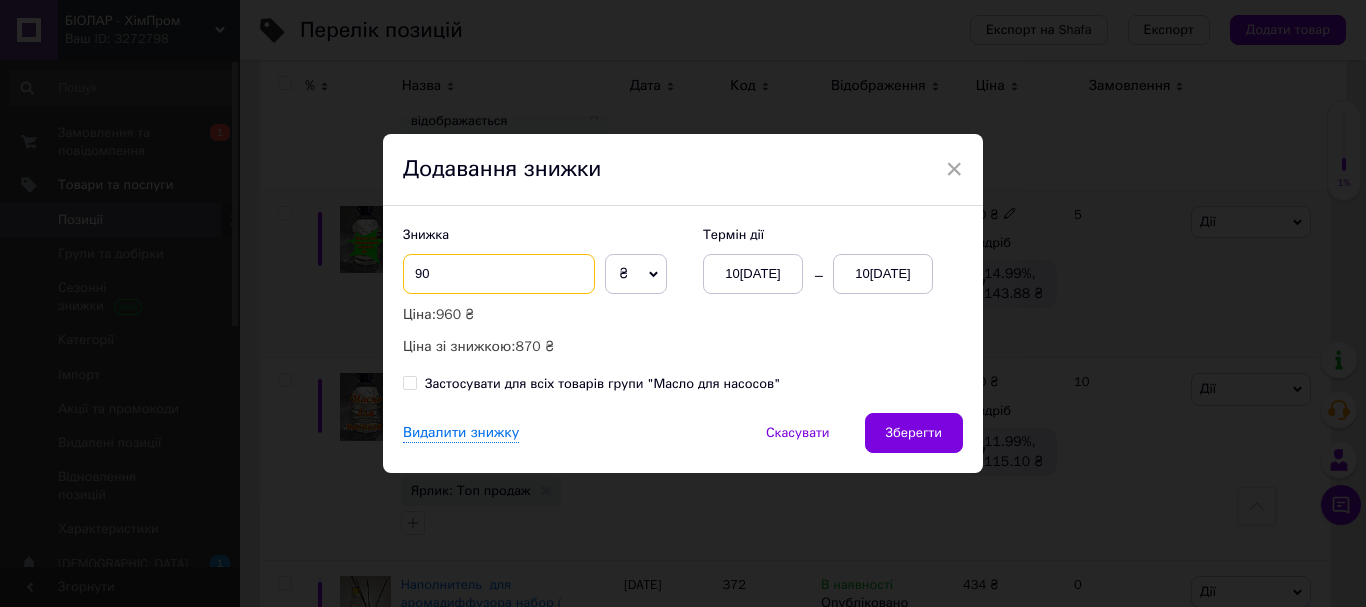click on "90" at bounding box center [499, 274] 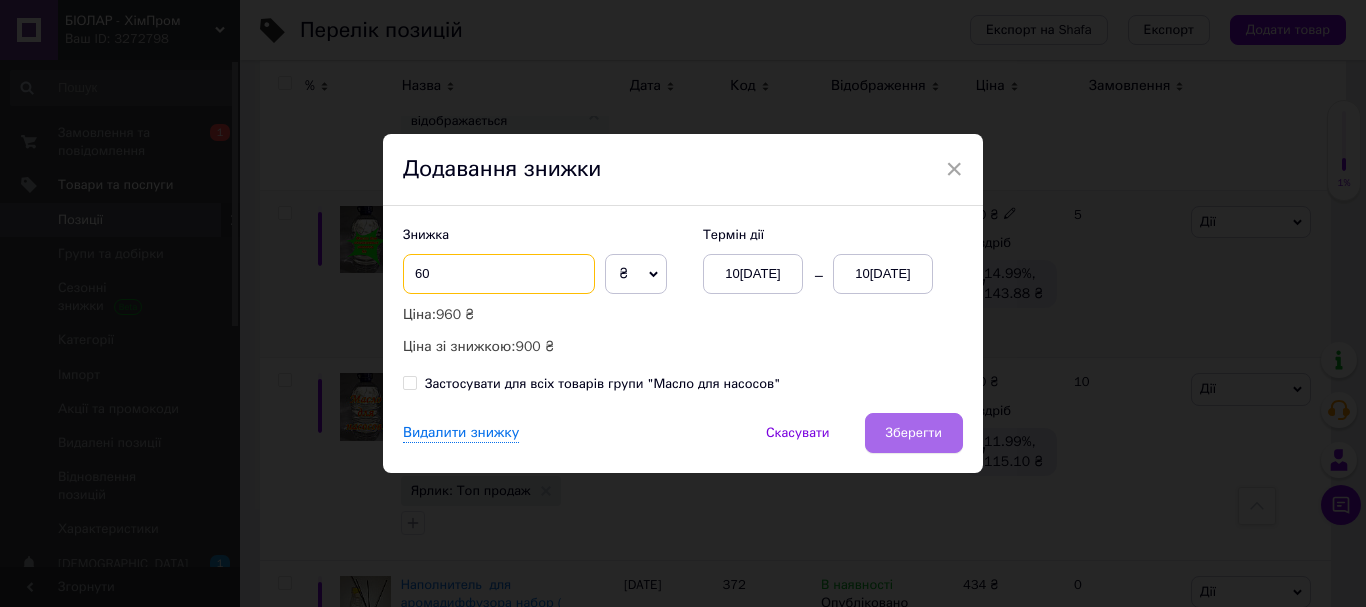 type on "60" 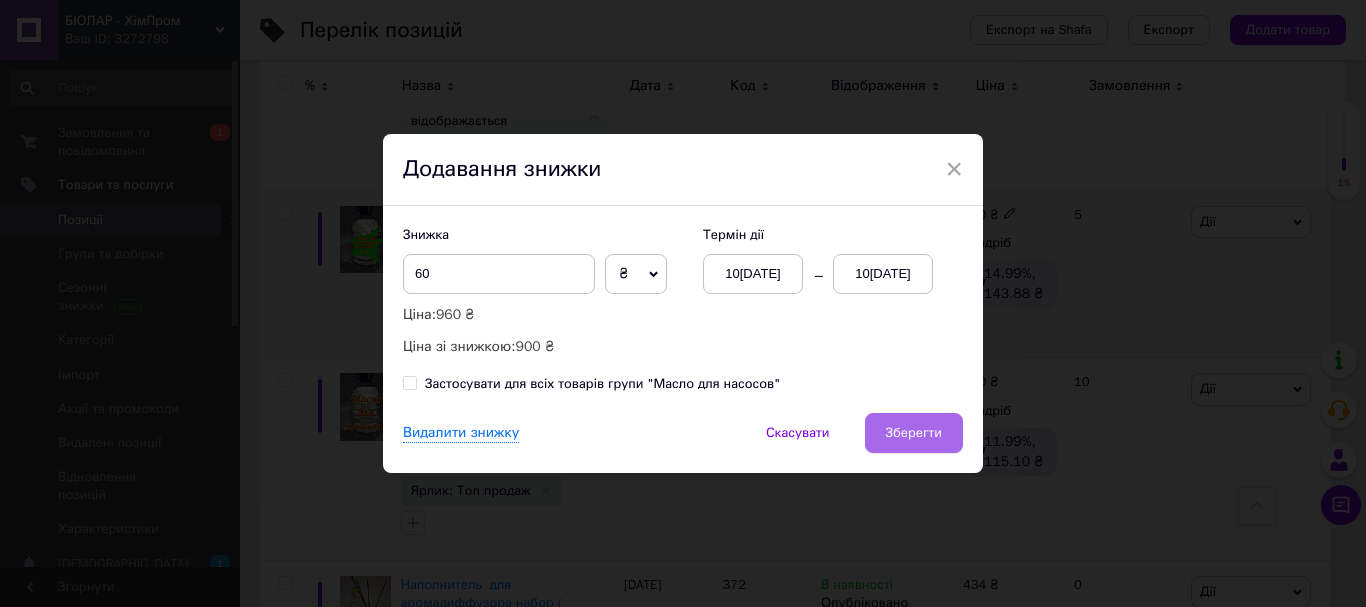 click on "Зберегти" at bounding box center [914, 433] 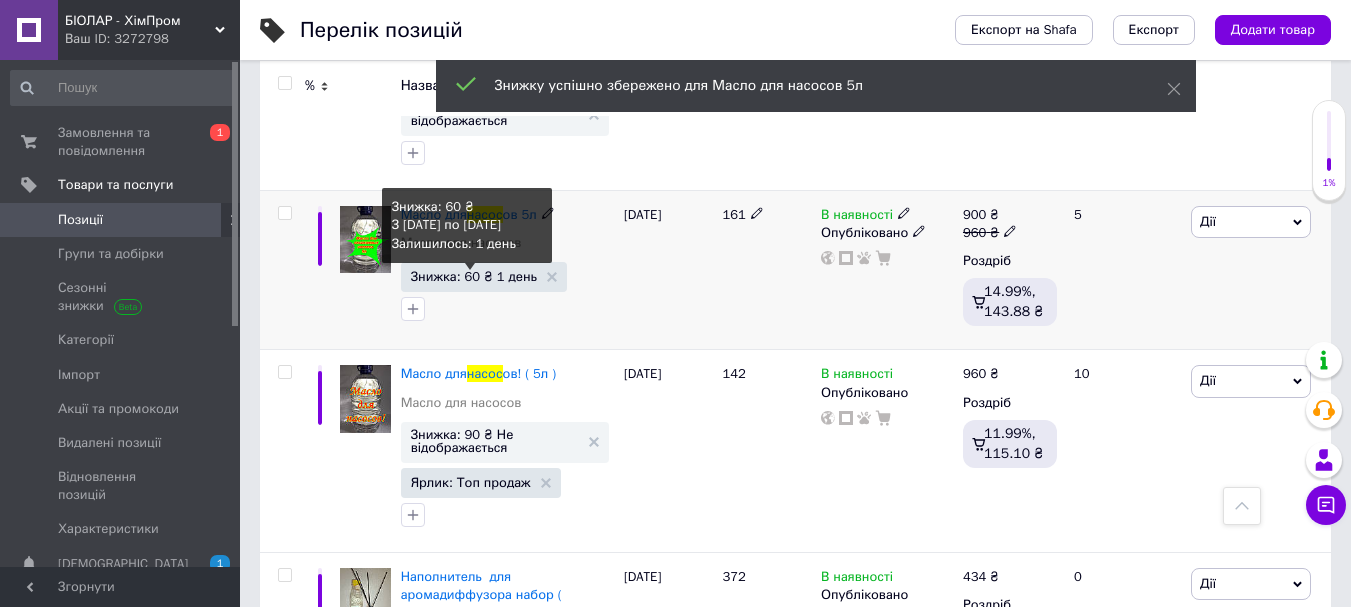 click on "Знижка: 60 ₴ 1 день" at bounding box center (474, 276) 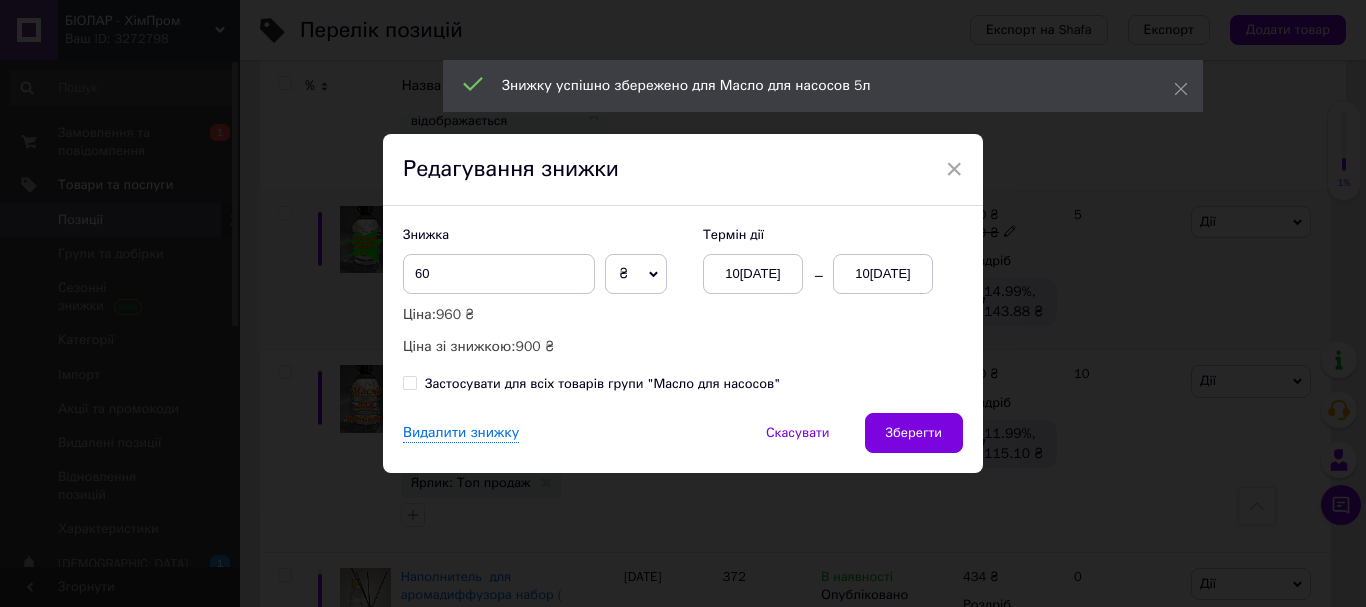 click on "10[DATE]" at bounding box center [883, 274] 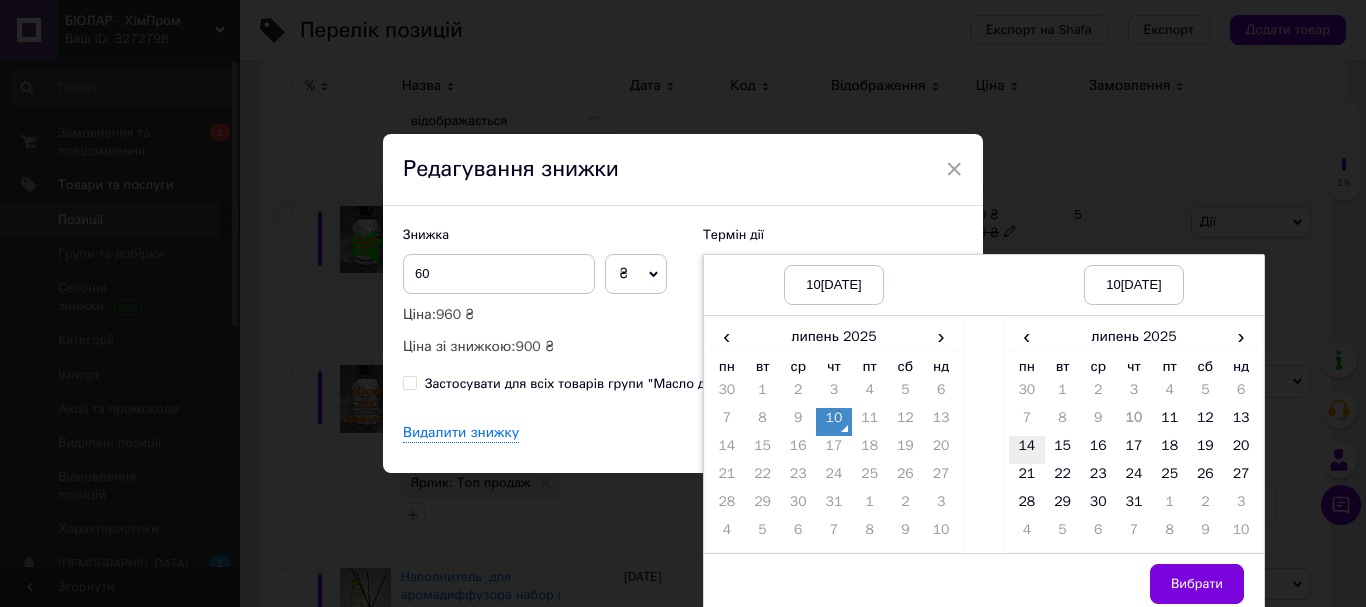 click on "14" at bounding box center [1027, 450] 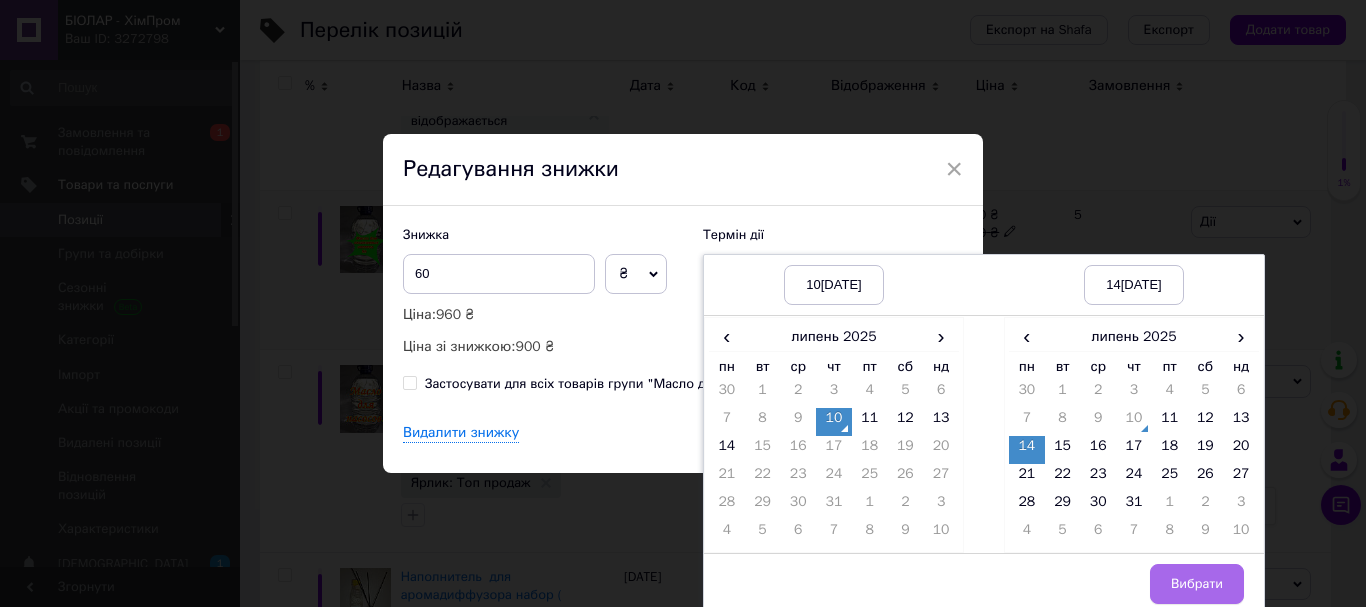 click on "Вибрати" at bounding box center [1197, 584] 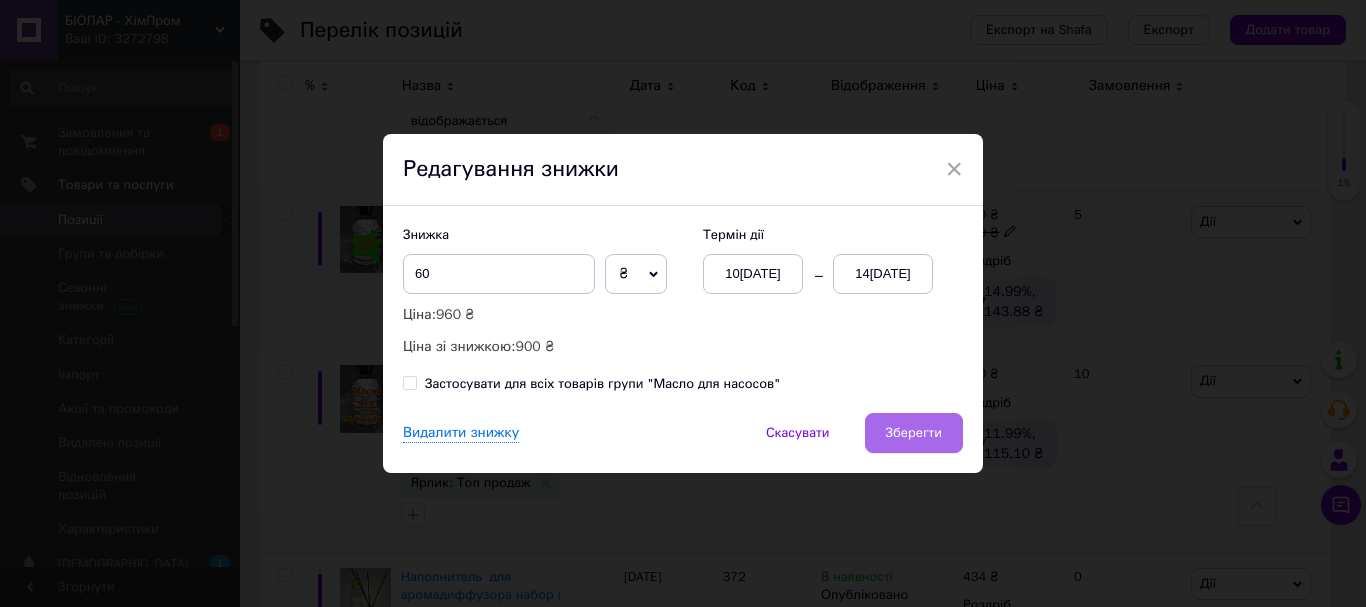 click on "Зберегти" at bounding box center (914, 433) 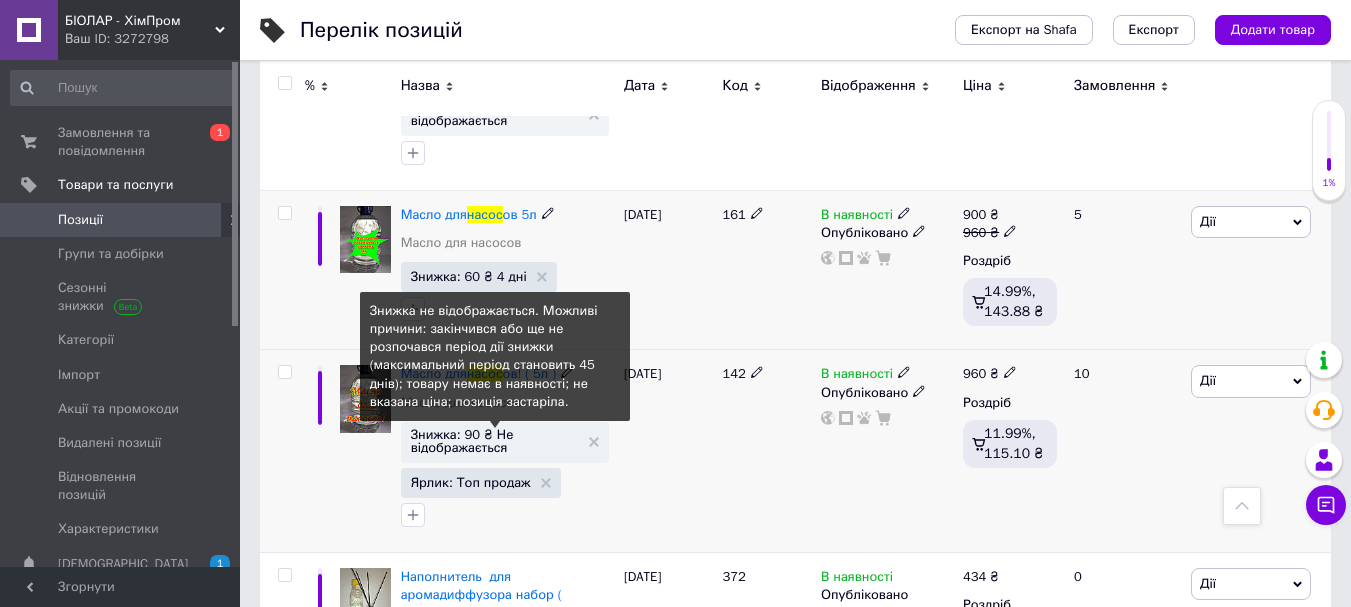 click on "Знижка: 90 ₴ Не відображається" at bounding box center (495, 441) 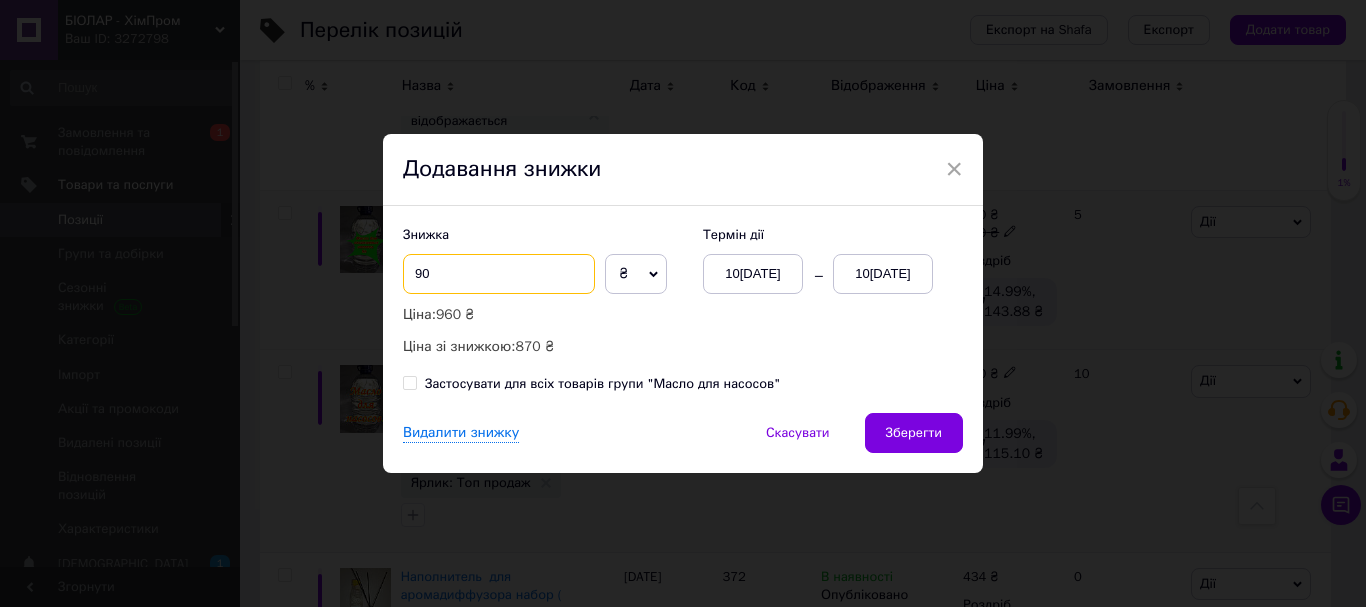 click on "90" at bounding box center (499, 274) 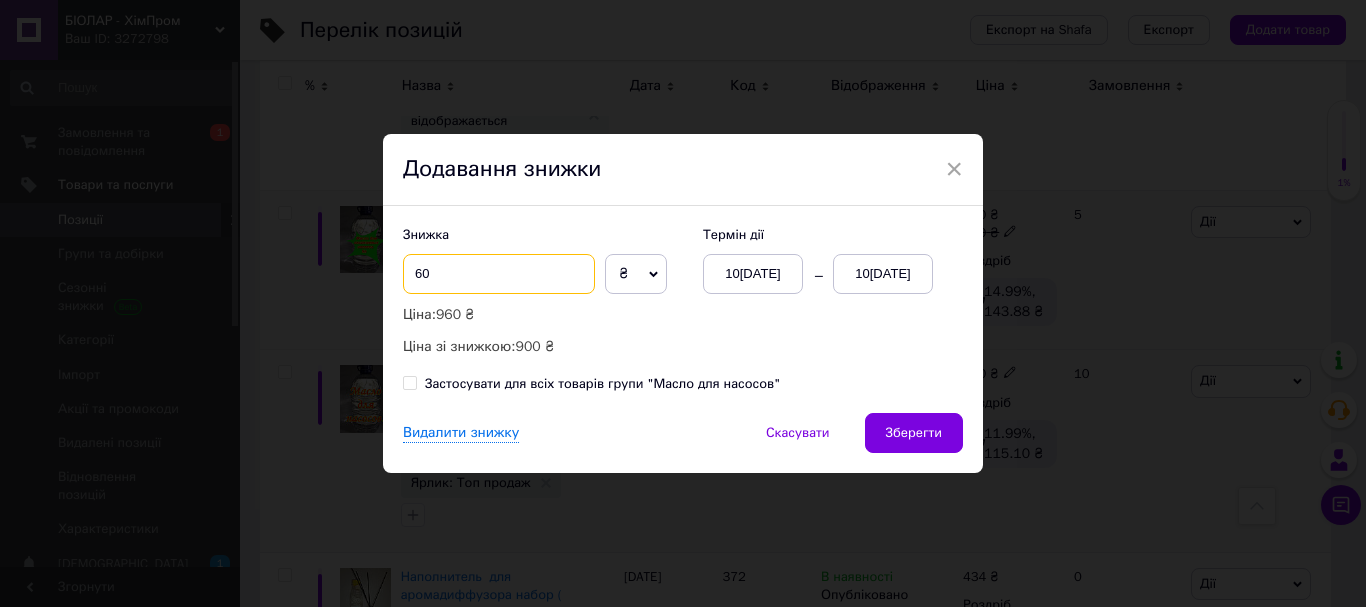 type on "60" 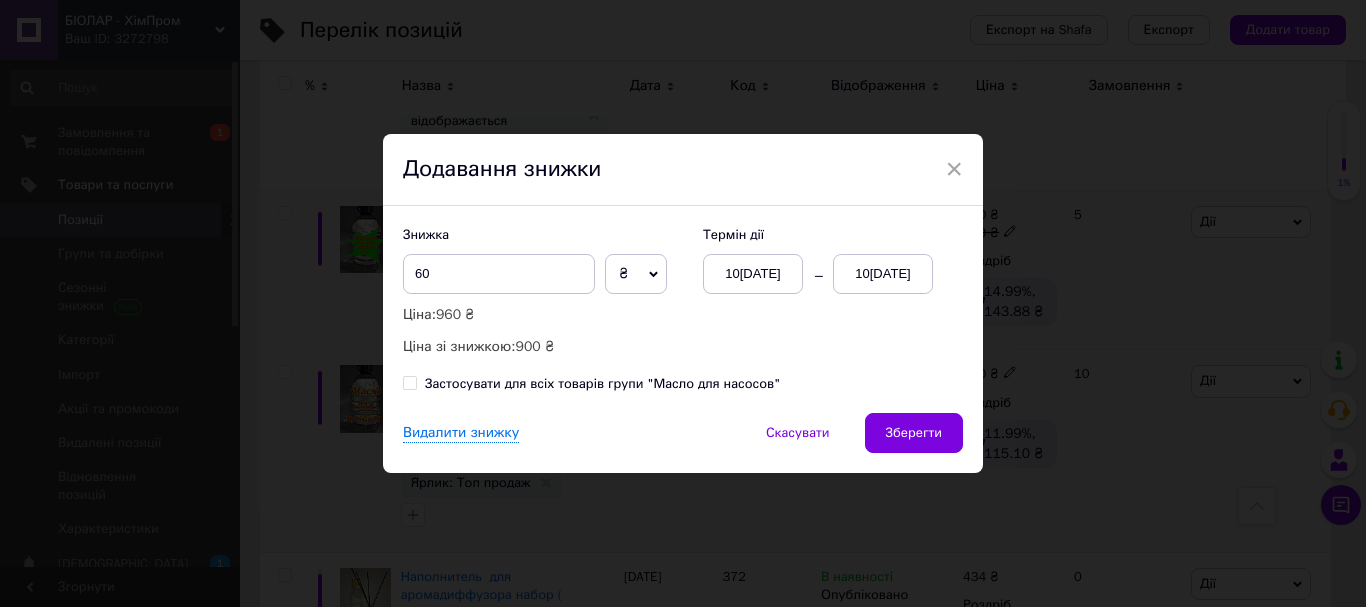 click on "10[DATE]" at bounding box center (883, 274) 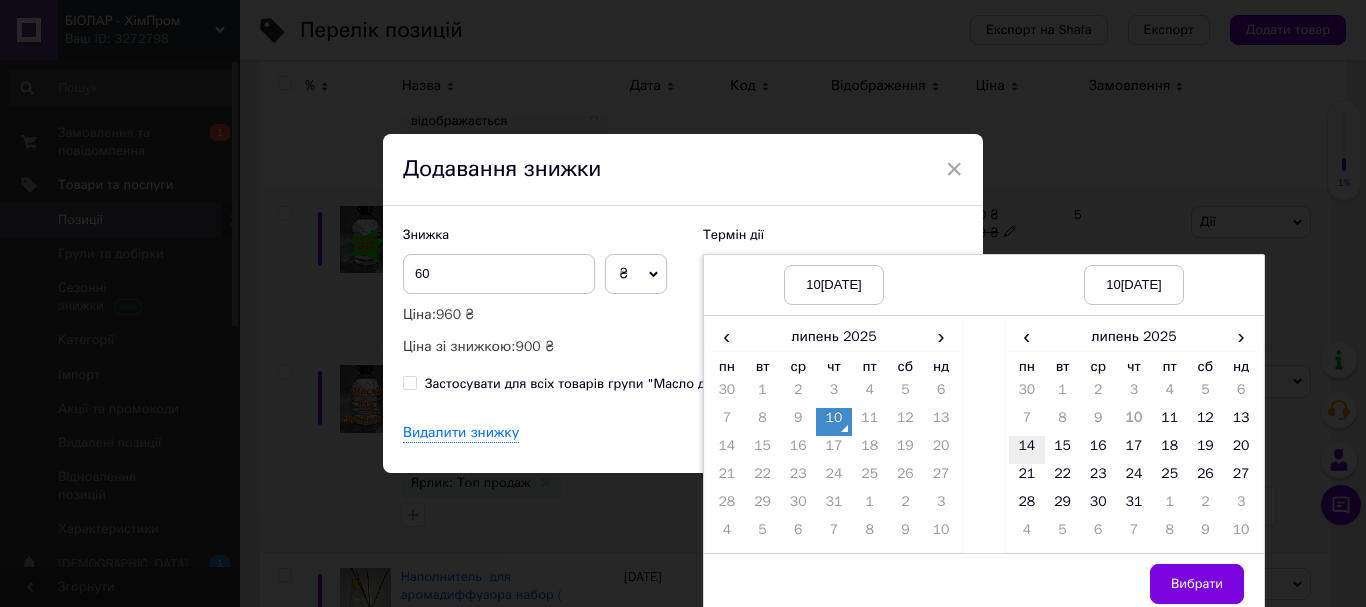 click on "14" at bounding box center [1027, 450] 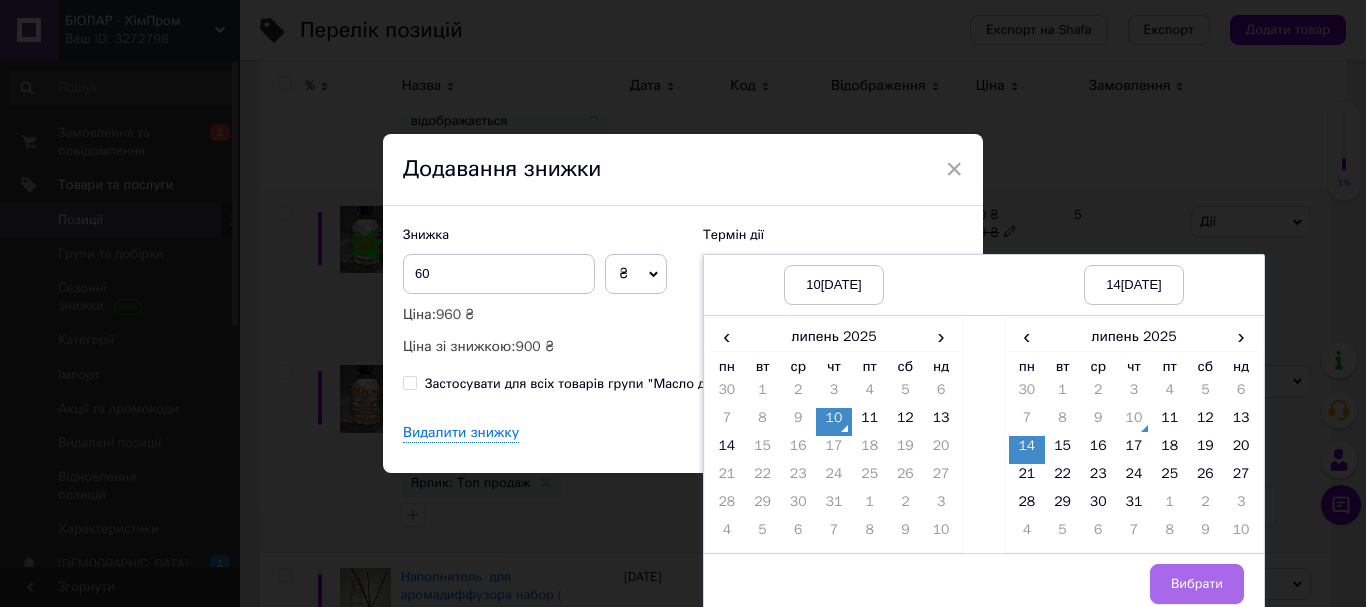 click on "Вибрати" at bounding box center [1197, 584] 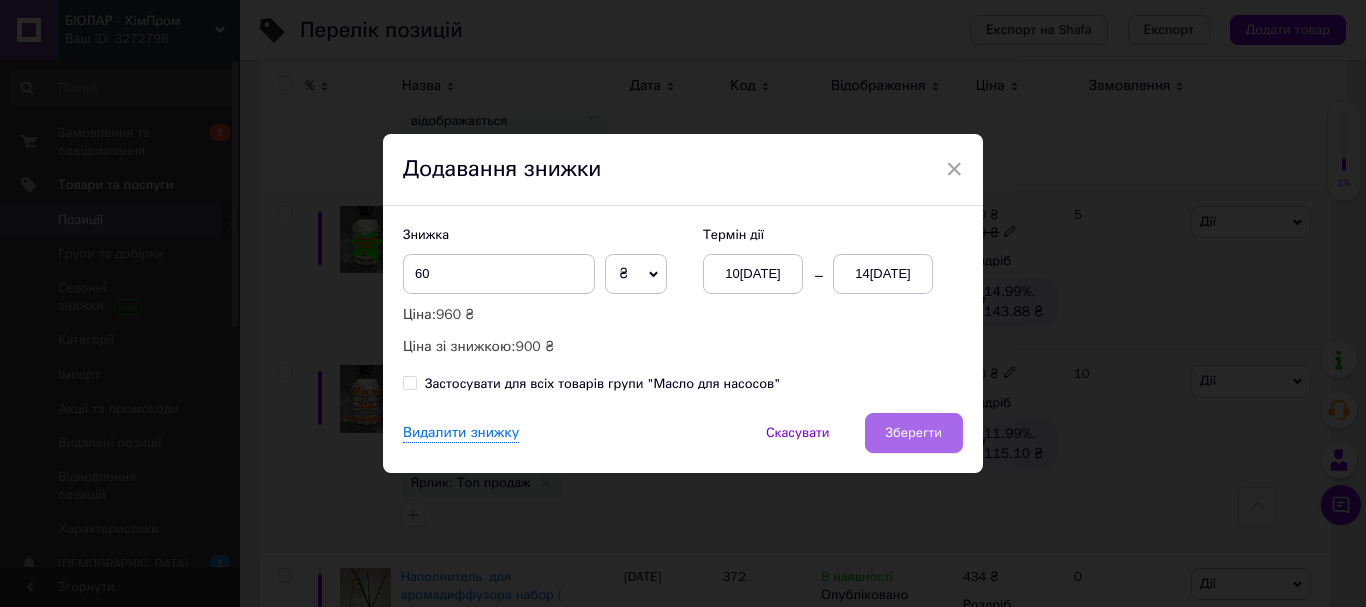 click on "Зберегти" at bounding box center [914, 433] 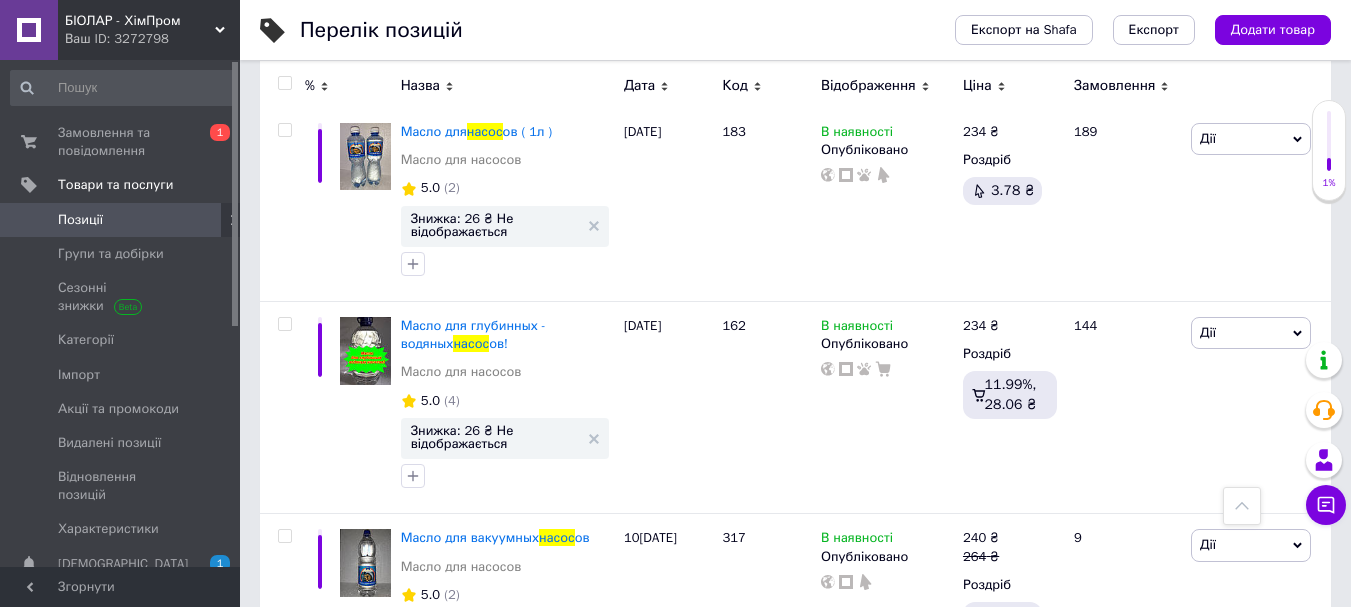 scroll, scrollTop: 987, scrollLeft: 0, axis: vertical 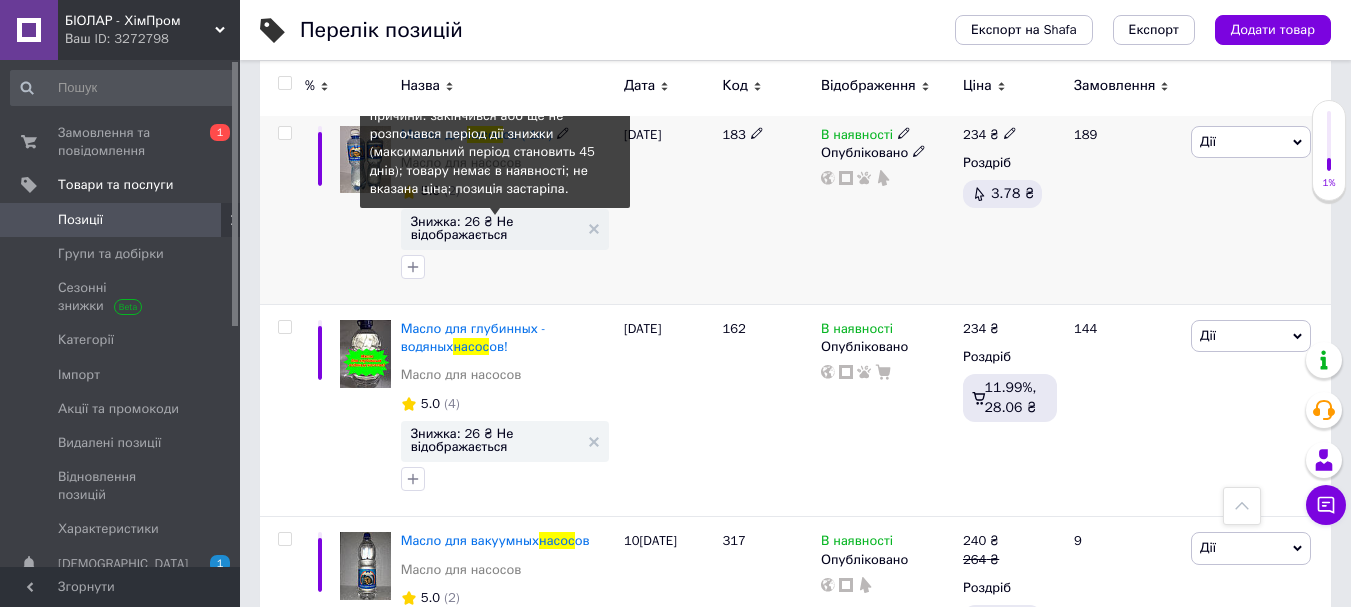 click on "Знижка: 26 ₴ Не відображається" at bounding box center (495, 228) 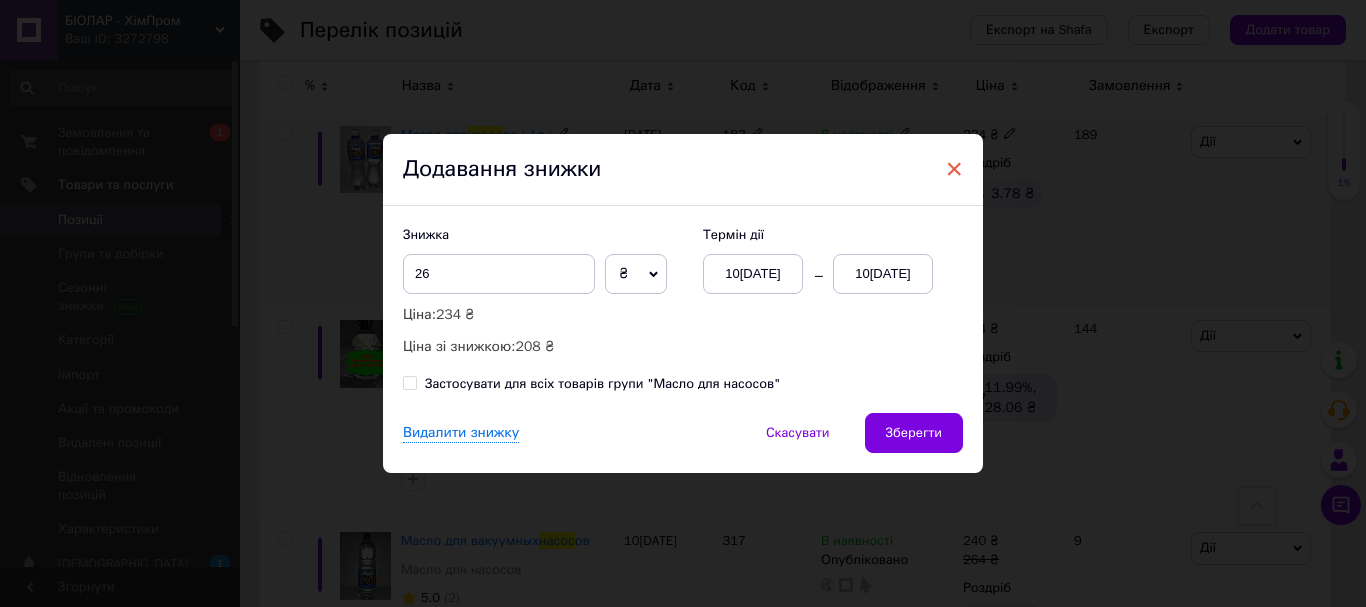 click on "×" at bounding box center [954, 169] 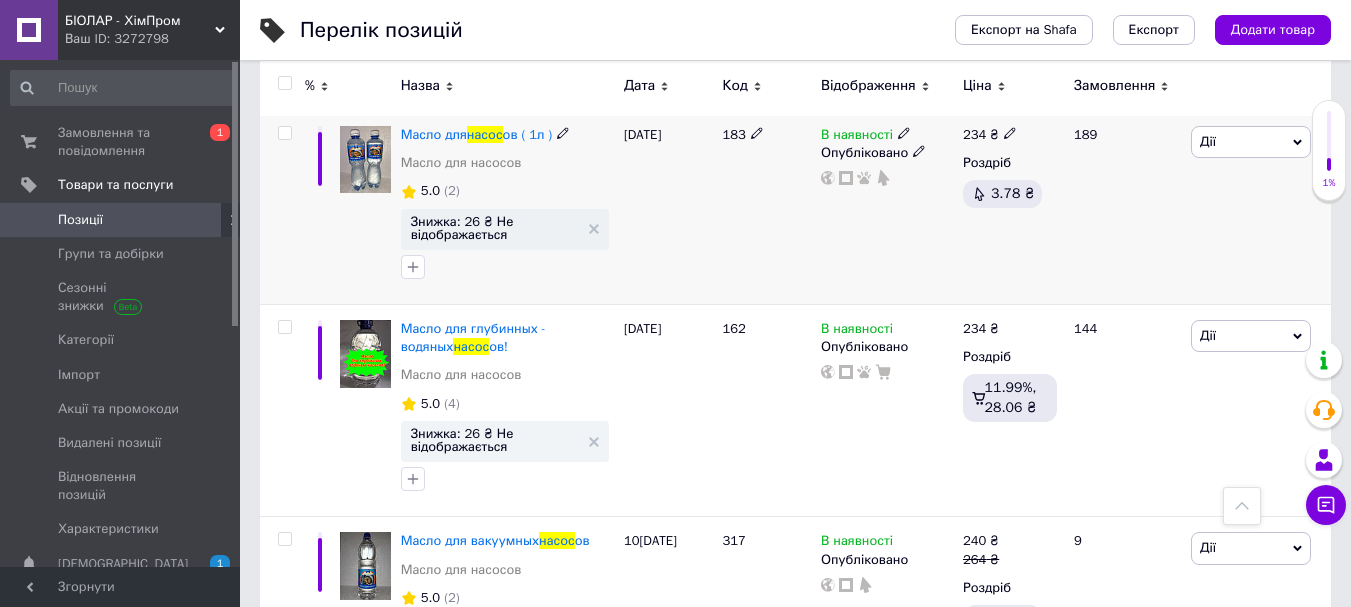 click 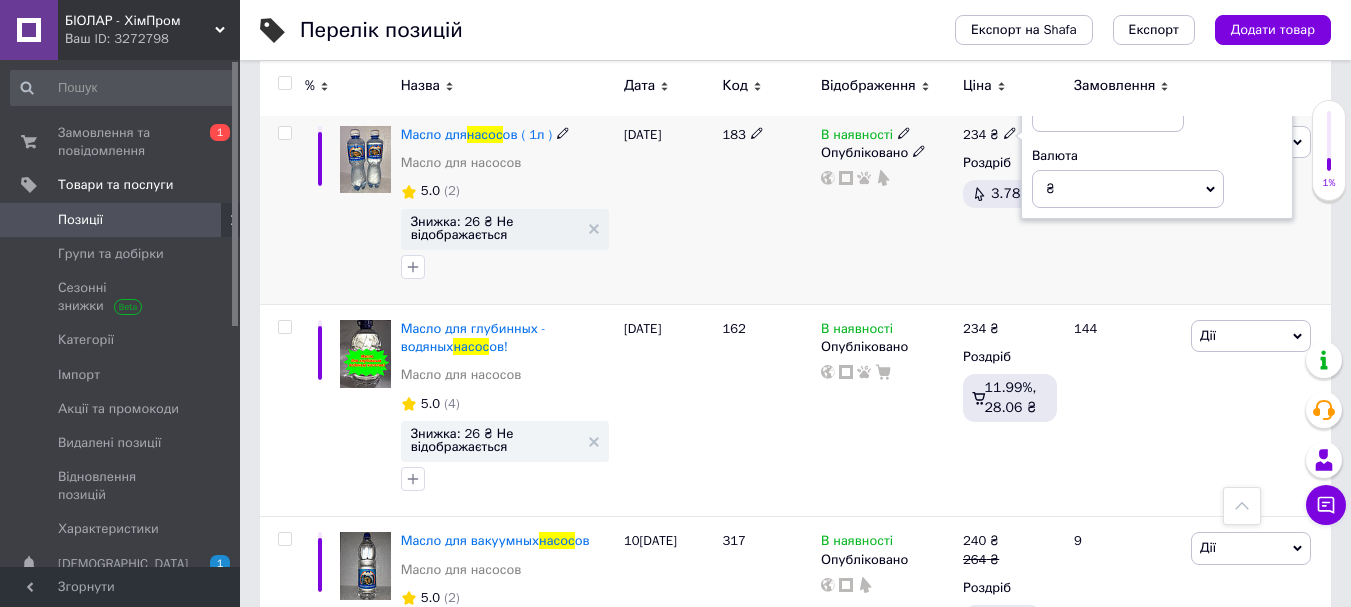 type on "2" 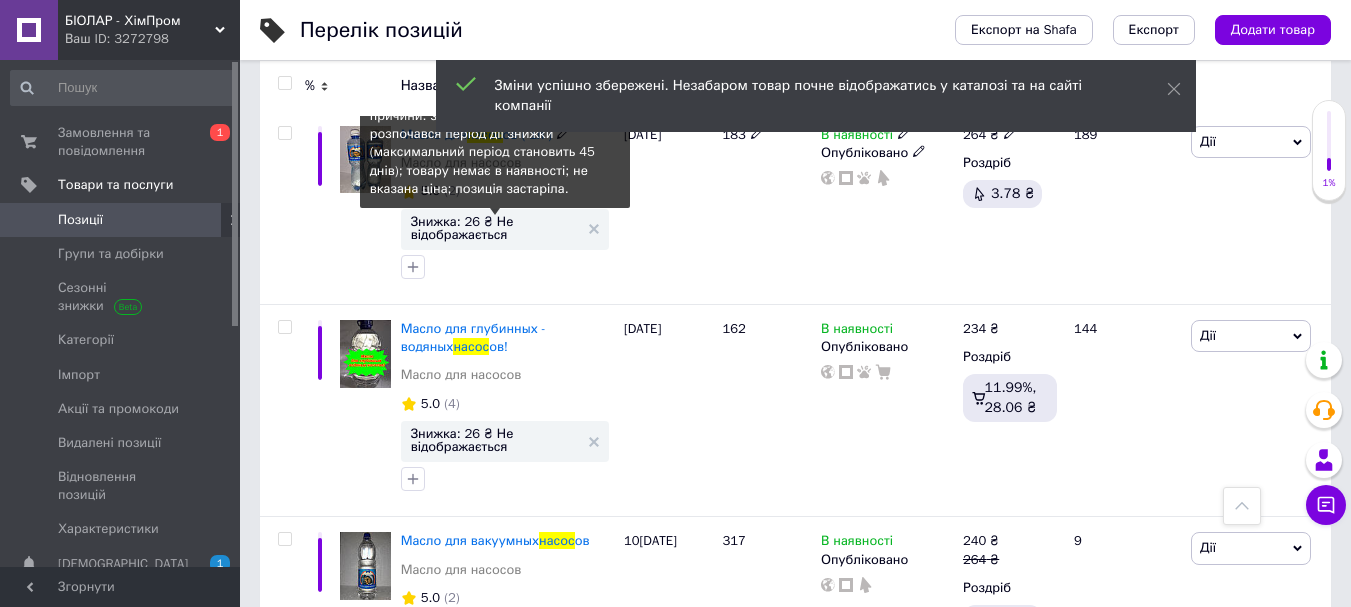 click on "Знижка: 26 ₴ Не відображається" at bounding box center (495, 228) 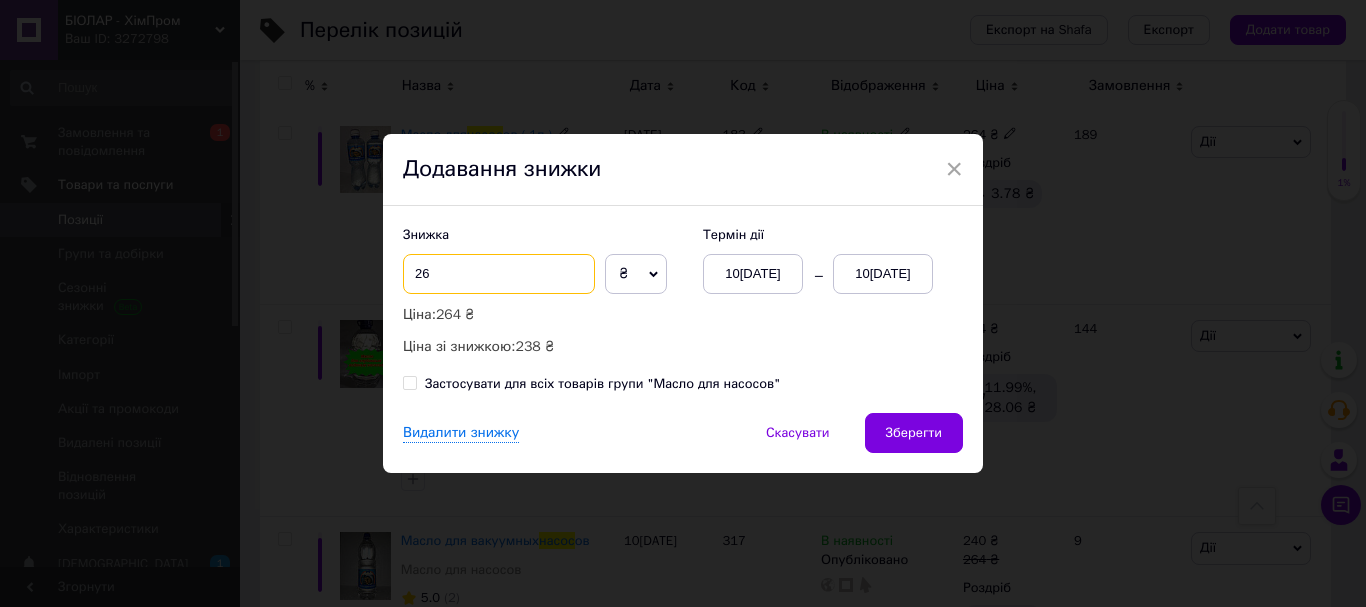 click on "26" at bounding box center (499, 274) 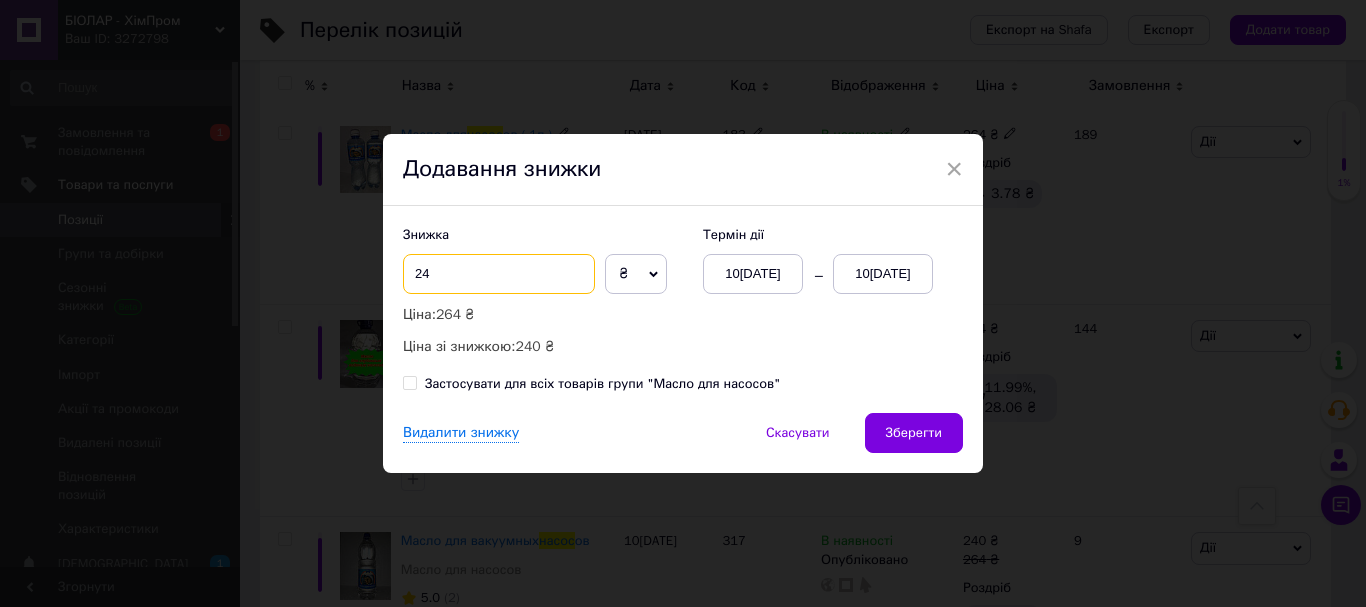 type on "24" 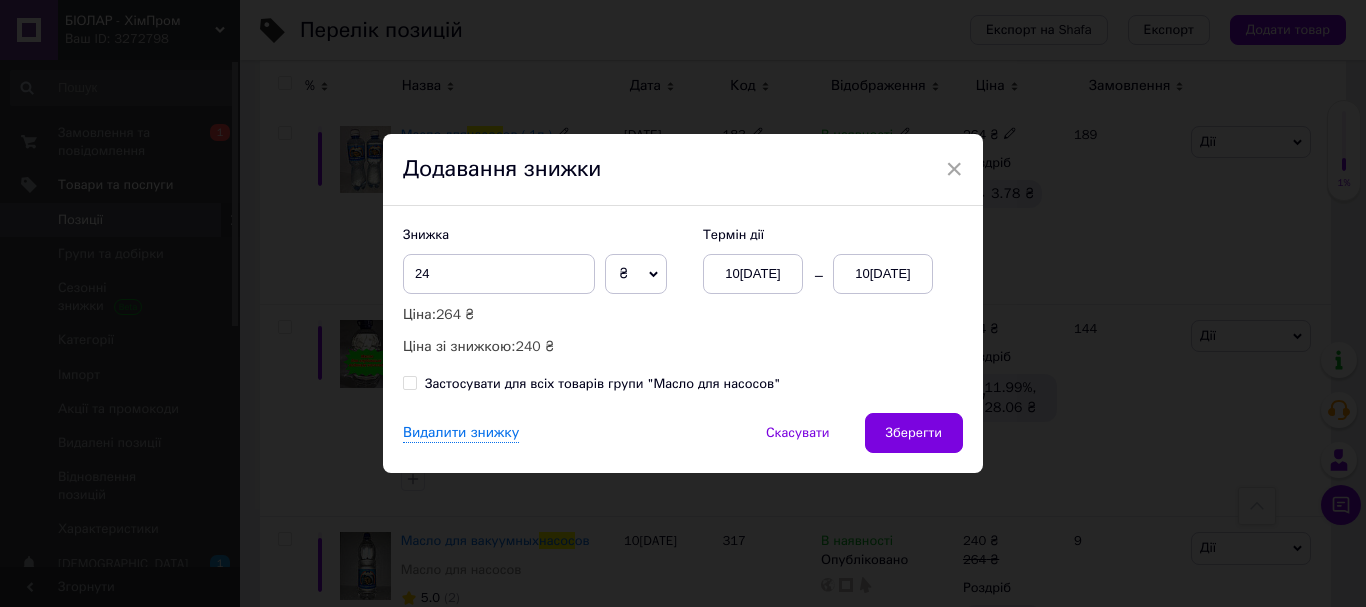 click on "10[DATE]" at bounding box center [883, 274] 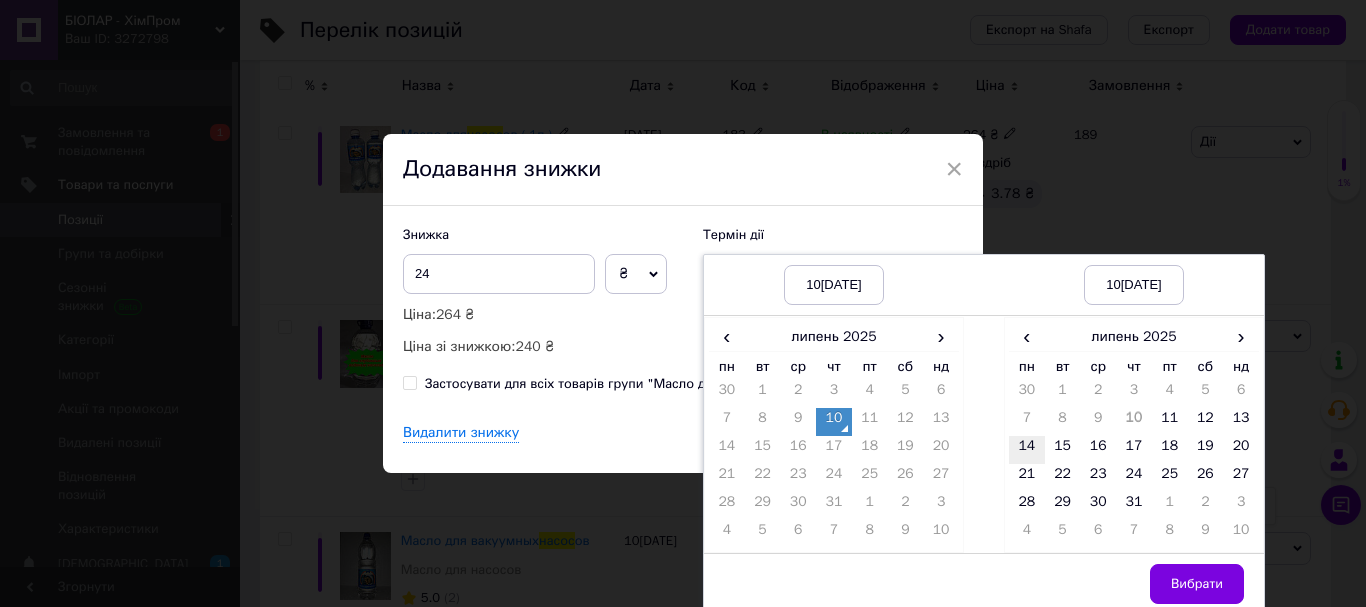 click on "14" at bounding box center (1027, 450) 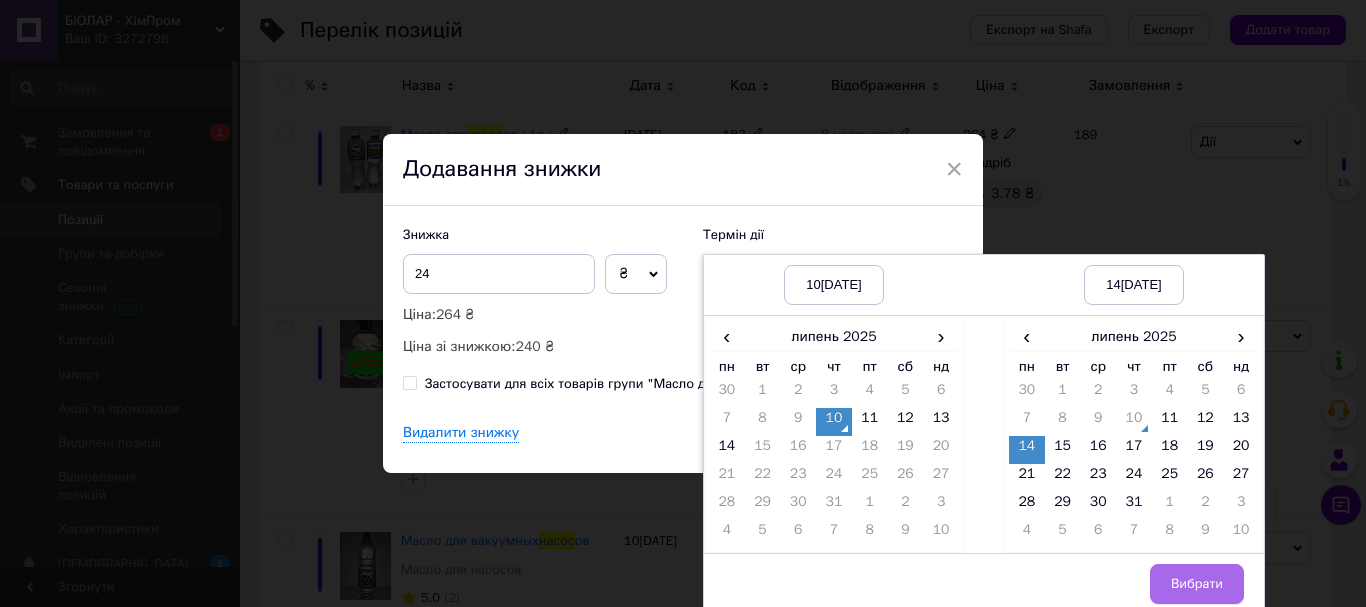 click on "Вибрати" at bounding box center (1197, 584) 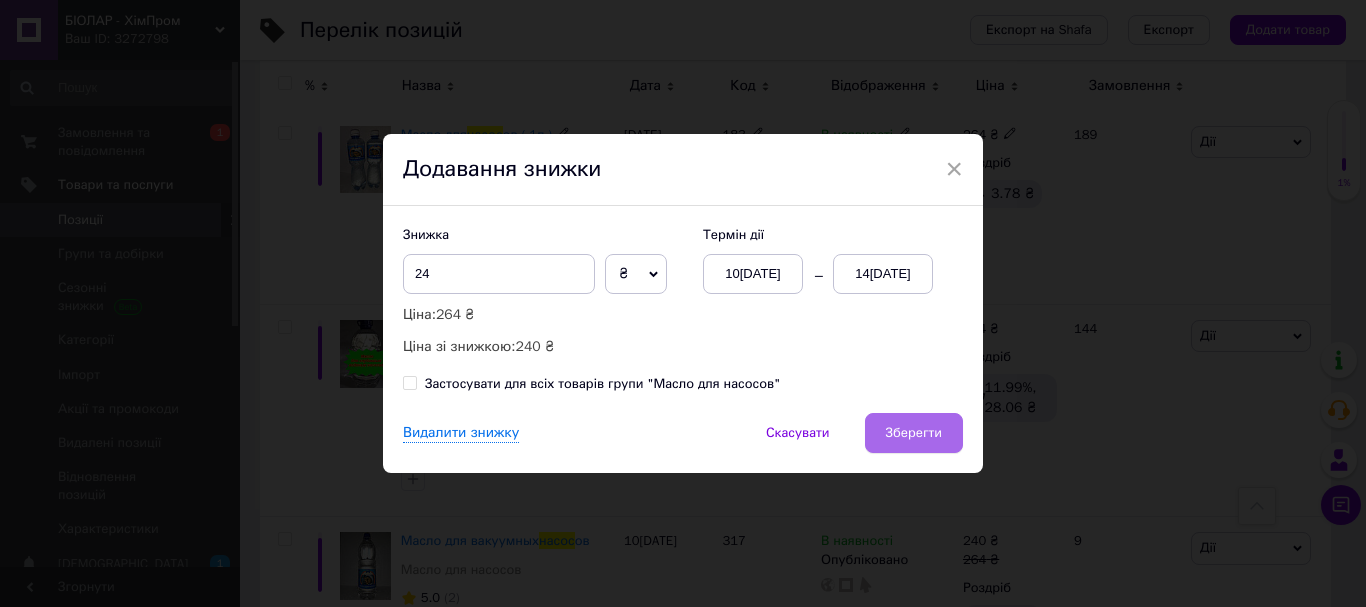 click on "Зберегти" at bounding box center (914, 433) 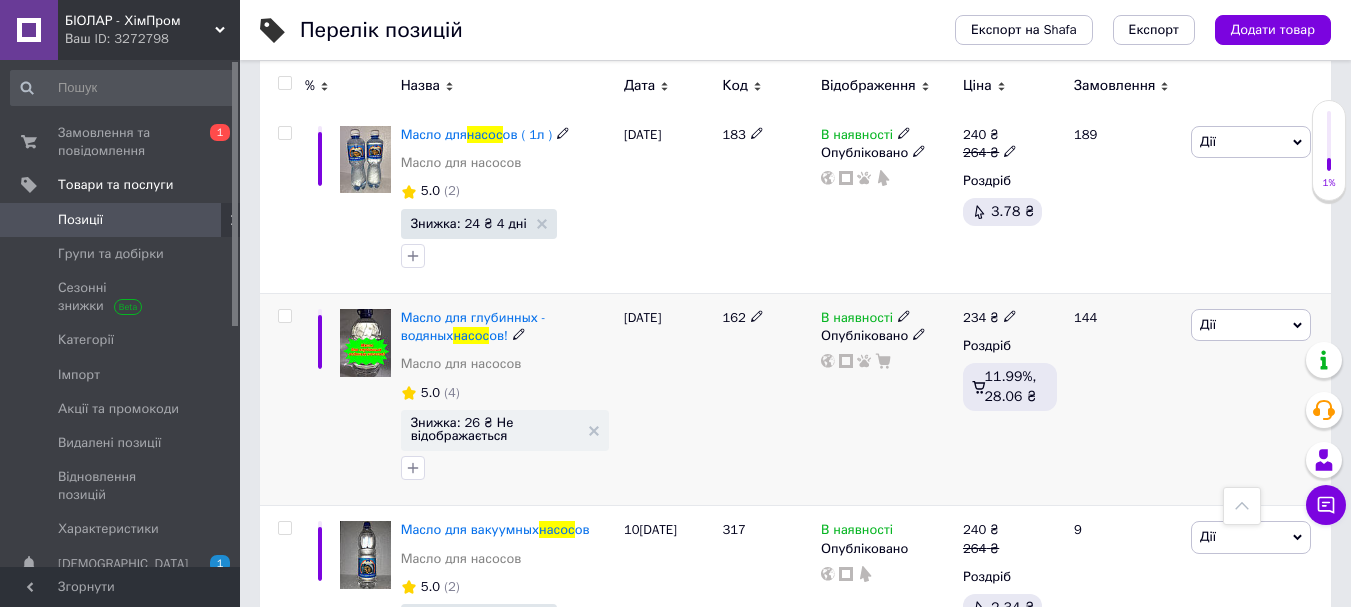 click at bounding box center [1010, 315] 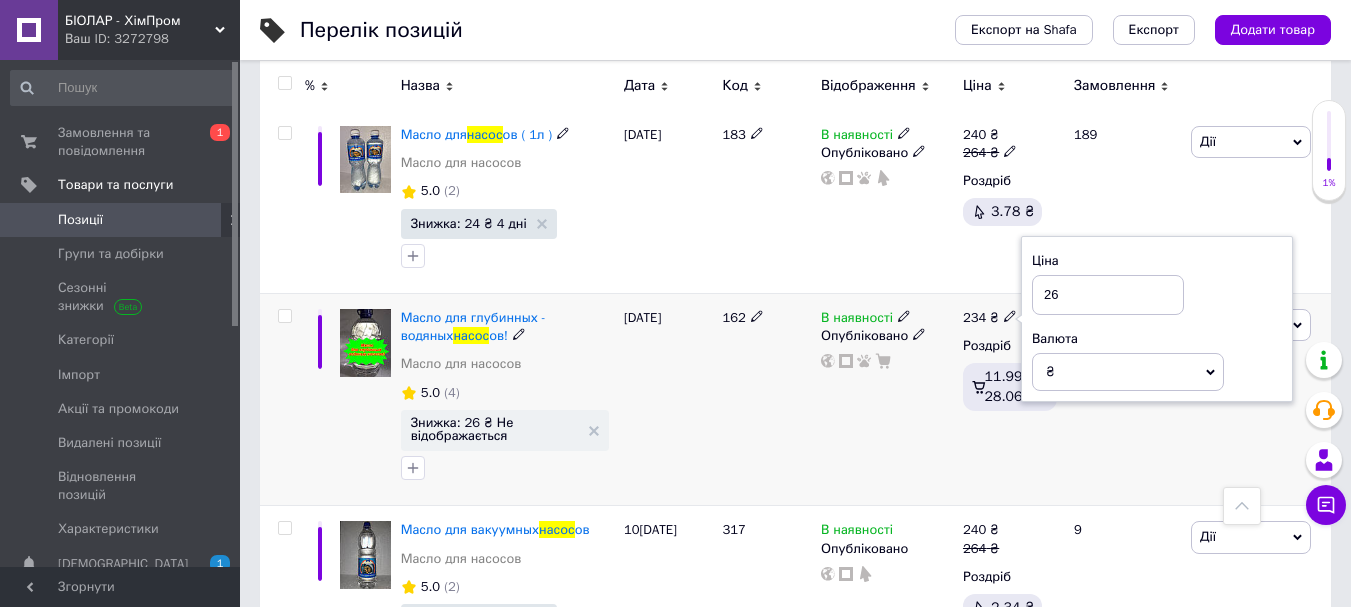 type on "264" 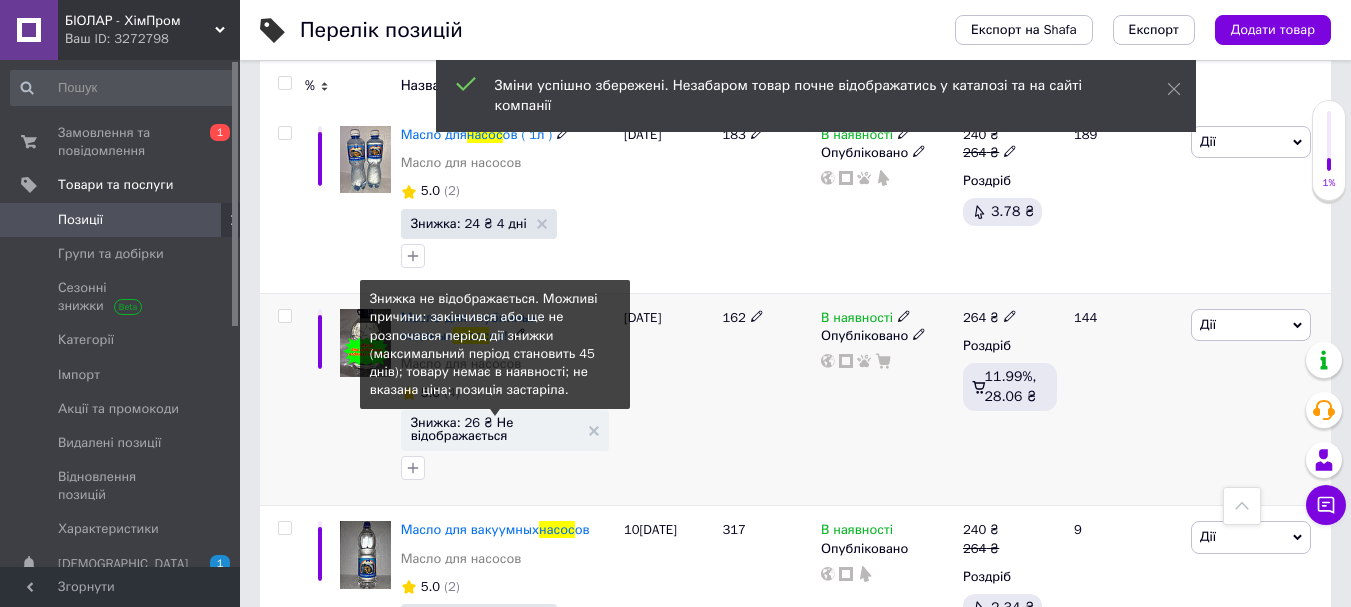click on "Знижка: 26 ₴ Не відображається" at bounding box center [495, 429] 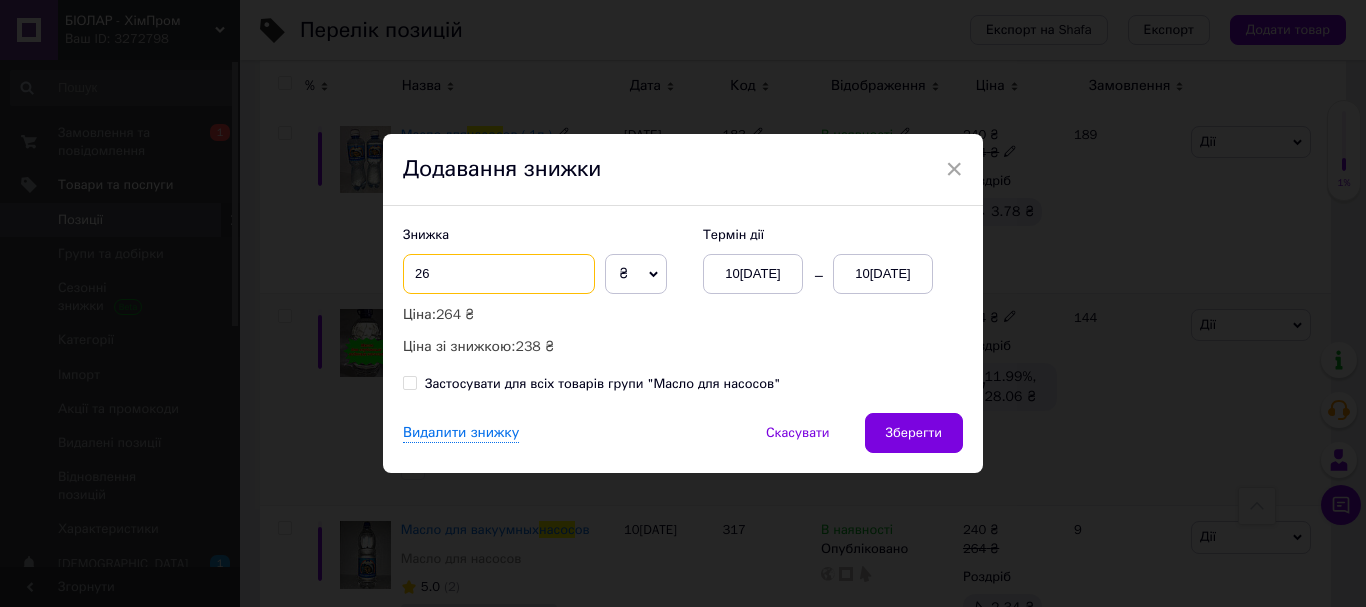 click on "26" at bounding box center [499, 274] 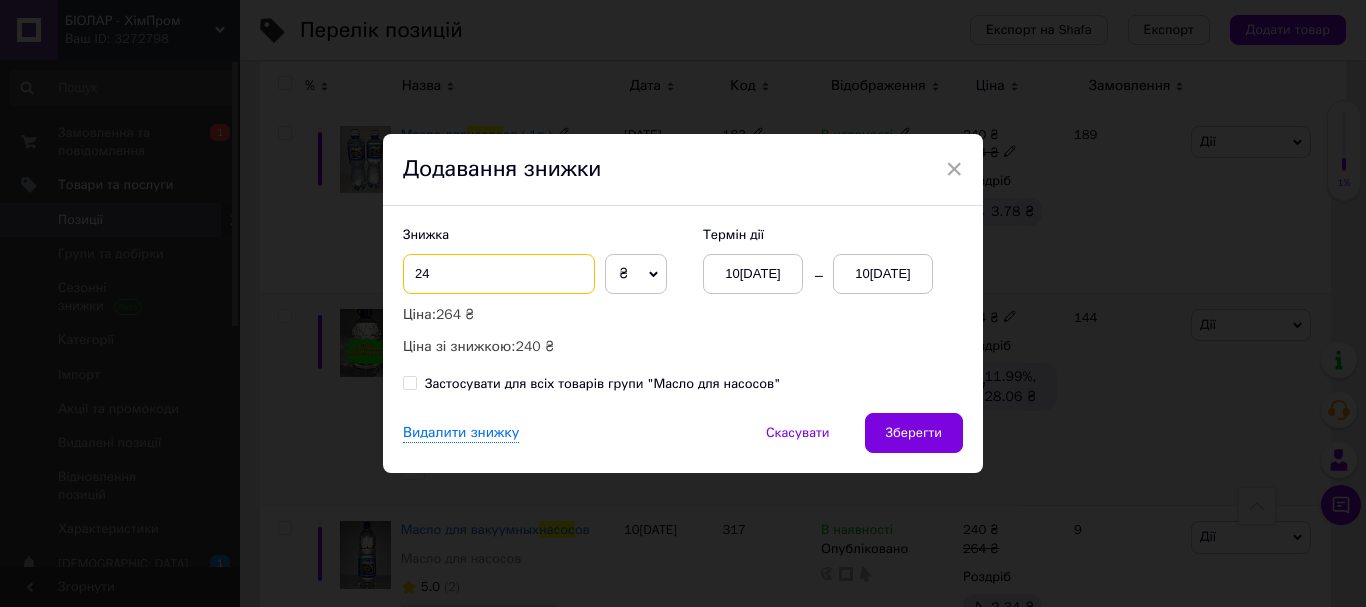 type on "24" 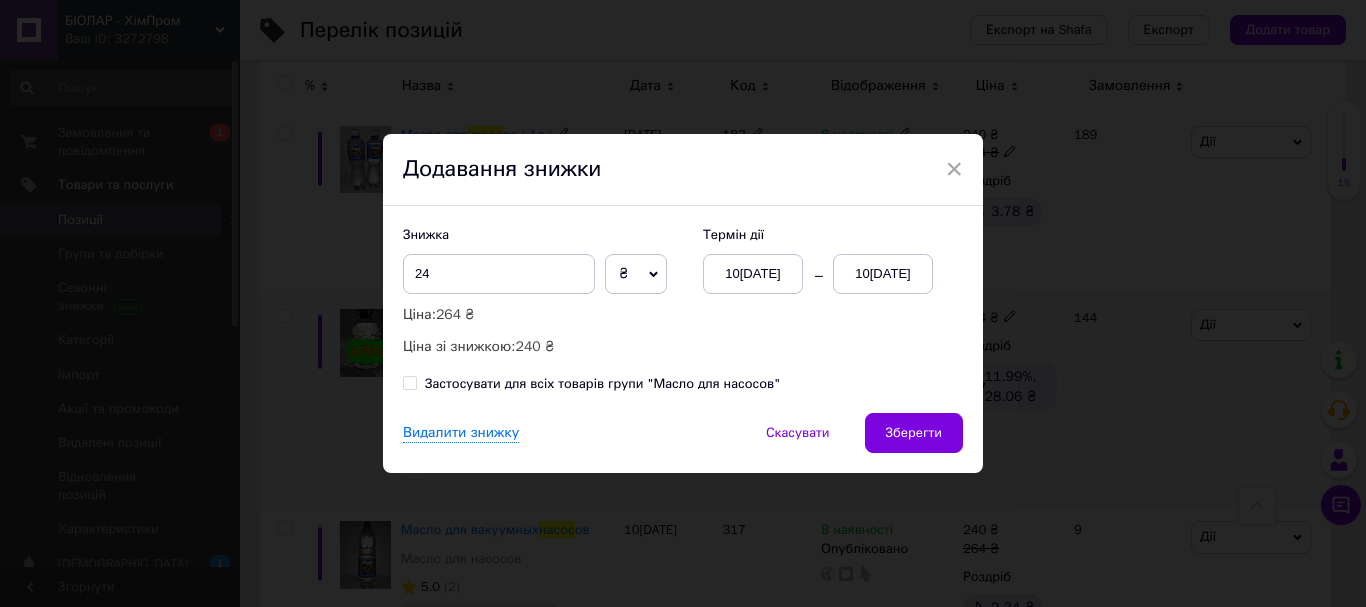 click on "10[DATE]" at bounding box center (883, 274) 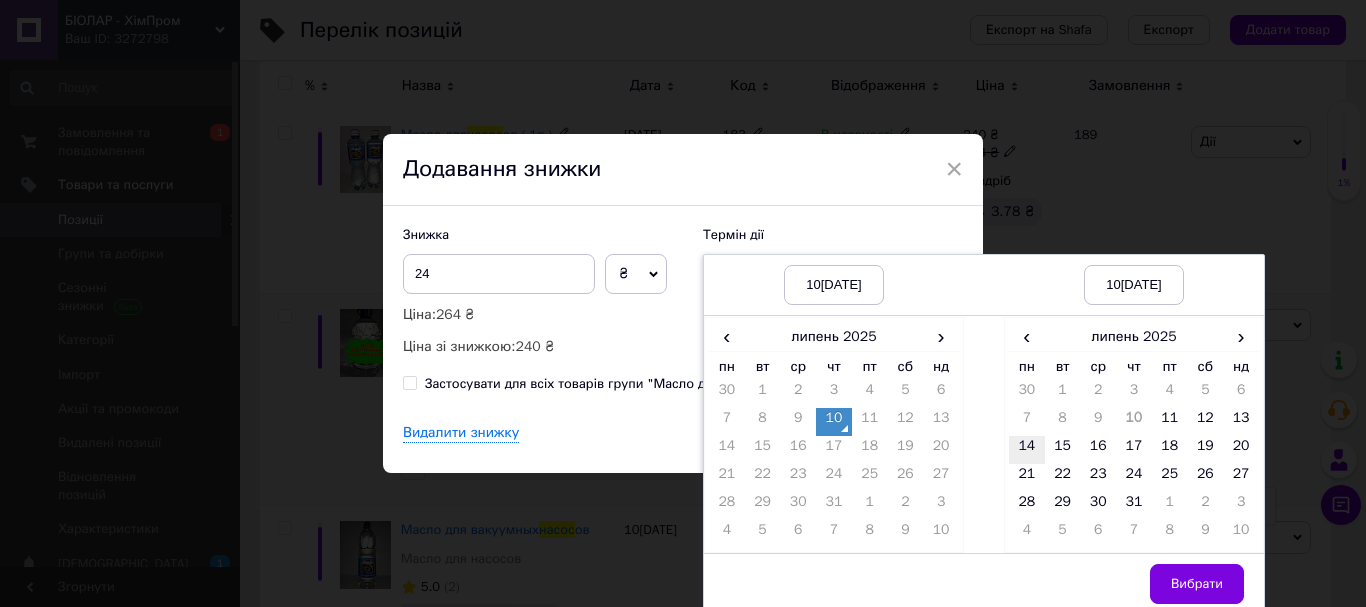 click on "14" at bounding box center (1027, 450) 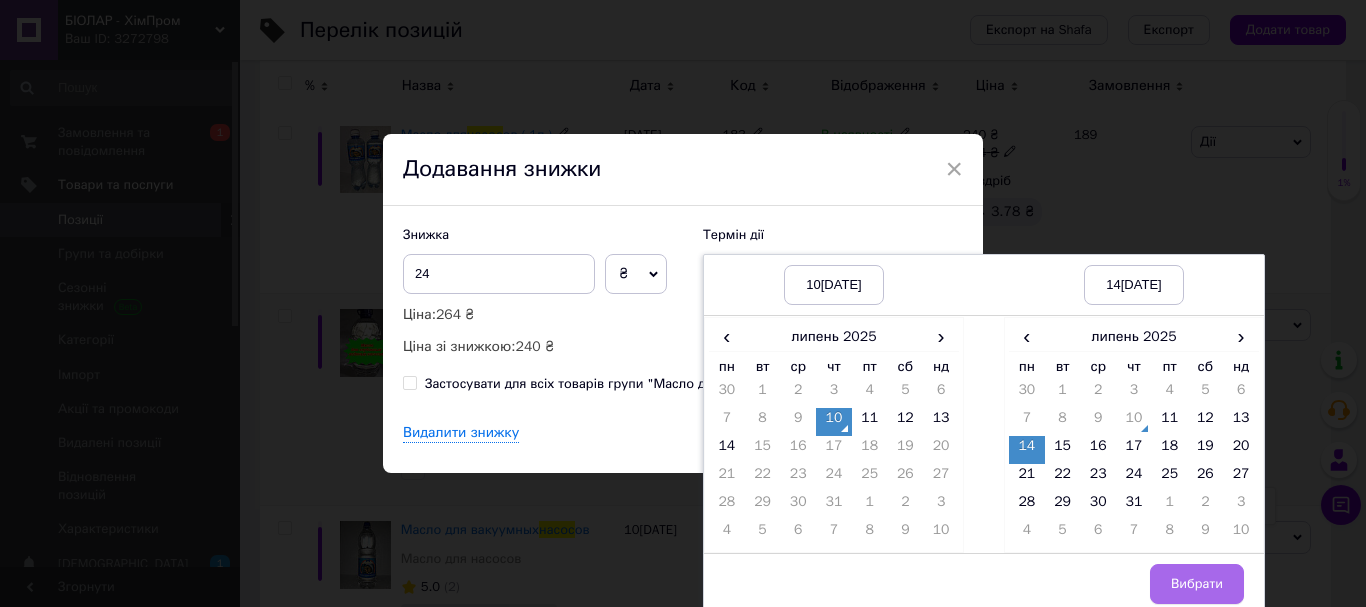 click on "Вибрати" at bounding box center (1197, 584) 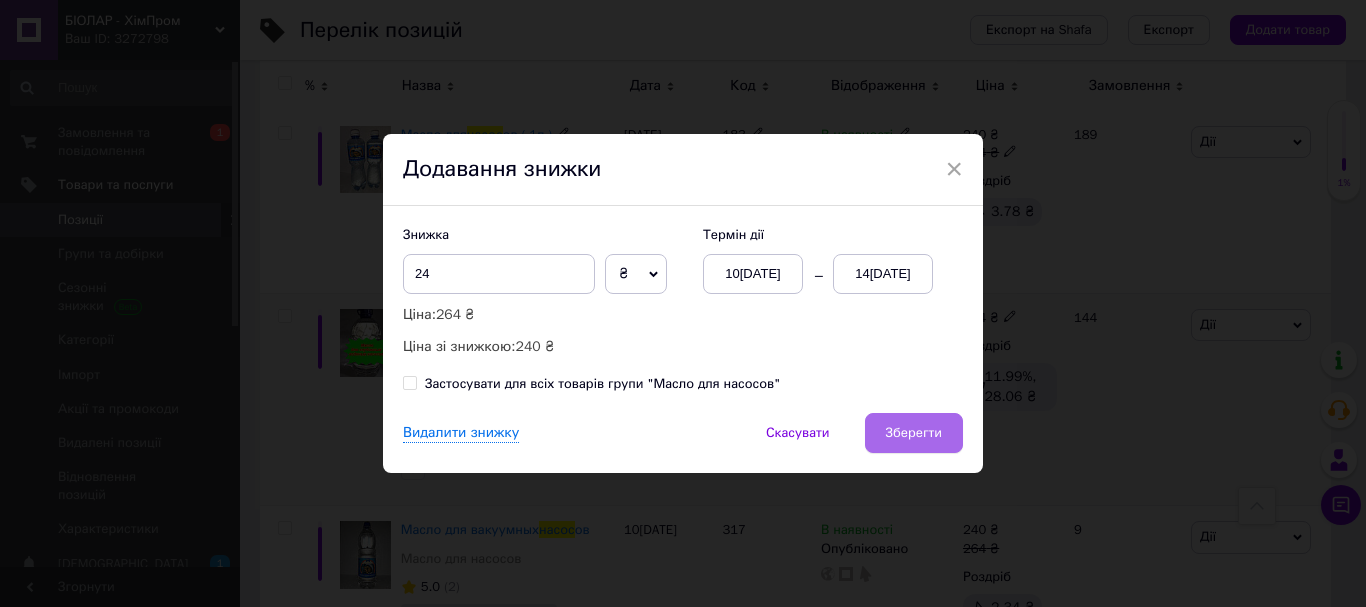 click on "Зберегти" at bounding box center [914, 433] 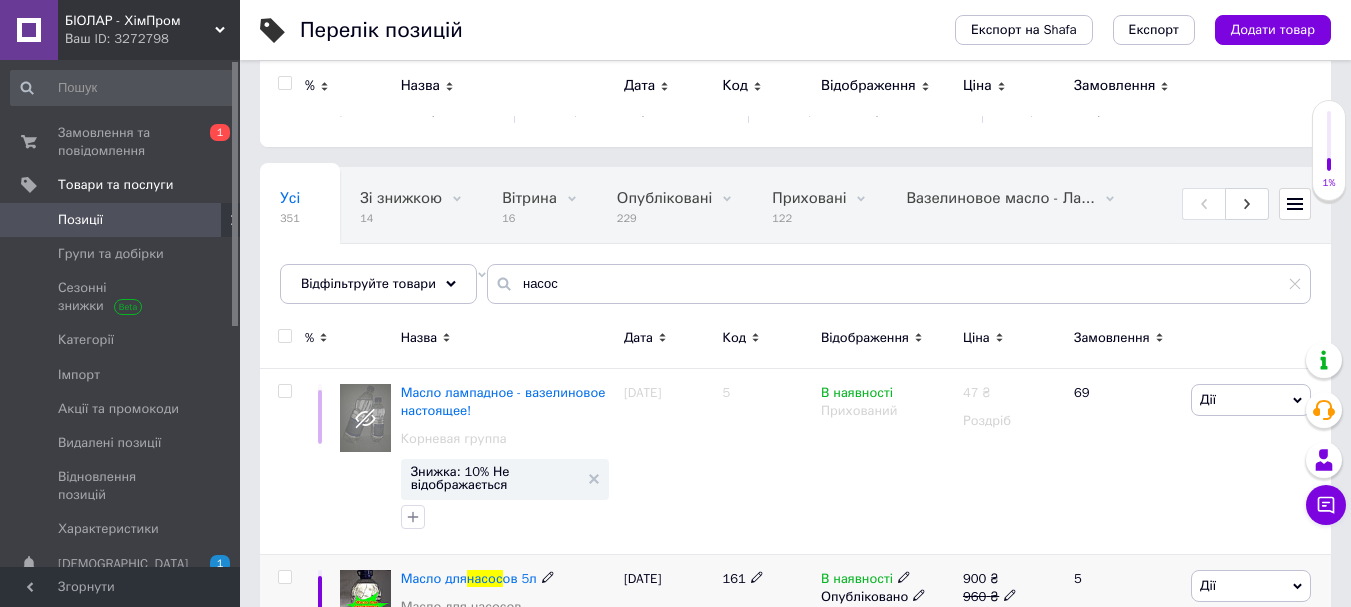 scroll, scrollTop: 0, scrollLeft: 0, axis: both 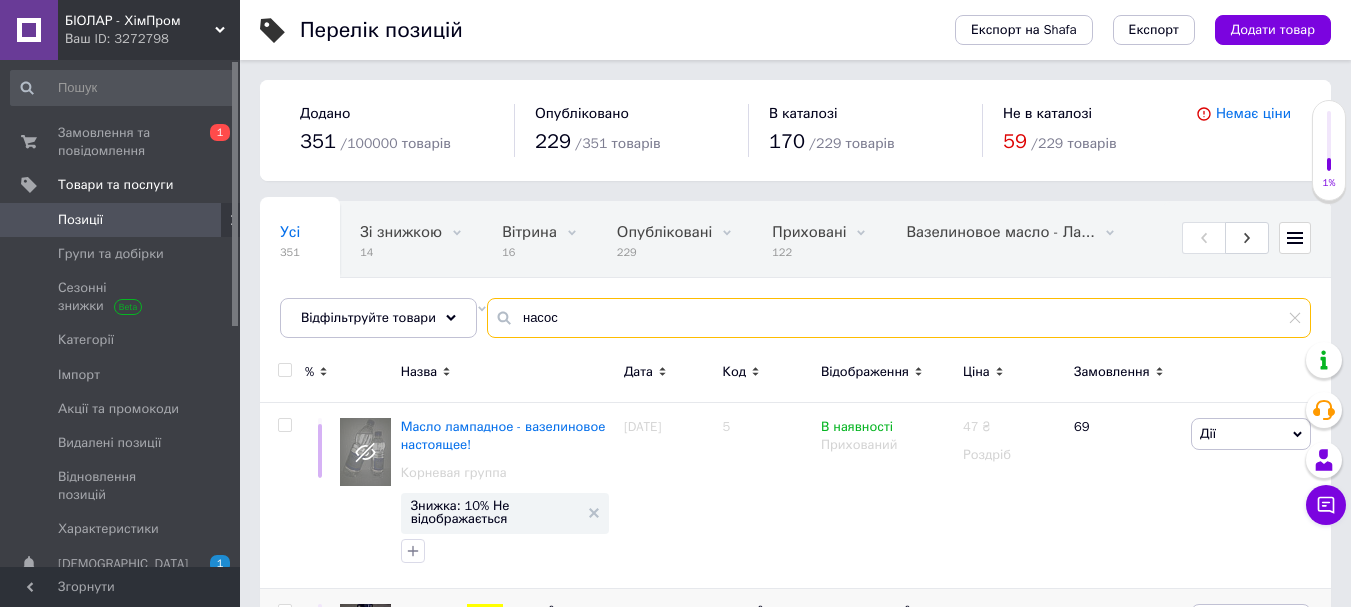 click on "насос" at bounding box center (899, 318) 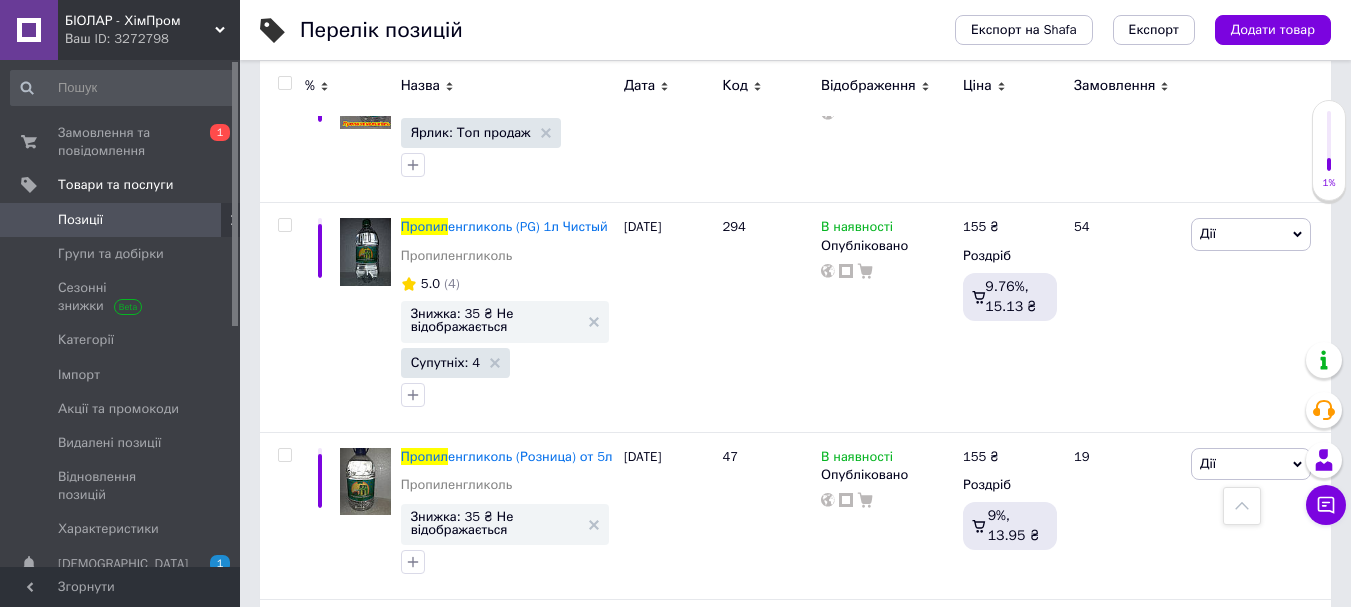 scroll, scrollTop: 647, scrollLeft: 0, axis: vertical 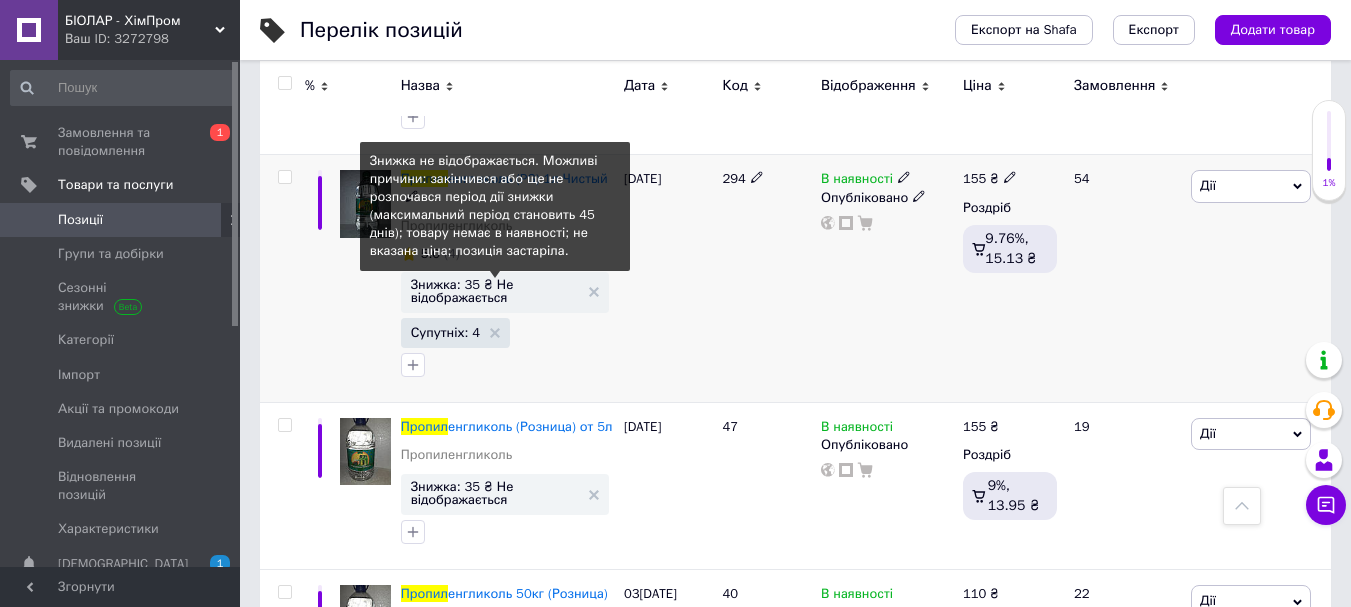type on "пропил" 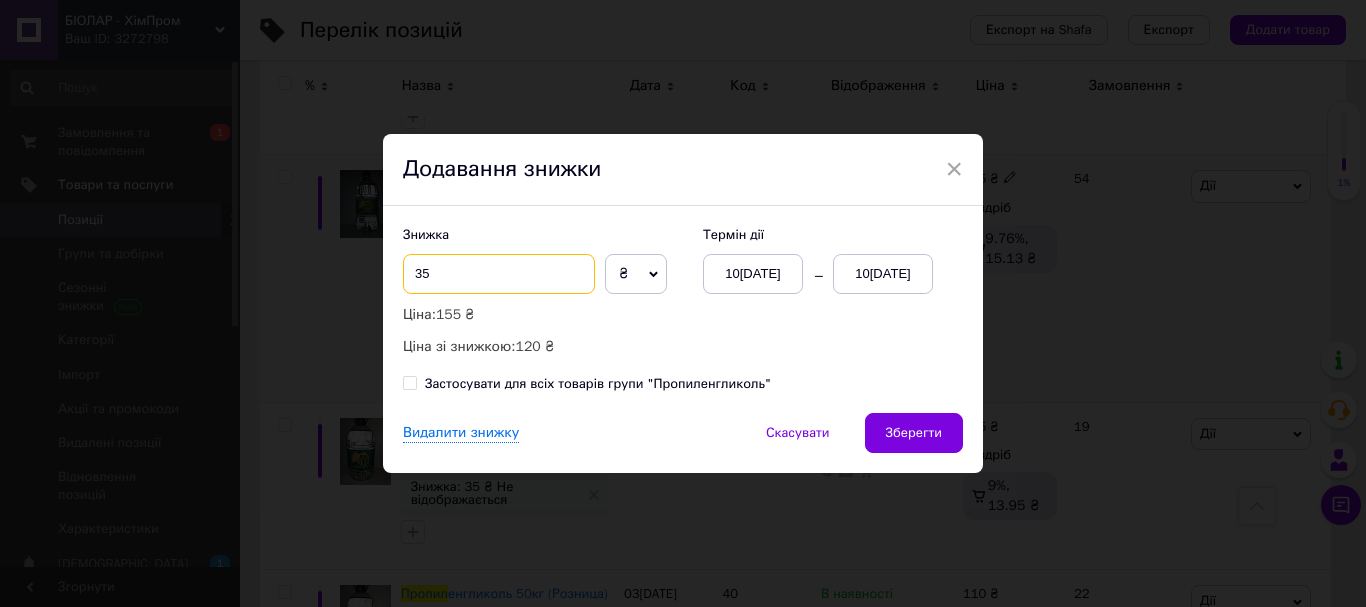 click on "35" at bounding box center (499, 274) 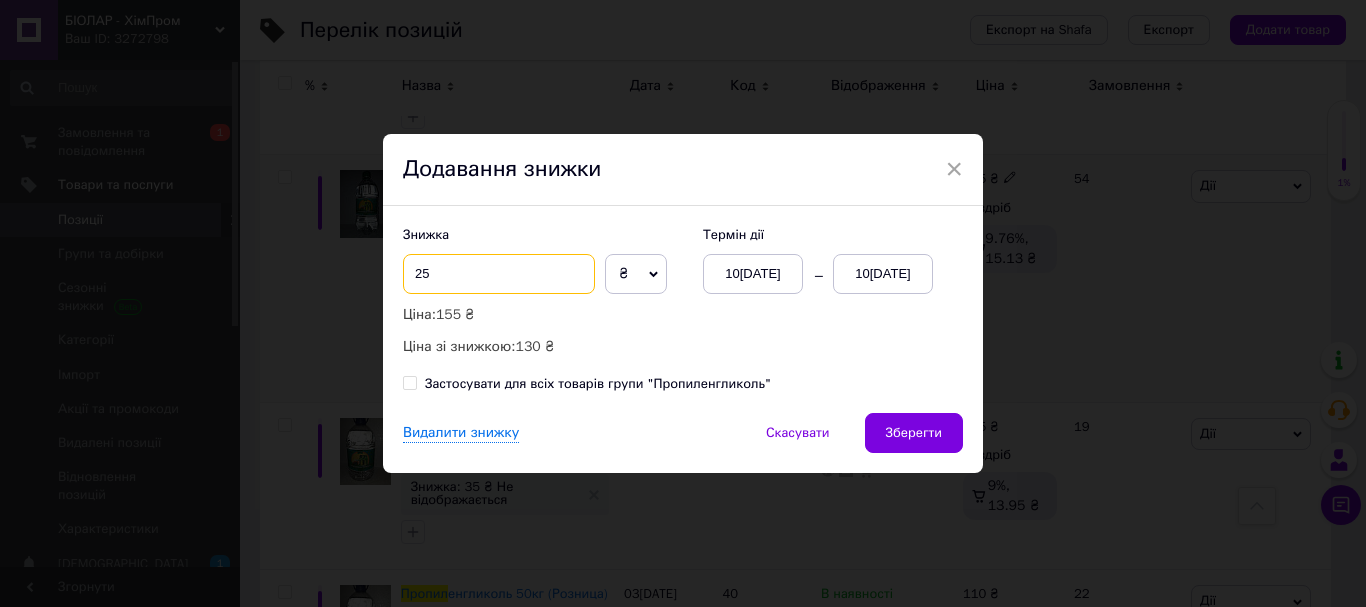 type on "25" 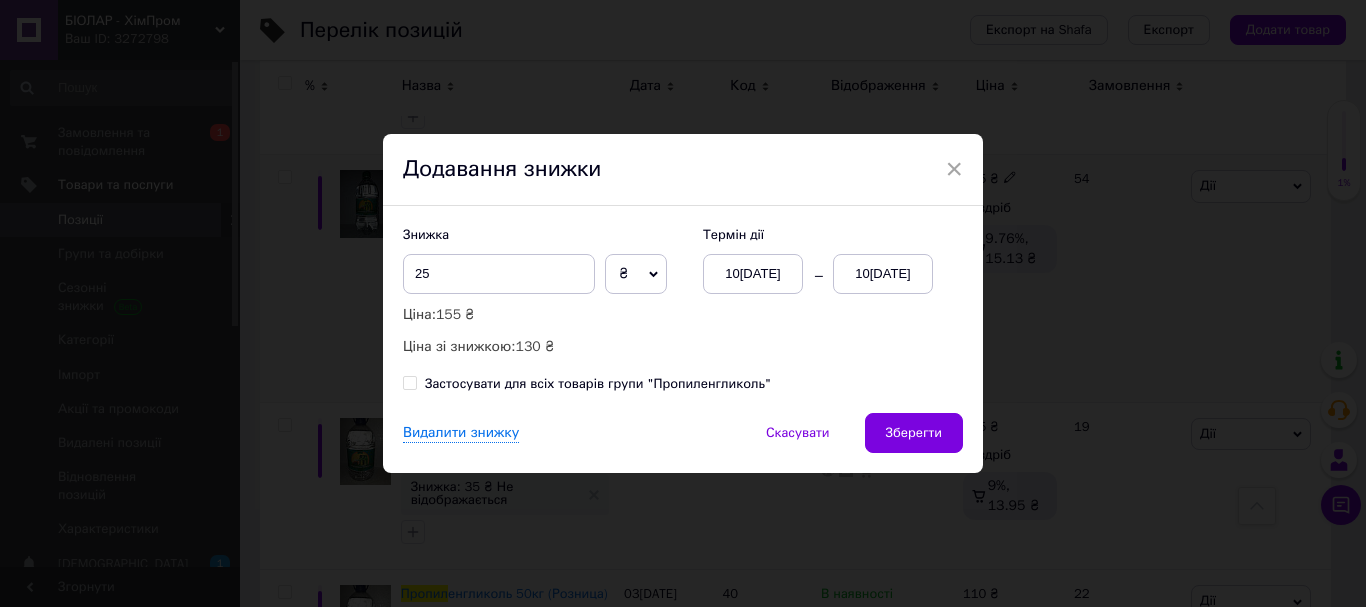 click on "10[DATE]" at bounding box center [883, 274] 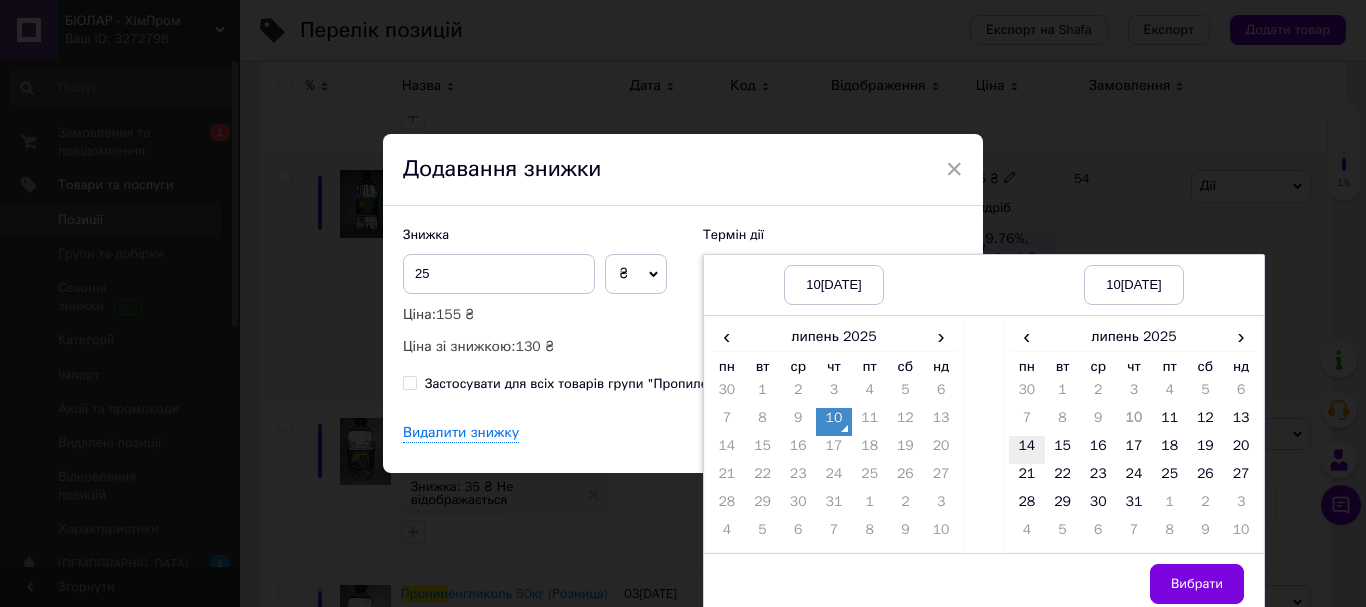 click on "14" at bounding box center [1027, 450] 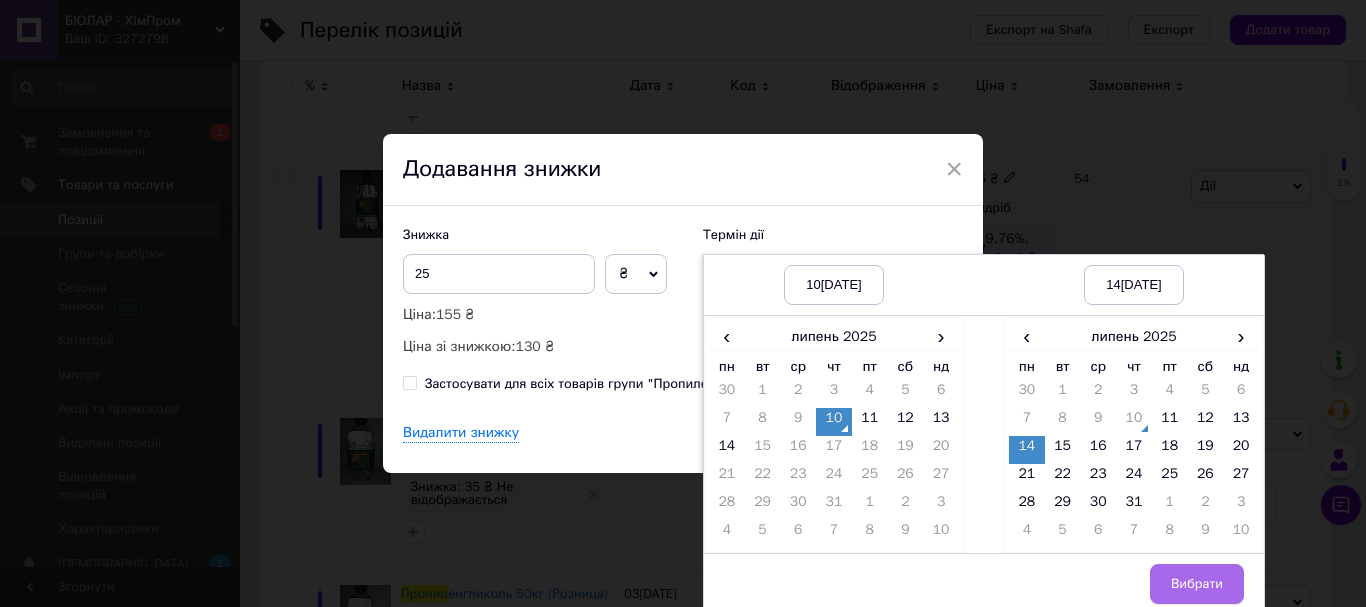 click on "Вибрати" at bounding box center (1197, 584) 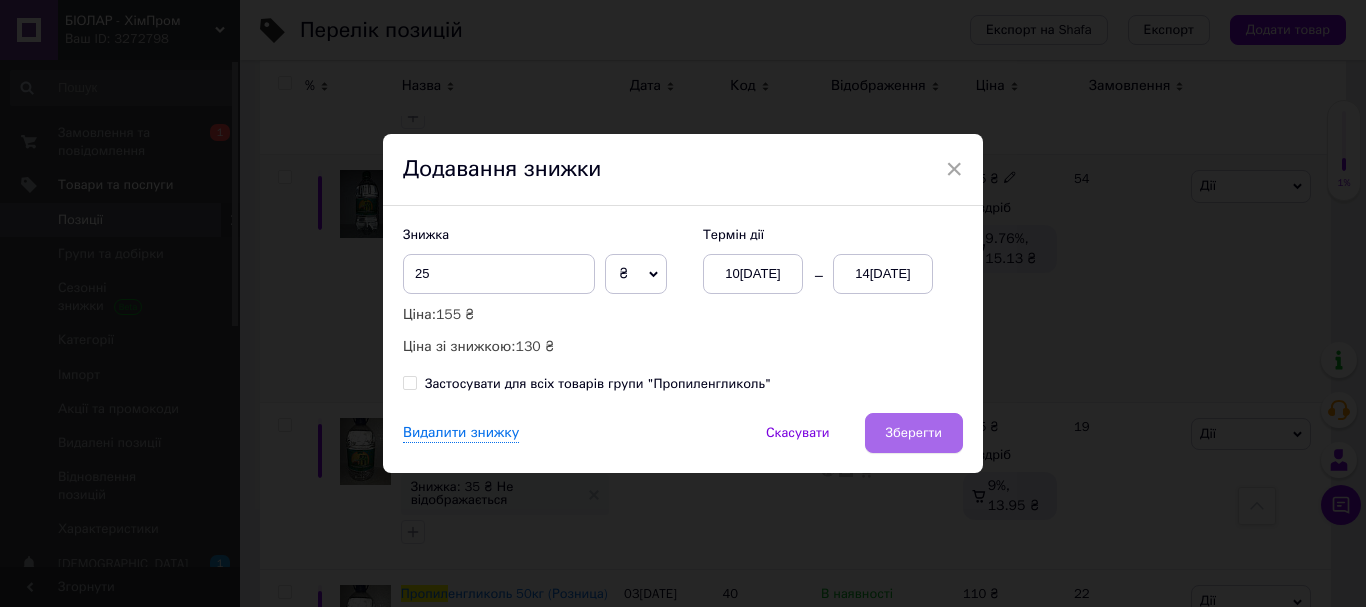 click on "Зберегти" at bounding box center (914, 433) 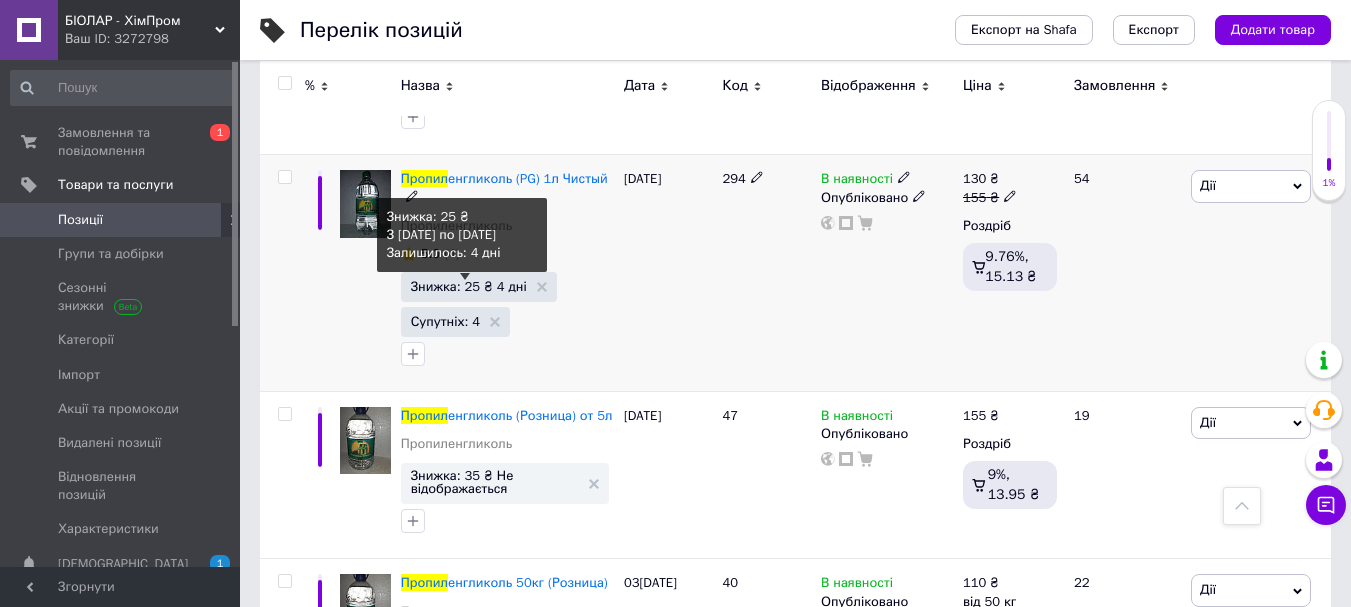 click on "Знижка: 25 ₴ 4 дні" at bounding box center [469, 286] 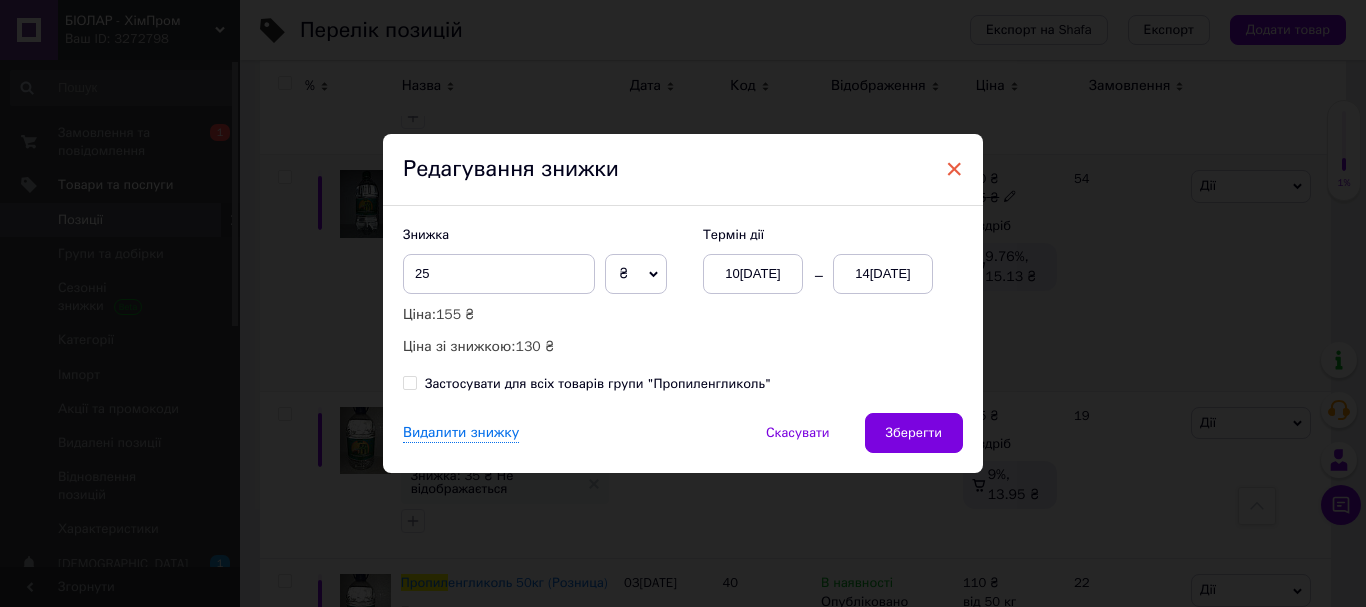 click on "×" at bounding box center [954, 169] 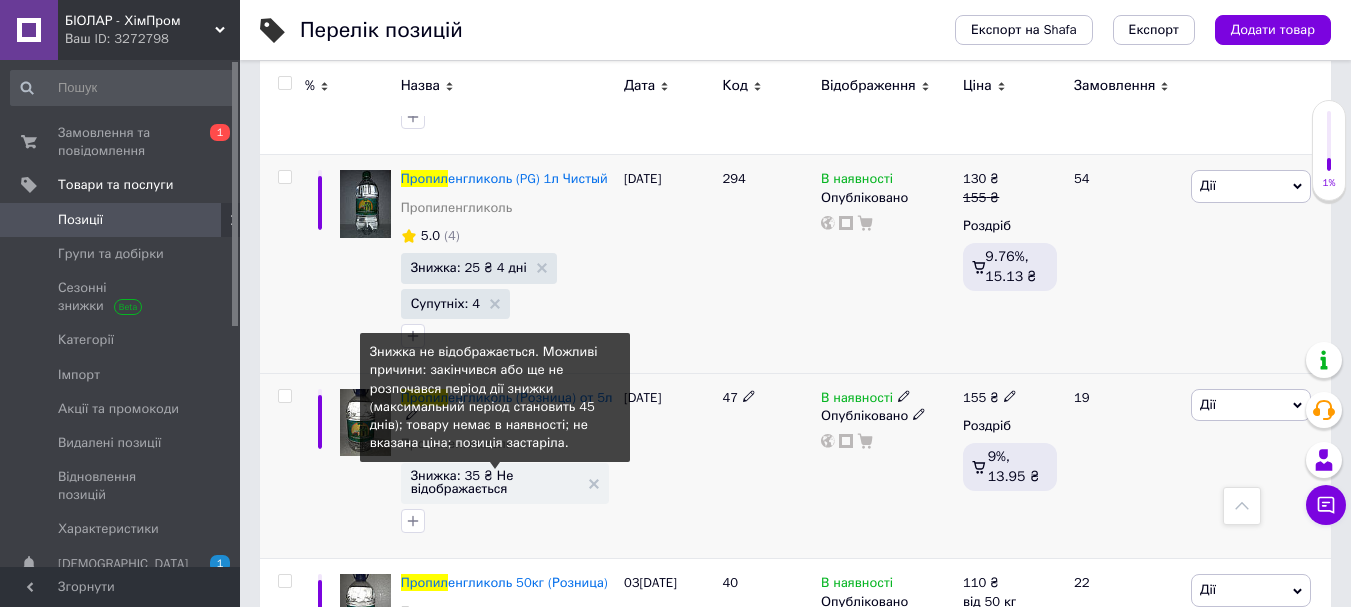click on "Знижка: 35 ₴ Не відображається" at bounding box center [495, 482] 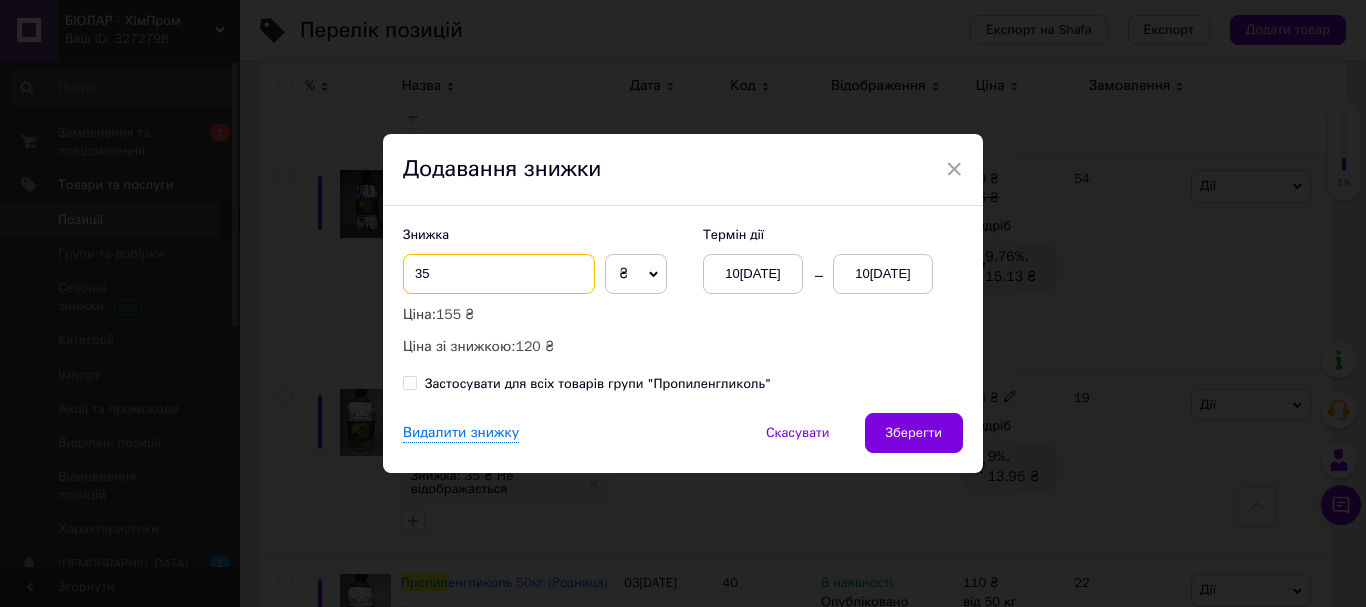 click on "35" at bounding box center [499, 274] 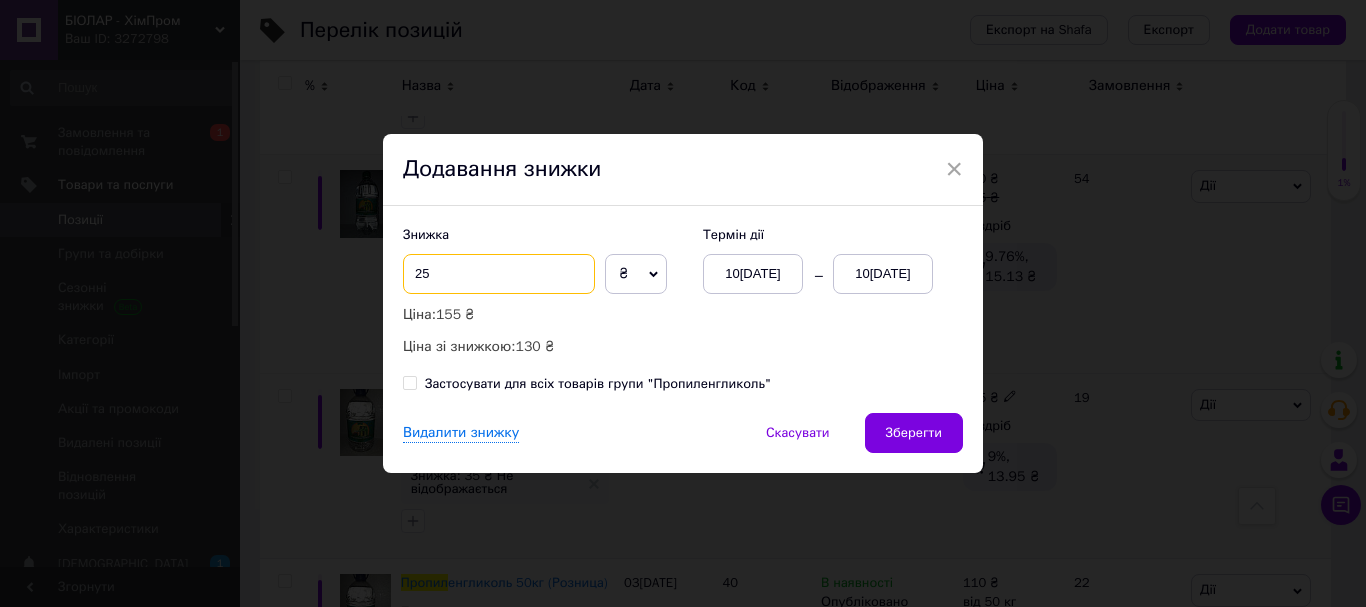 type on "25" 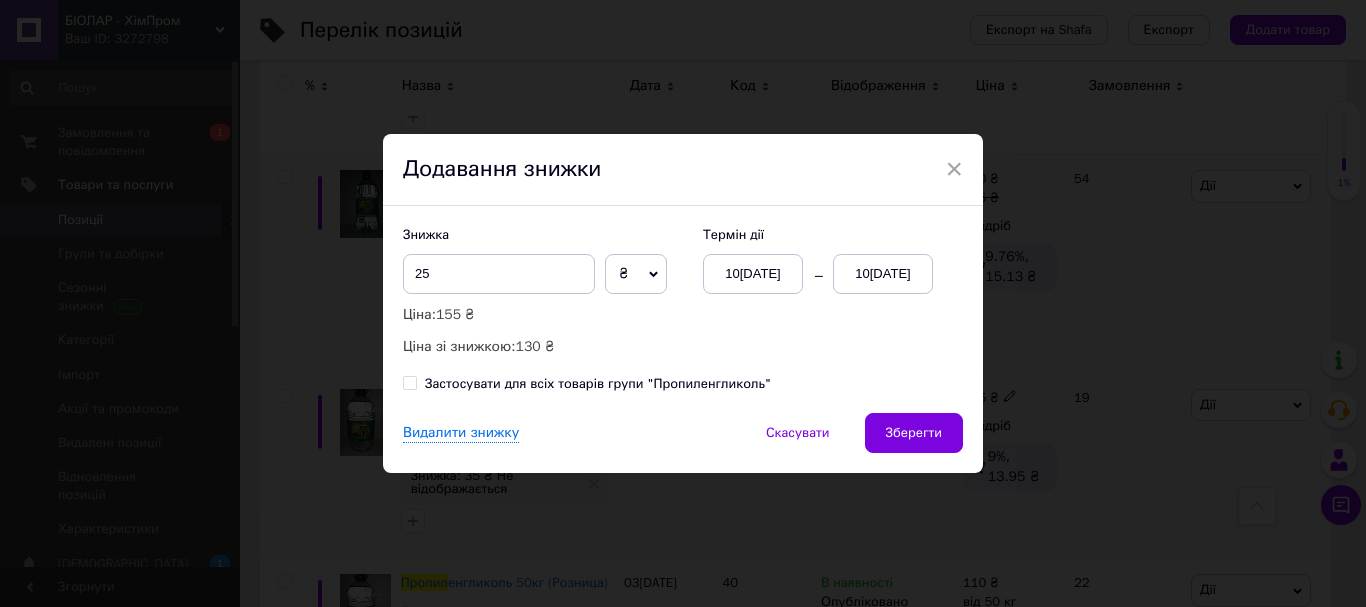 click on "10[DATE]" at bounding box center [883, 274] 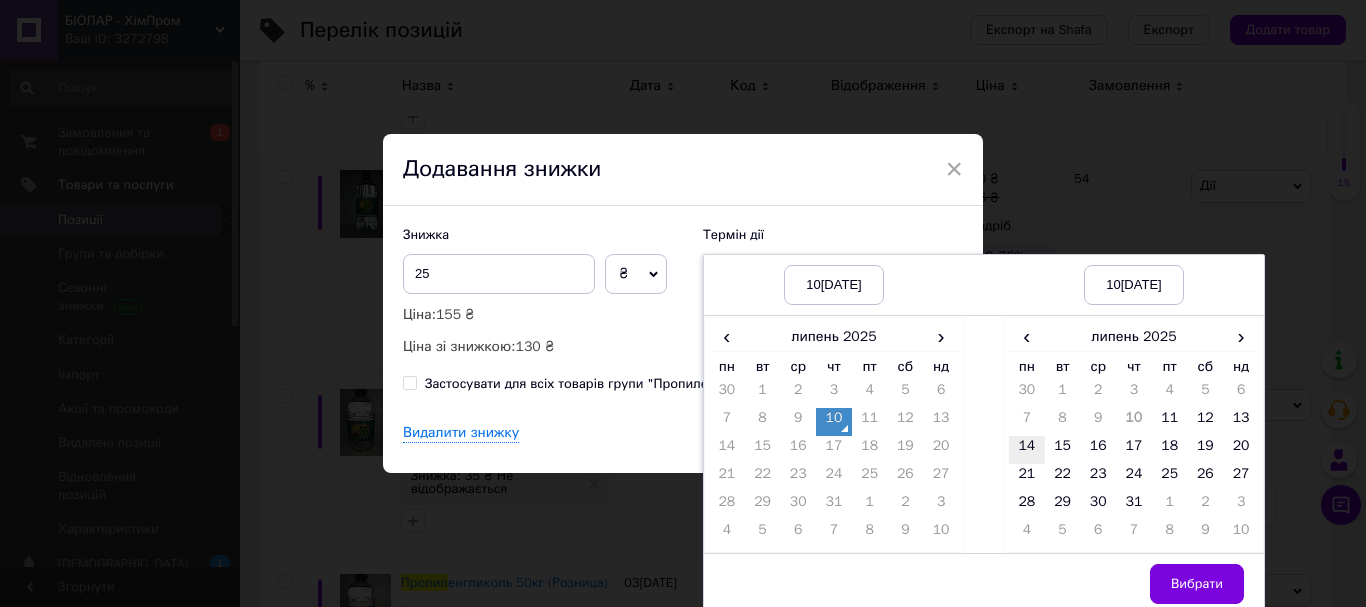 click on "14" at bounding box center [1027, 450] 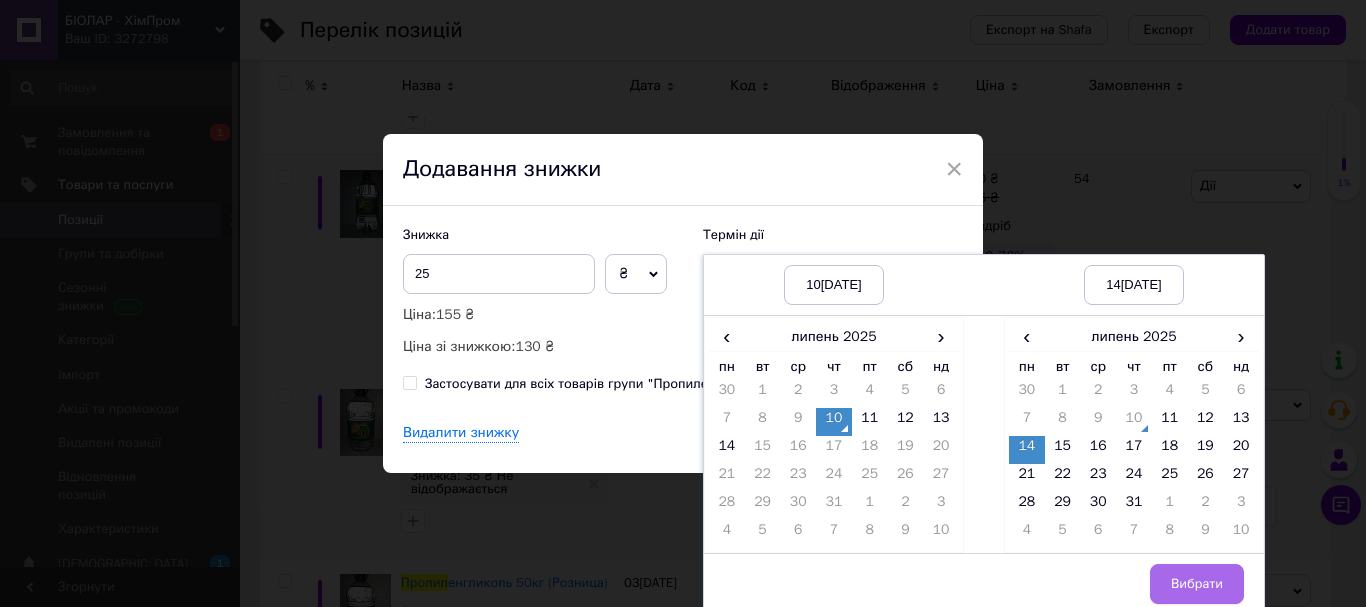click on "Вибрати" at bounding box center (1197, 584) 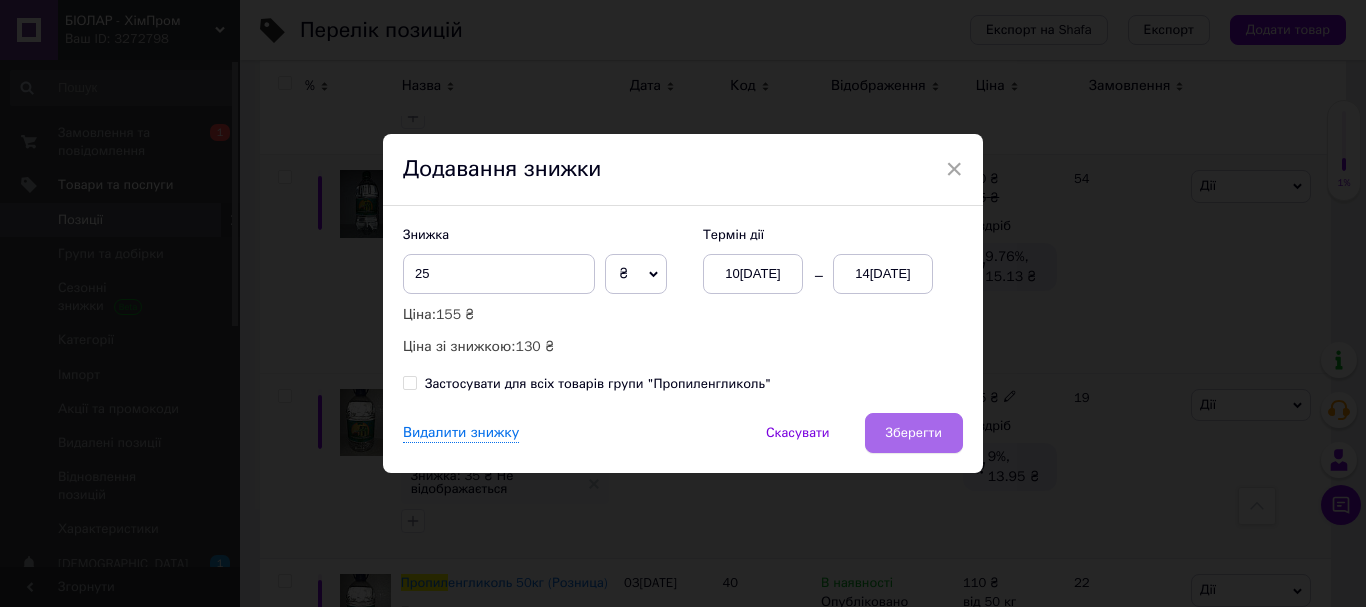 click on "Зберегти" at bounding box center (914, 433) 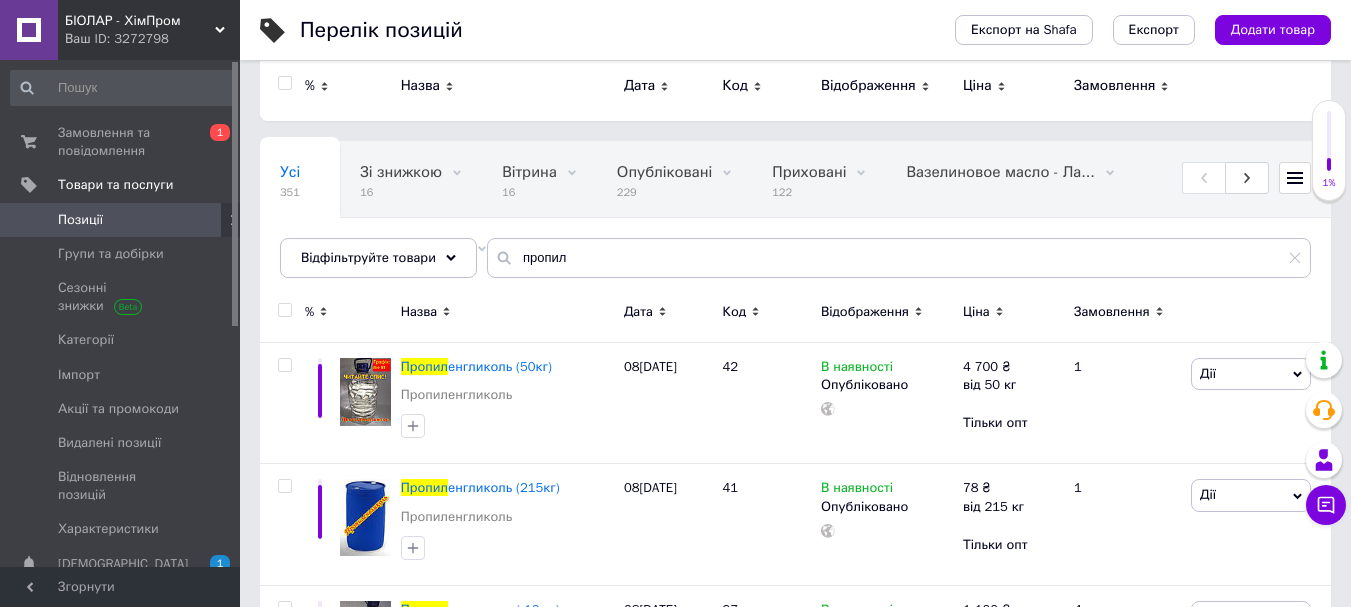 scroll, scrollTop: 7, scrollLeft: 0, axis: vertical 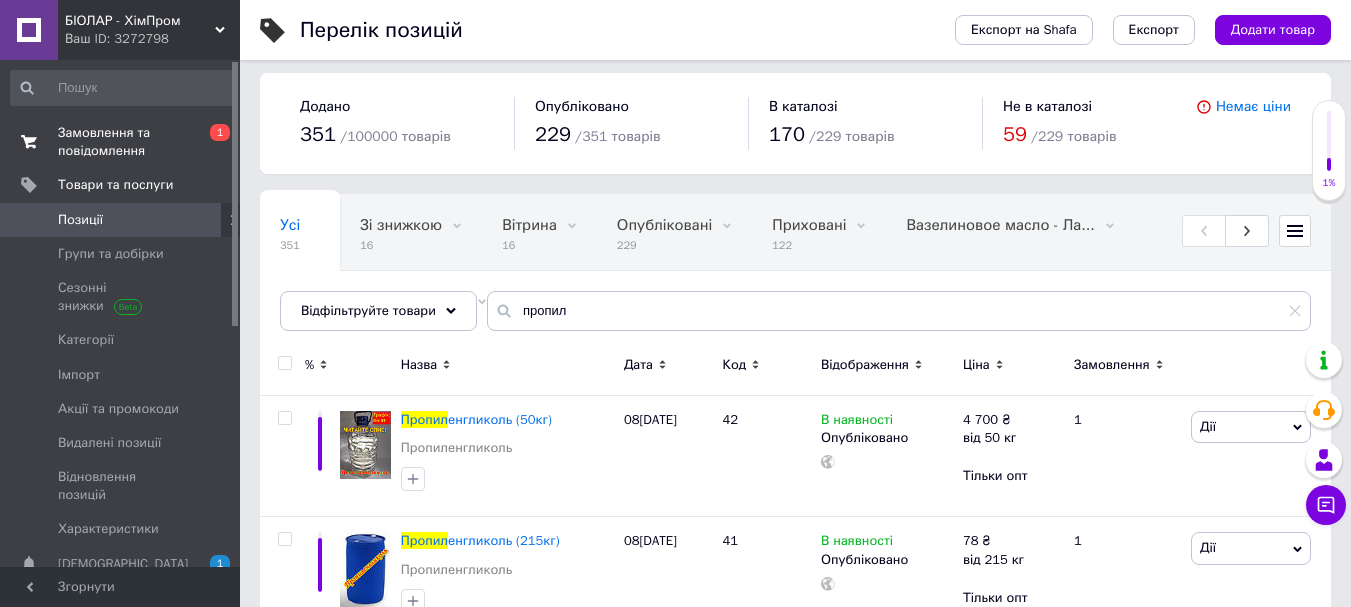 click on "Замовлення та повідомлення" at bounding box center [121, 142] 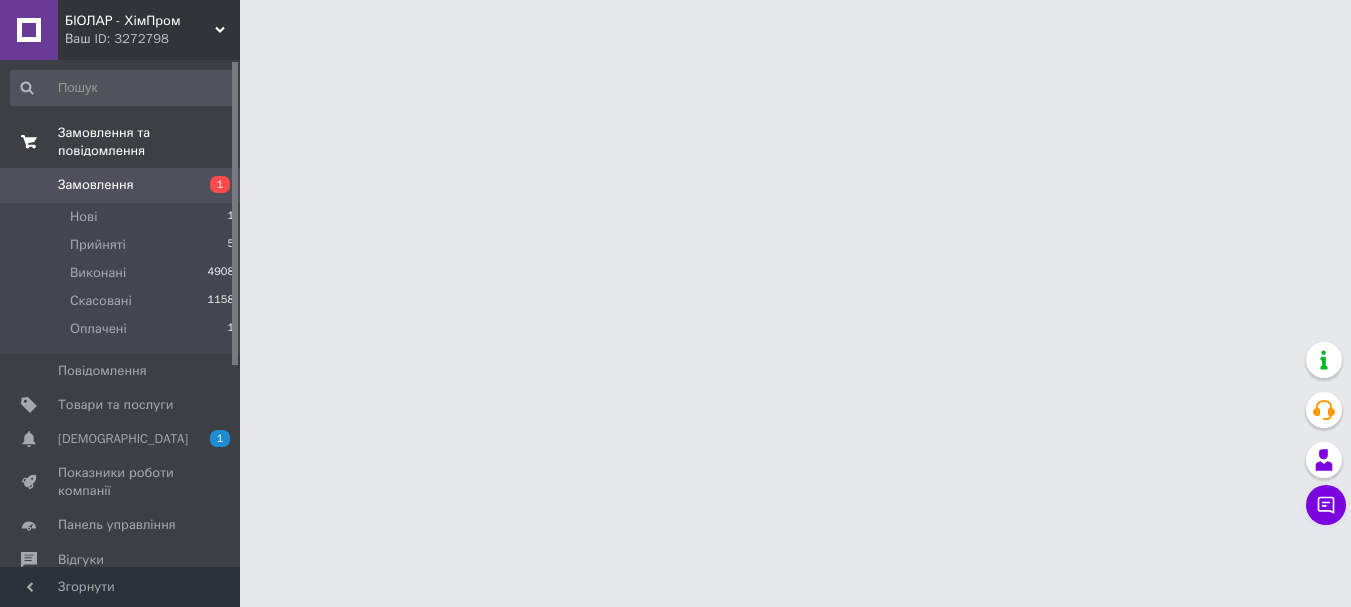 scroll, scrollTop: 0, scrollLeft: 0, axis: both 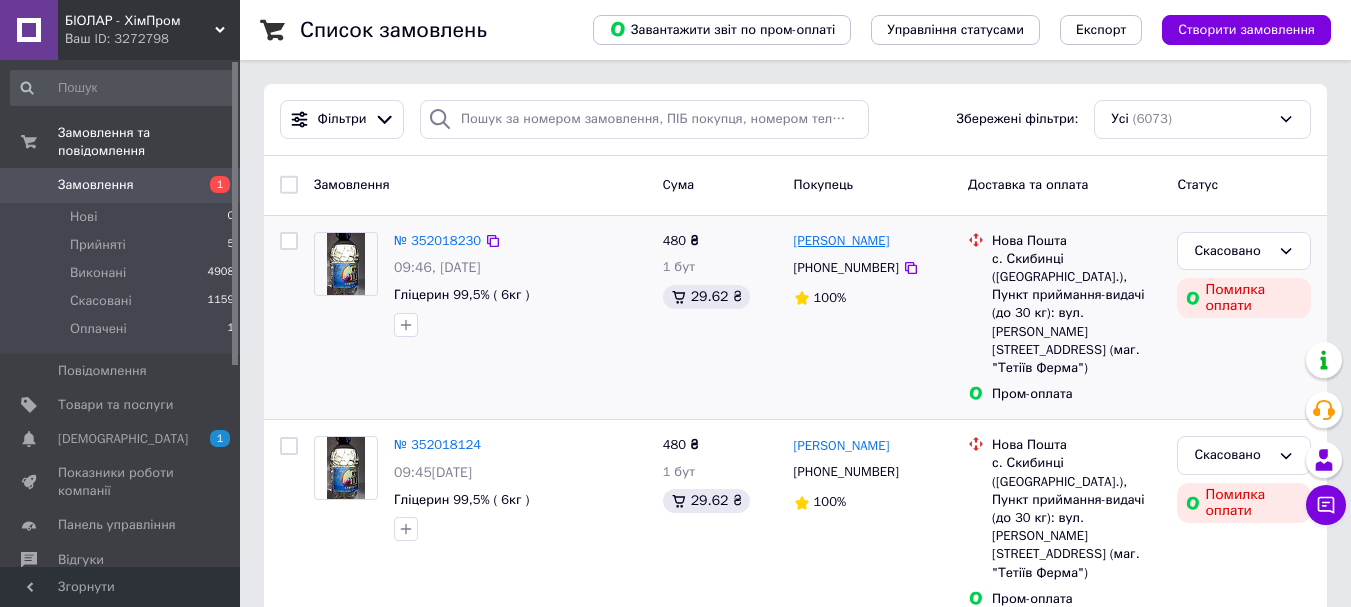 click on "[PERSON_NAME]" at bounding box center [842, 241] 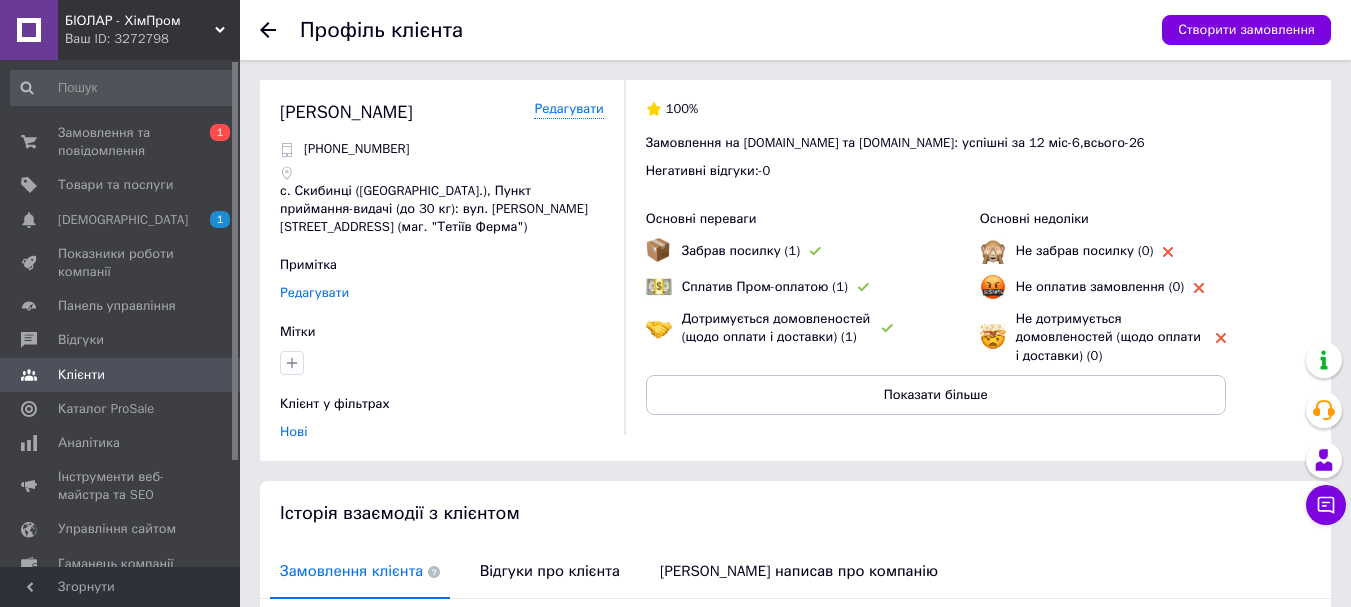 click on "Редагувати" at bounding box center (314, 293) 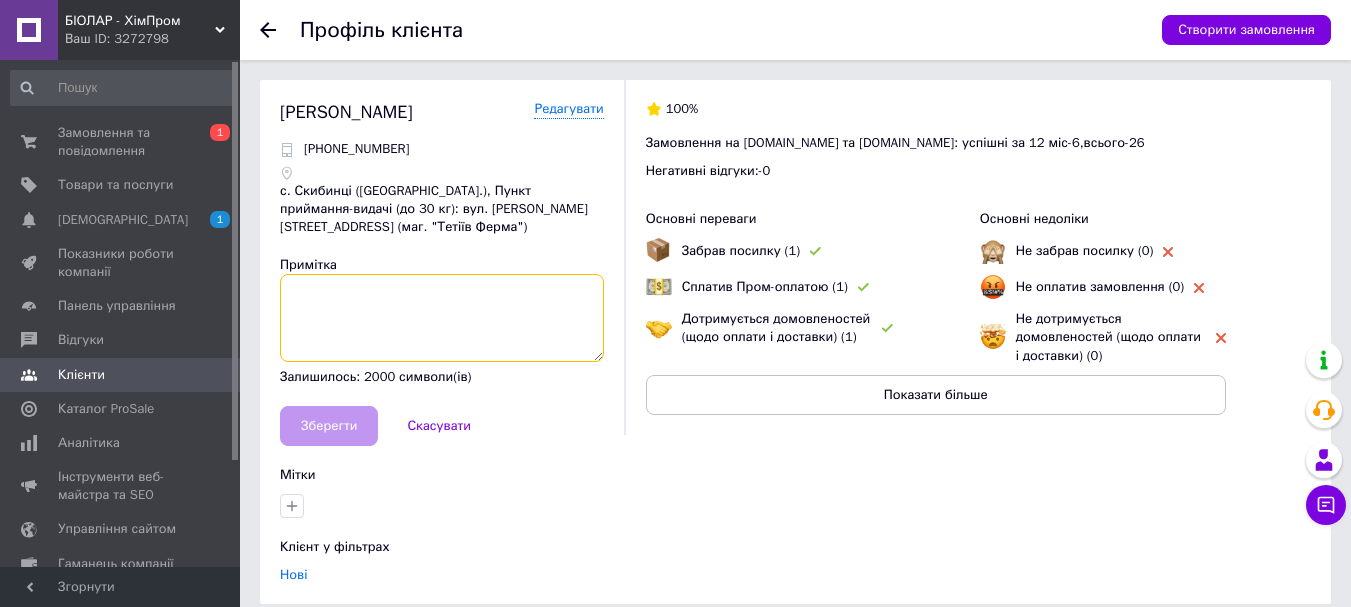 click at bounding box center [442, 318] 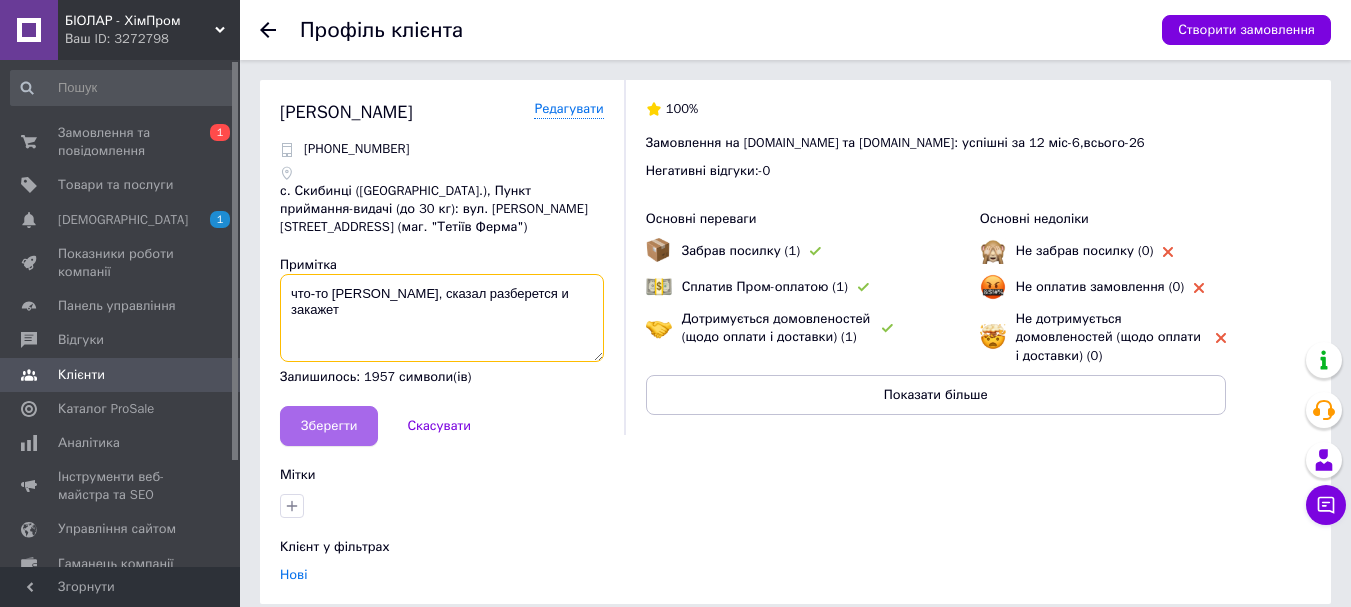 type on "что-то [PERSON_NAME], сказал разберется и закажет" 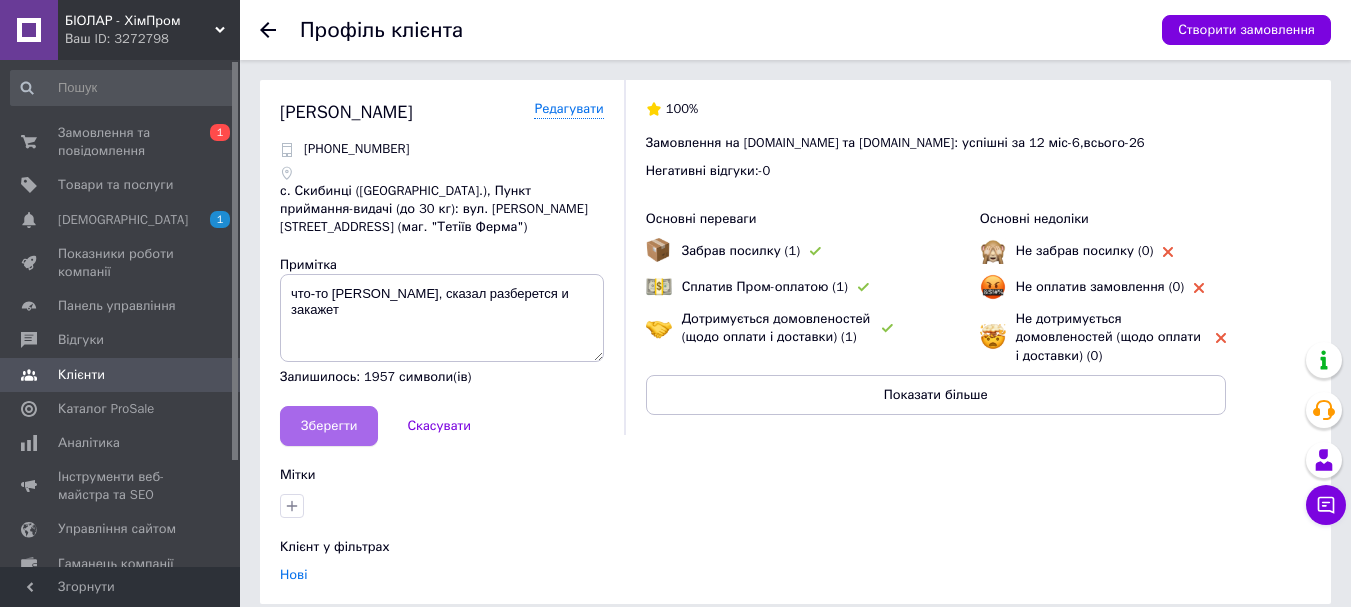 click on "Зберегти" at bounding box center [329, 426] 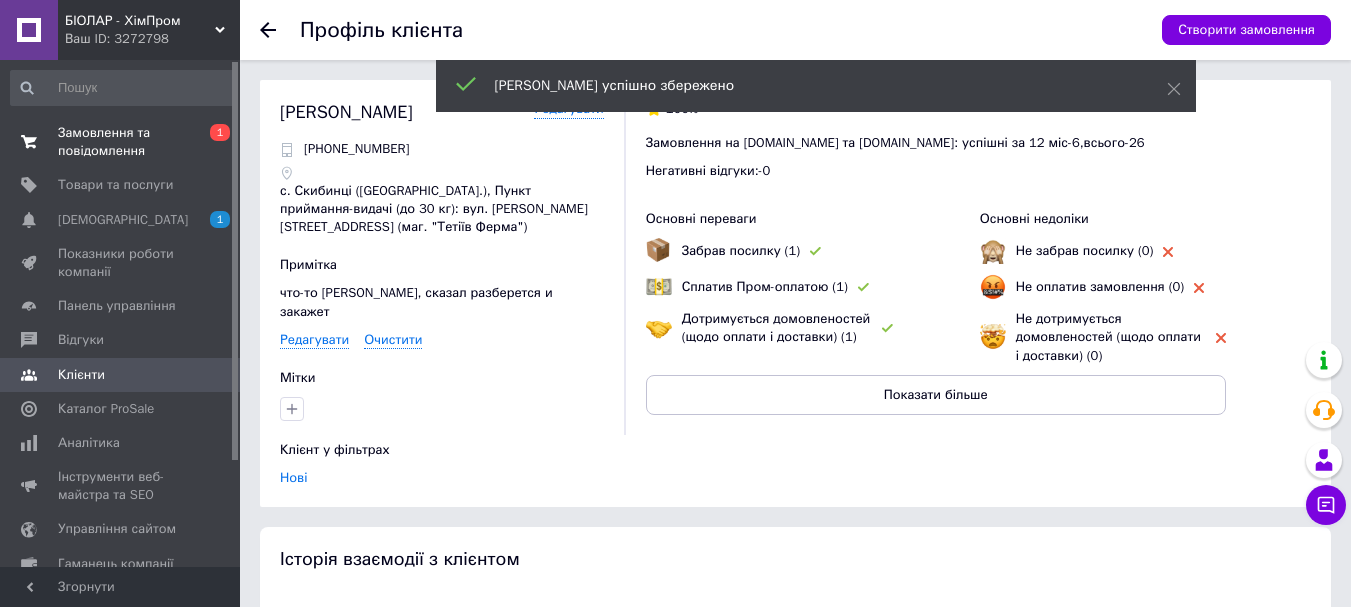 click on "Замовлення та повідомлення" at bounding box center (121, 142) 